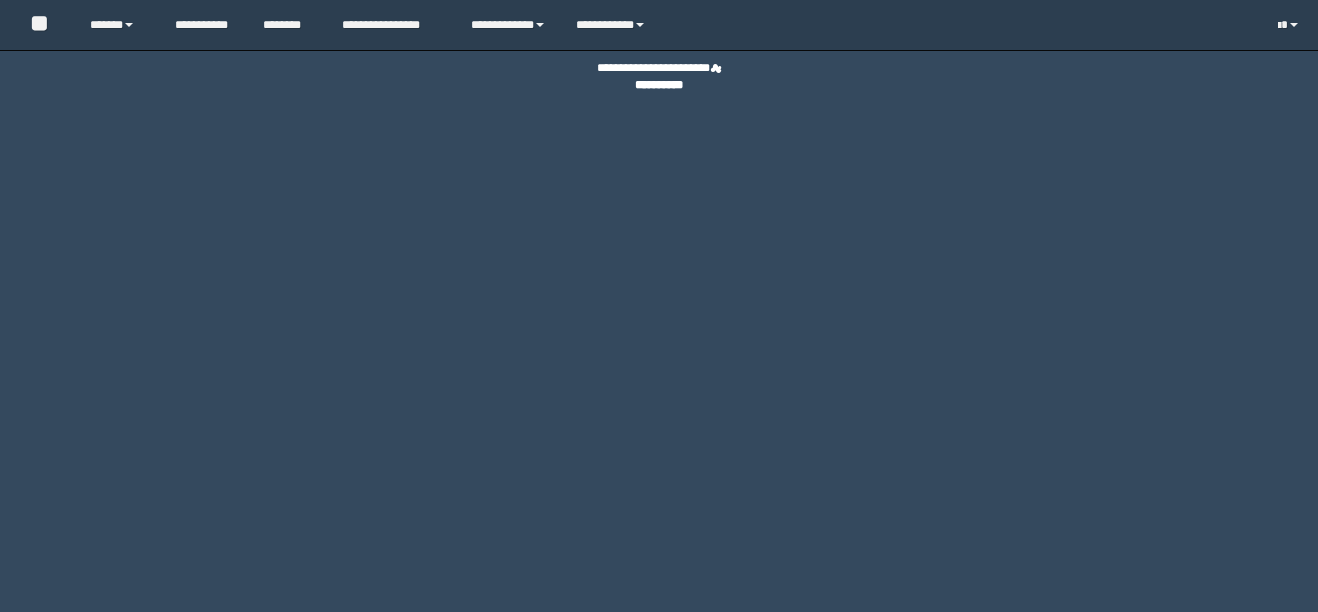 scroll, scrollTop: 0, scrollLeft: 0, axis: both 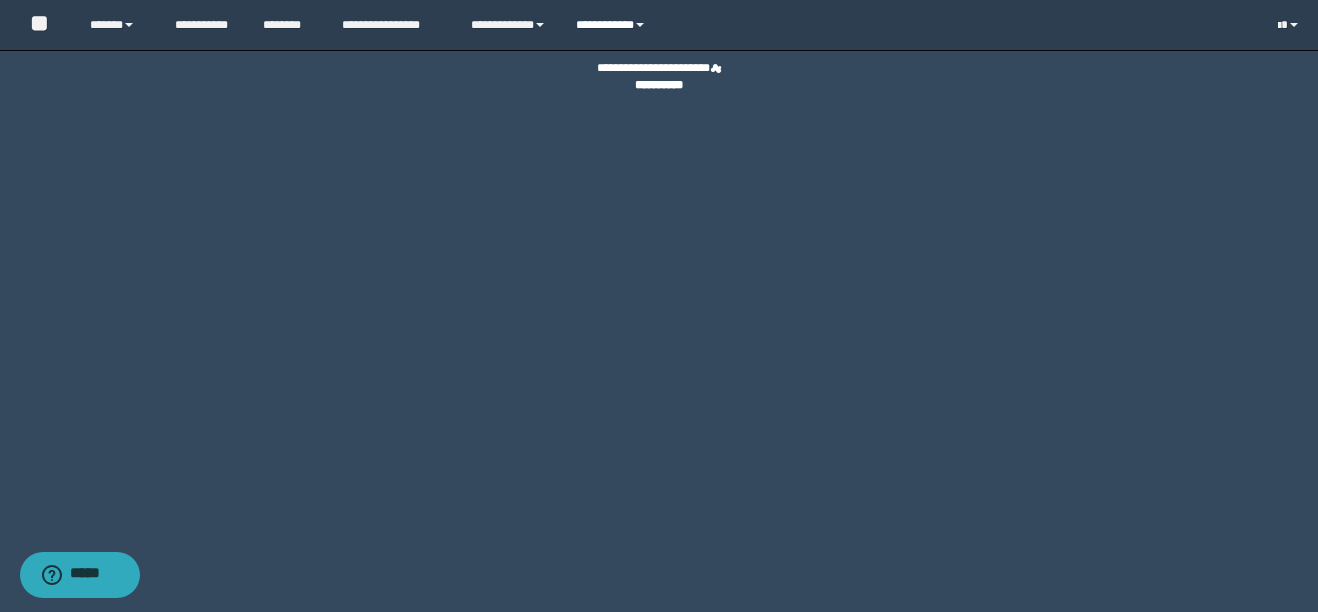 click at bounding box center [640, 25] 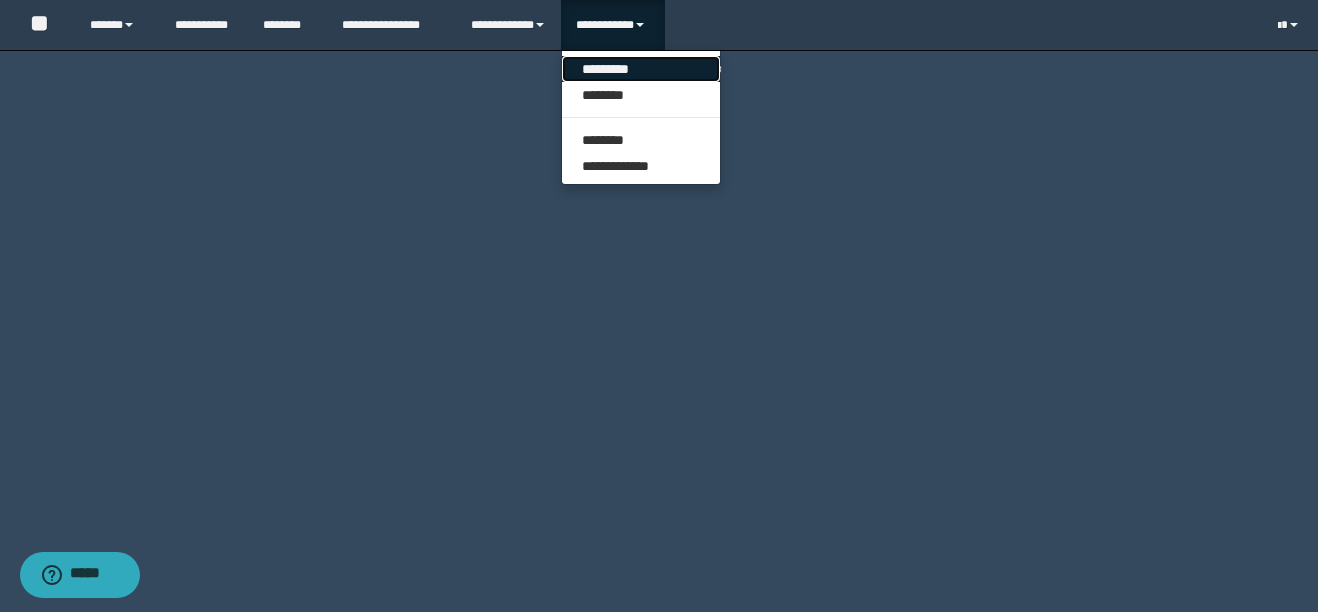 click on "*********" at bounding box center (641, 69) 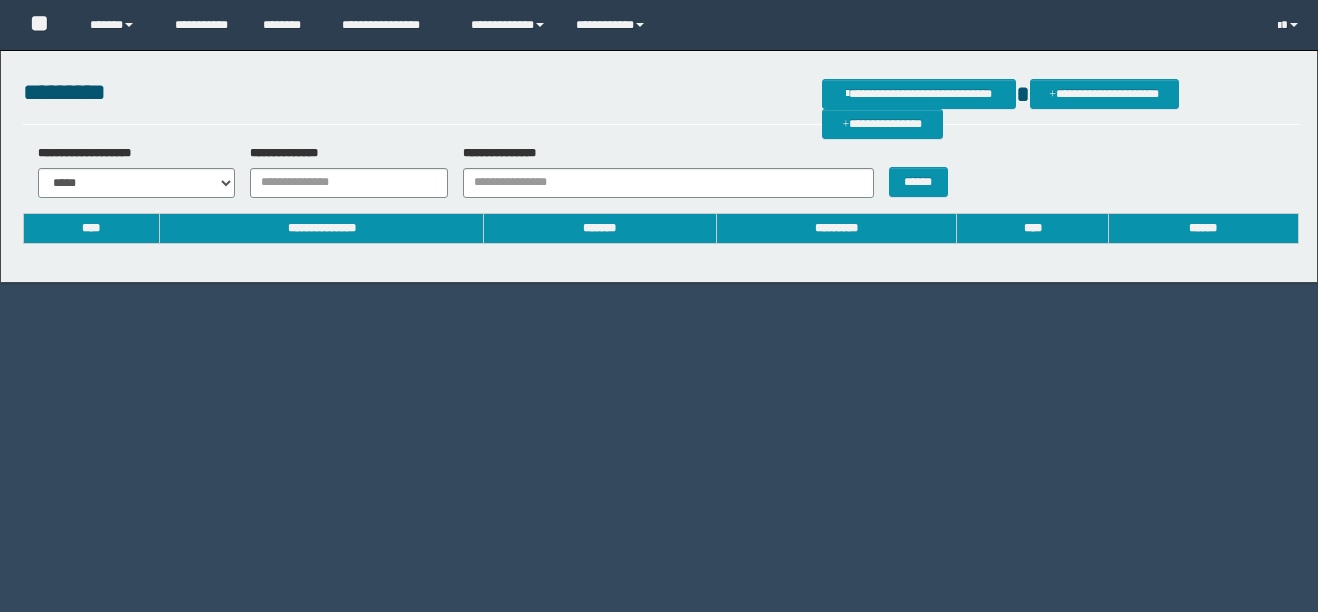 scroll, scrollTop: 0, scrollLeft: 0, axis: both 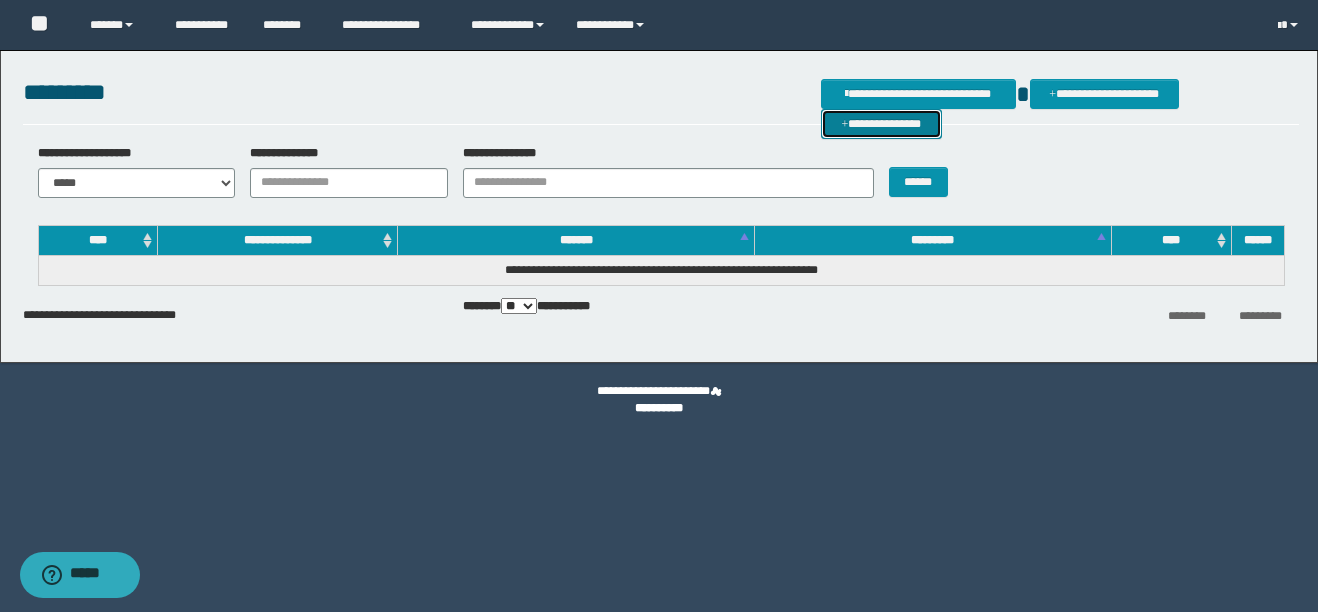 click on "**********" at bounding box center (881, 124) 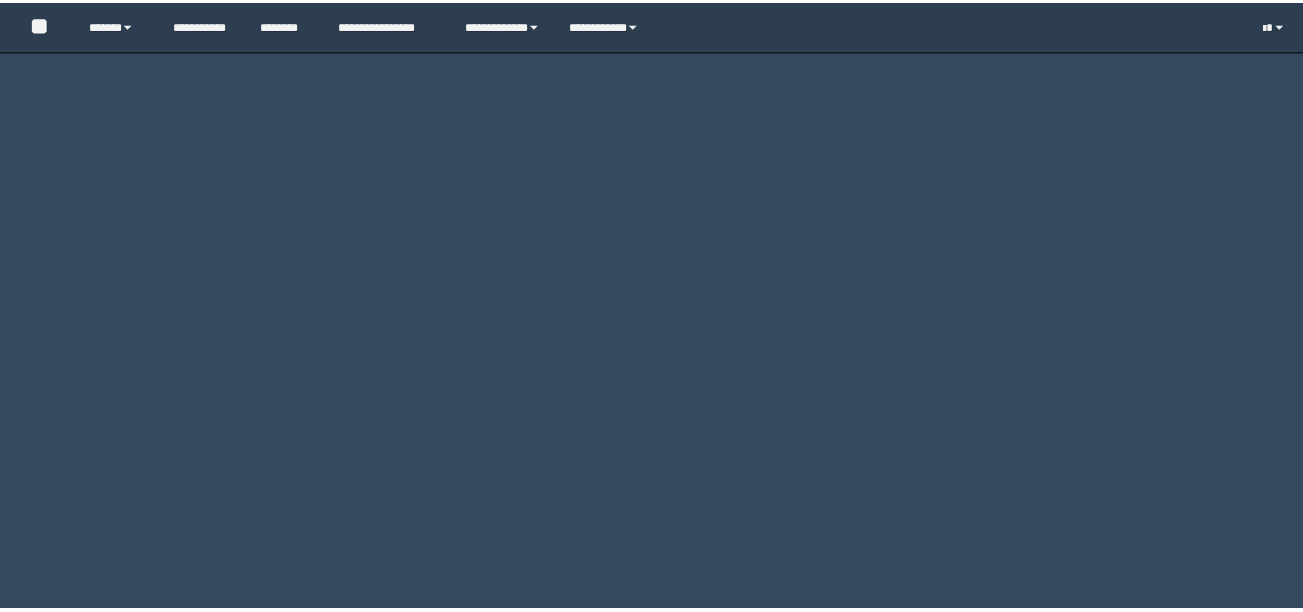 scroll, scrollTop: 0, scrollLeft: 0, axis: both 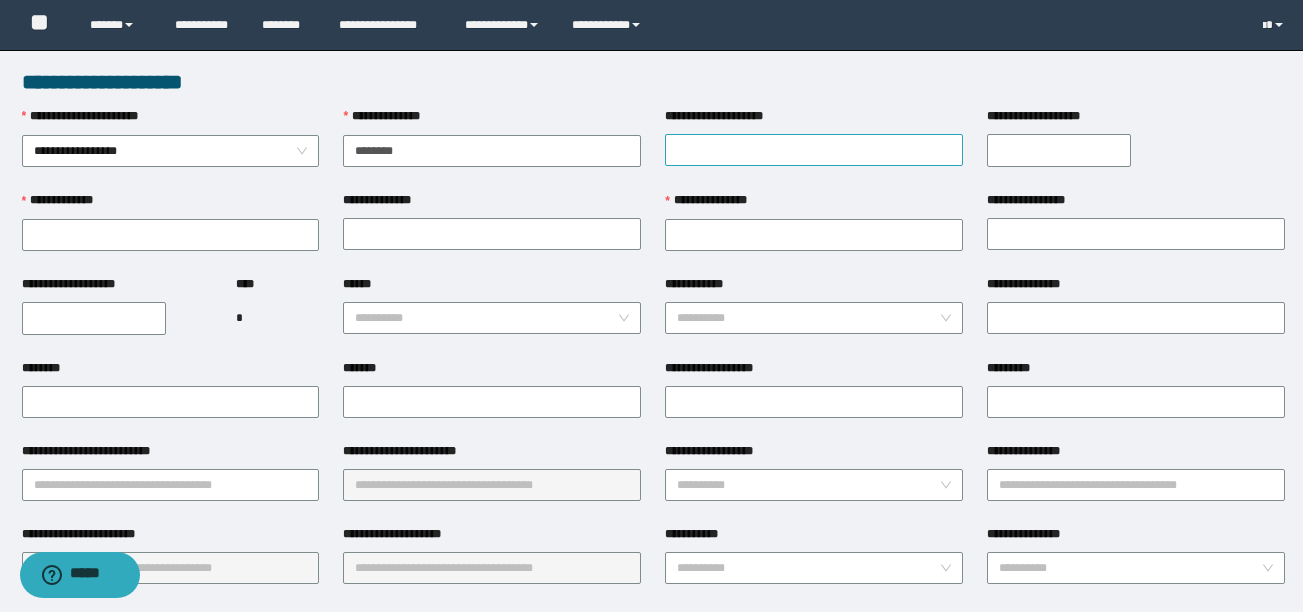 type on "********" 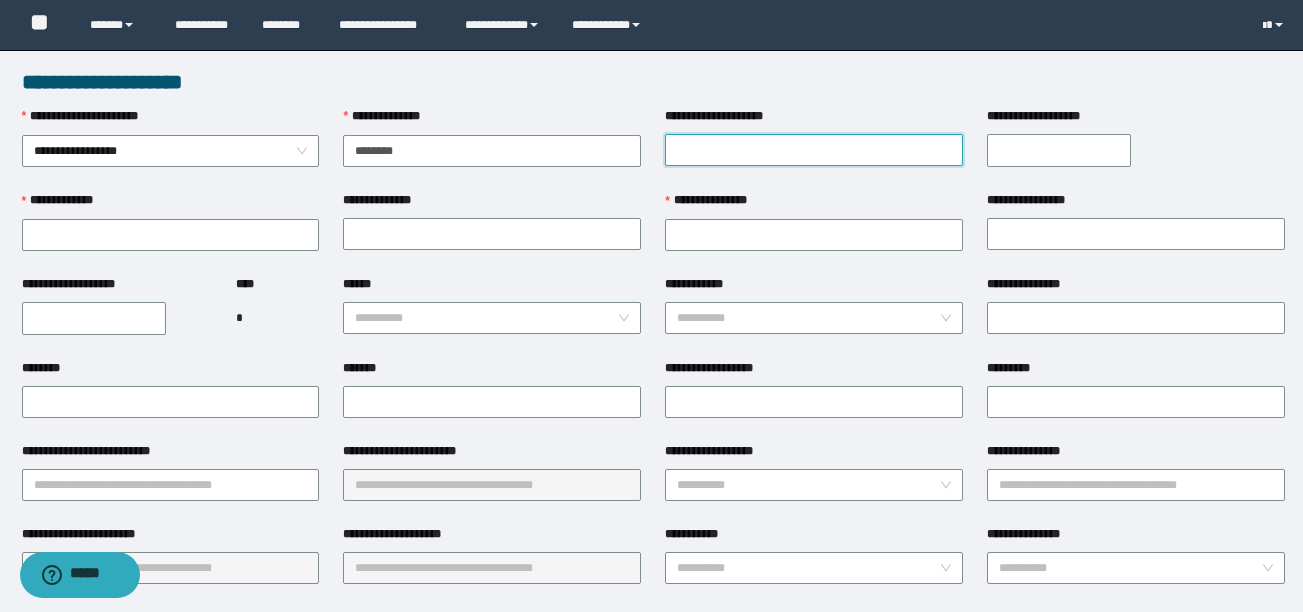 click on "**********" at bounding box center (814, 150) 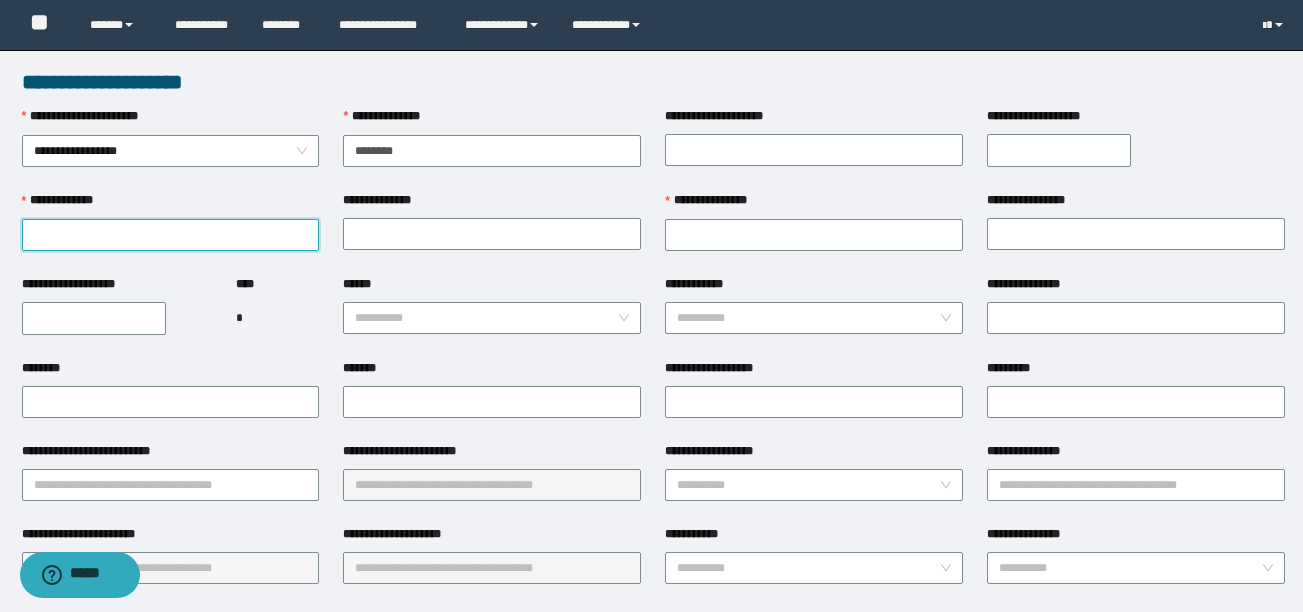 click on "**********" at bounding box center [171, 235] 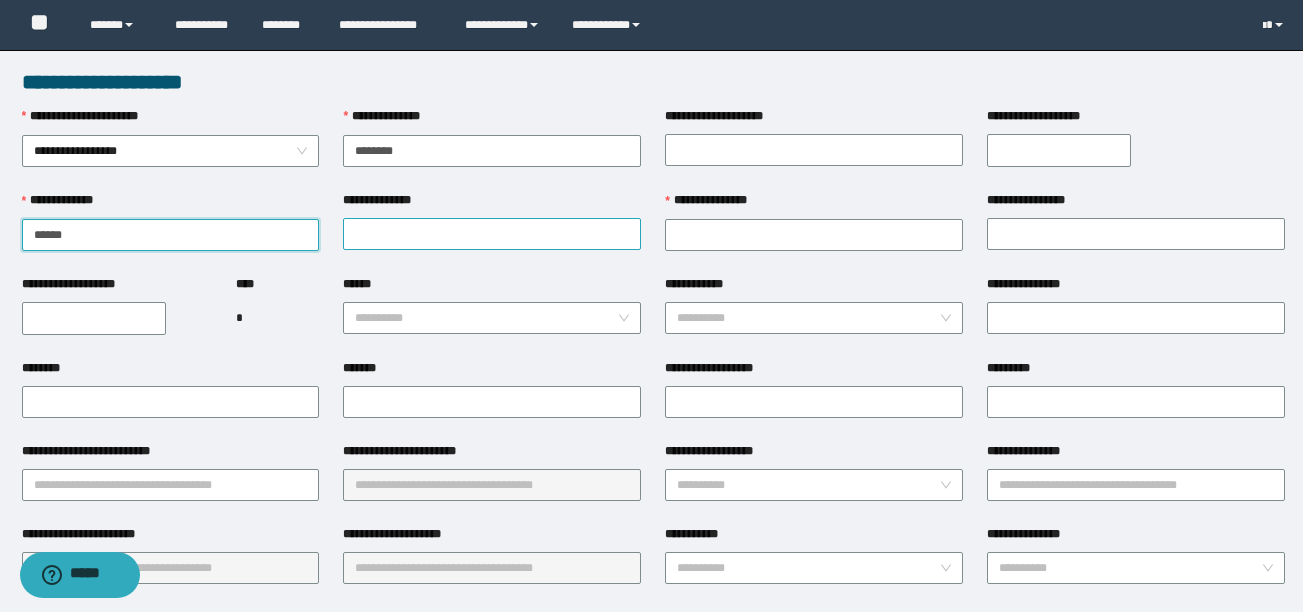 type on "******" 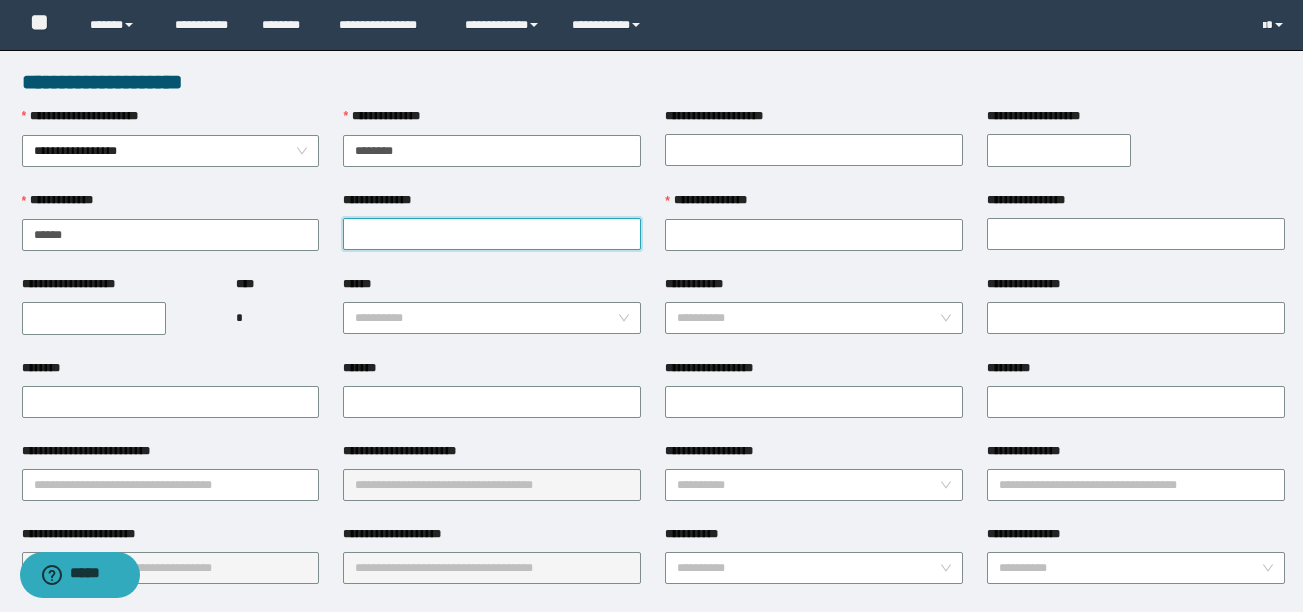 click on "**********" at bounding box center (492, 234) 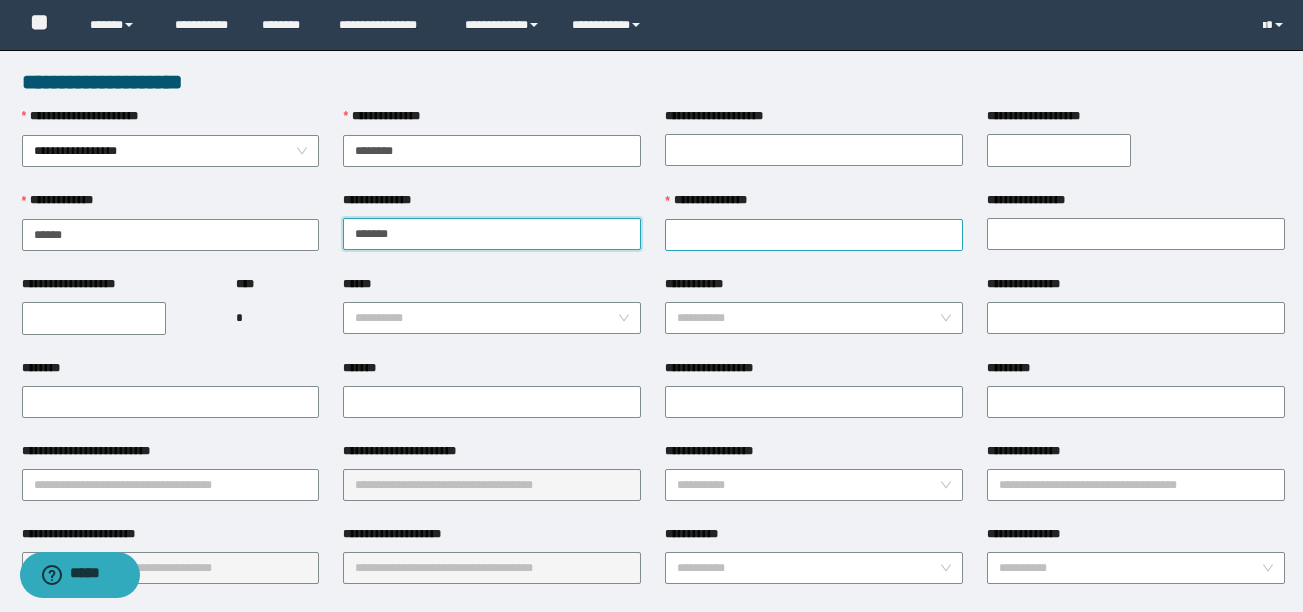 type on "*******" 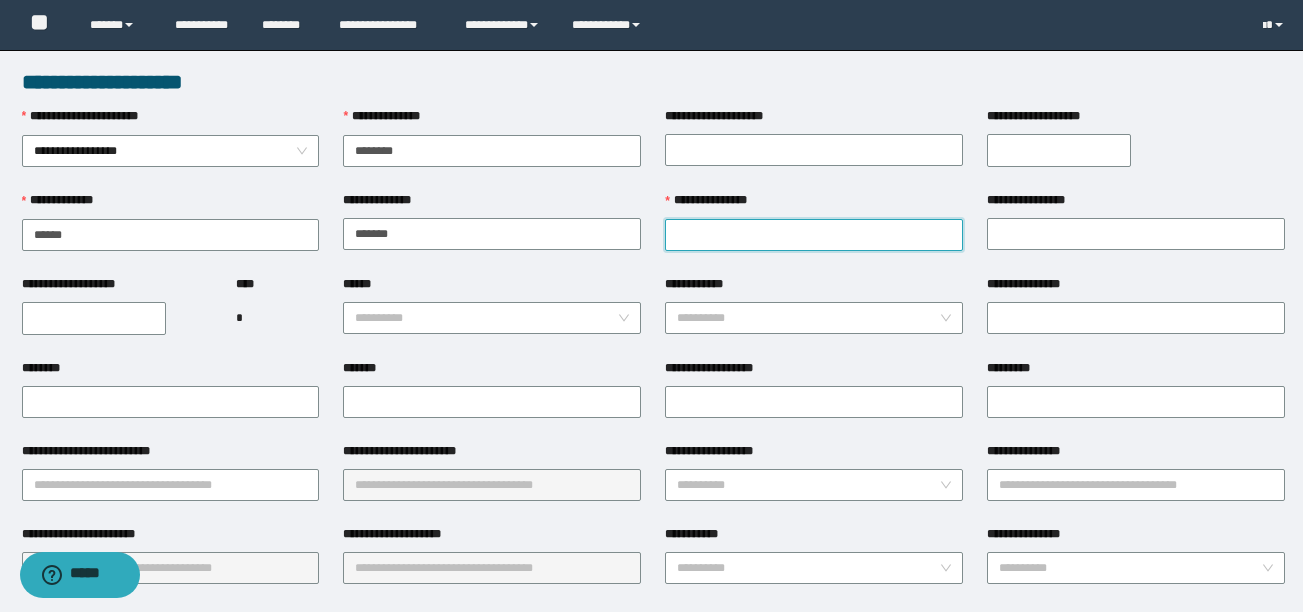 click on "**********" at bounding box center (814, 235) 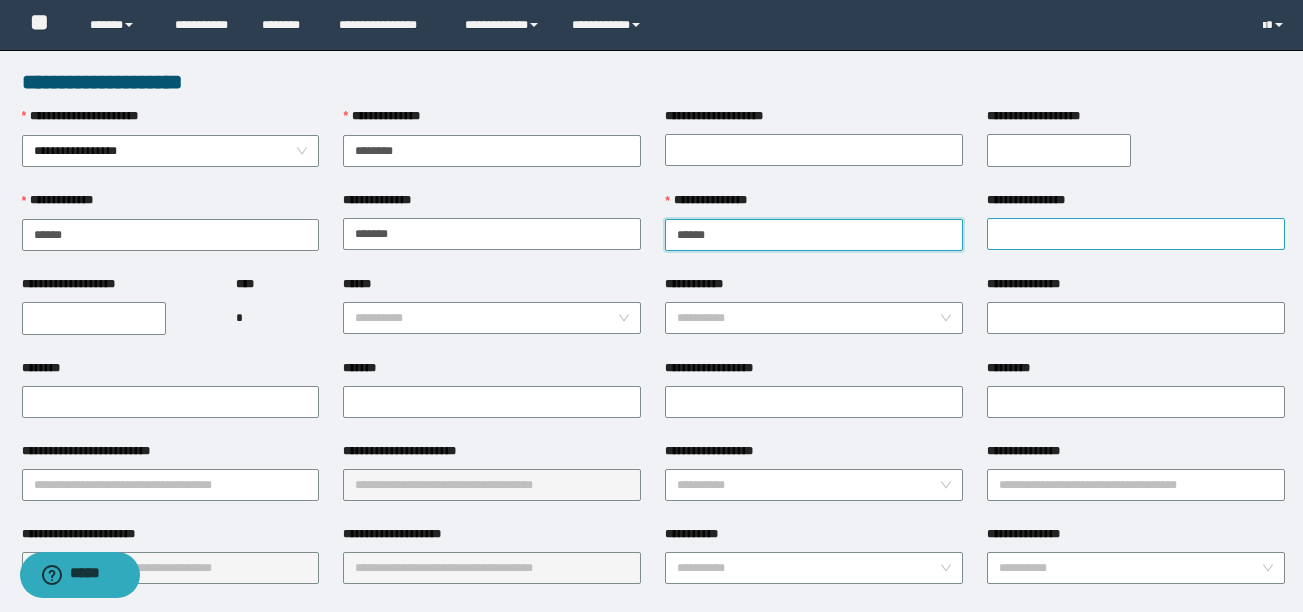 type on "*****" 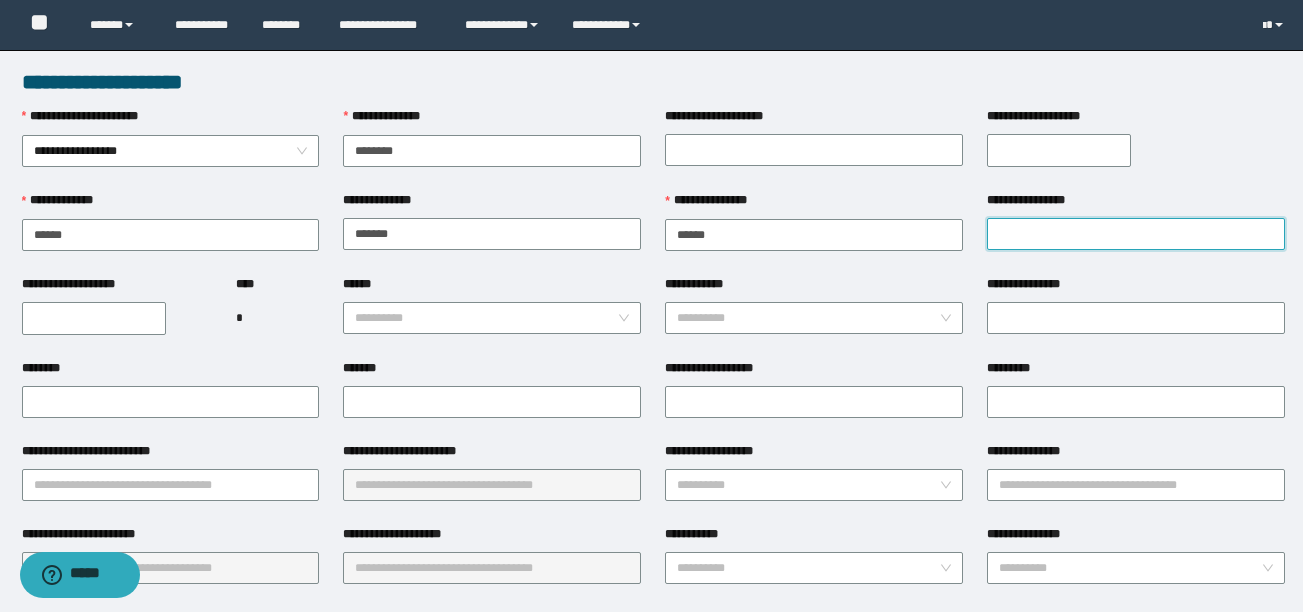 click on "**********" at bounding box center (1136, 234) 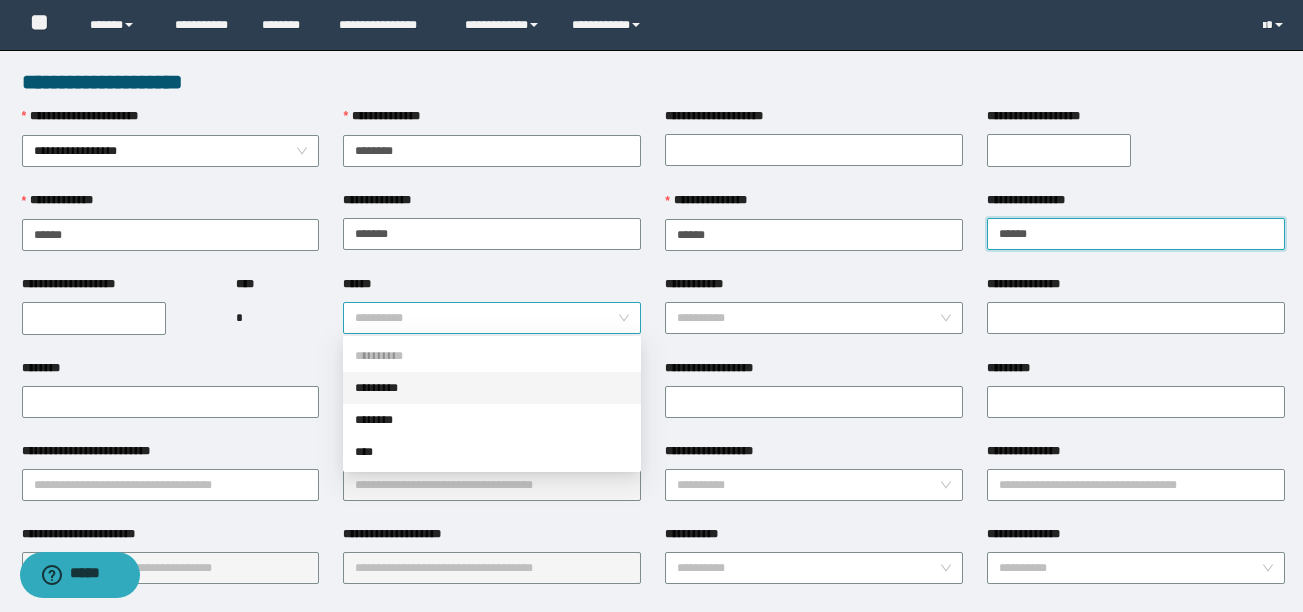 click on "**********" at bounding box center (492, 318) 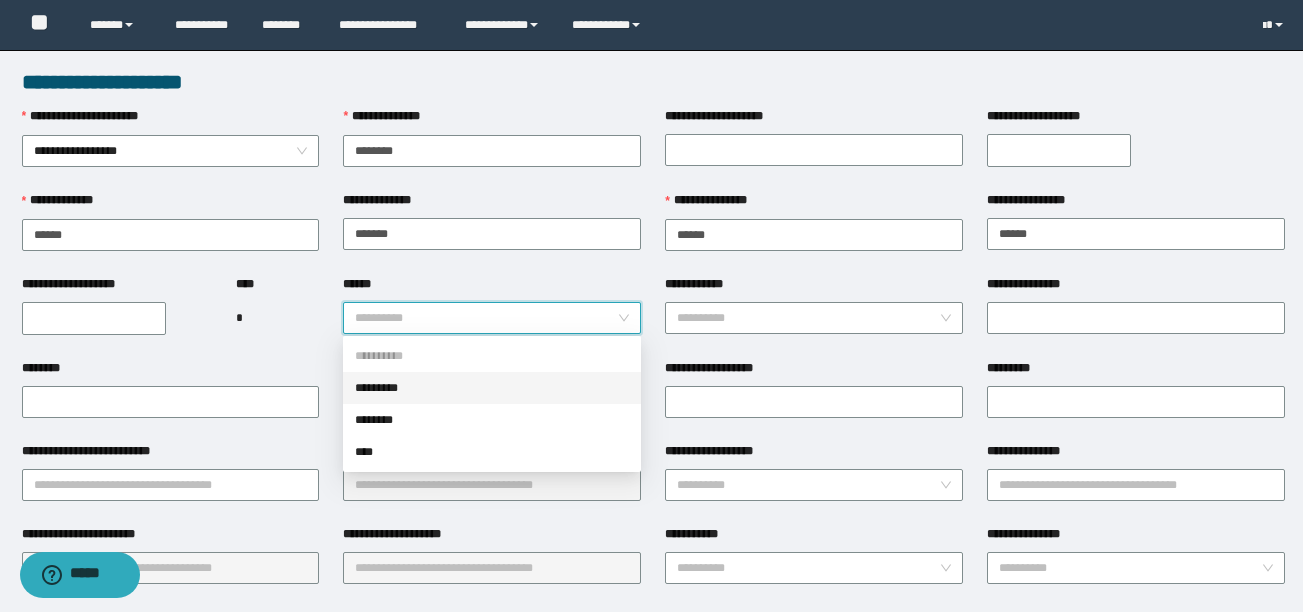 drag, startPoint x: 395, startPoint y: 389, endPoint x: 456, endPoint y: 368, distance: 64.513565 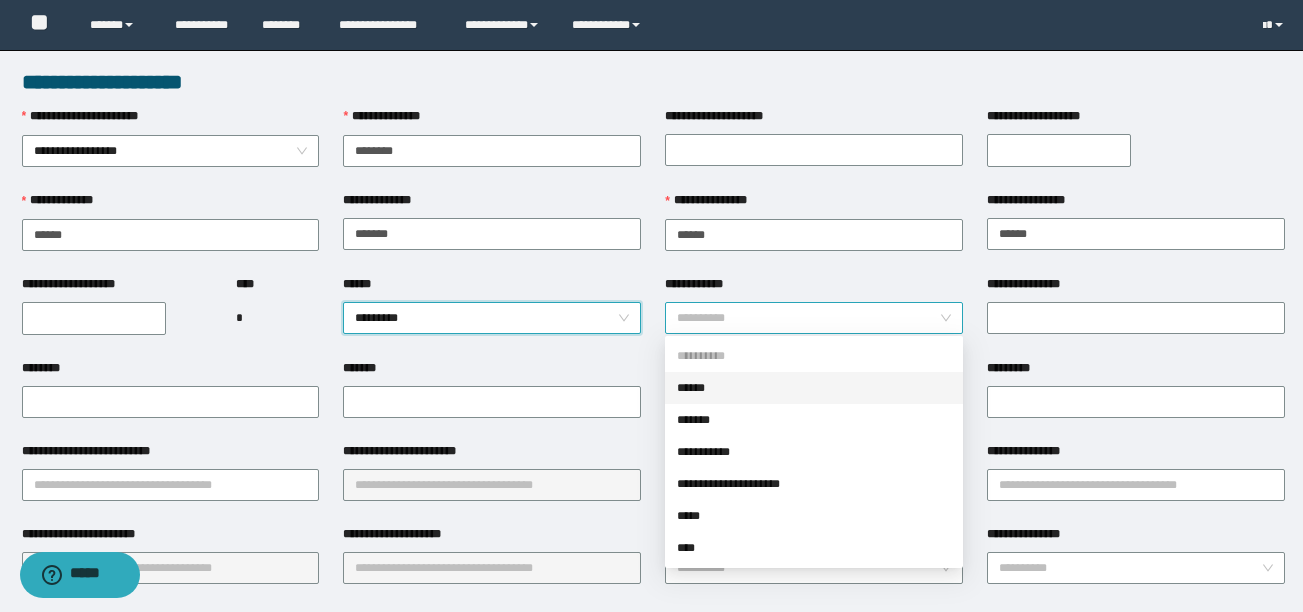 click on "**********" at bounding box center [814, 318] 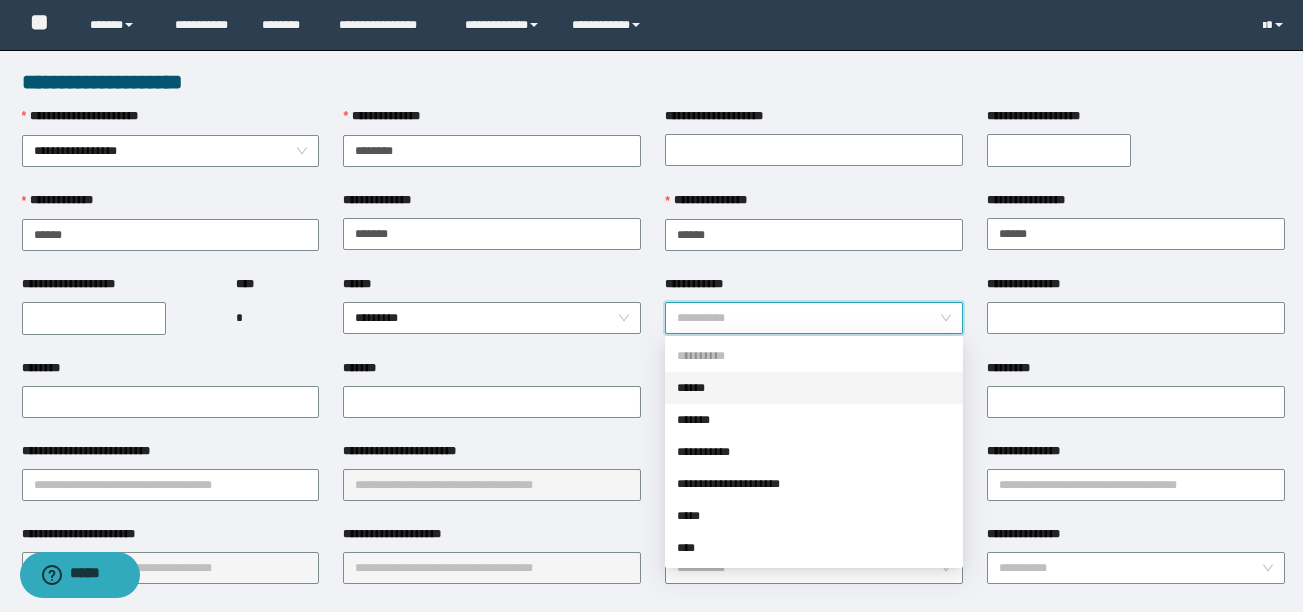 click on "******" at bounding box center (814, 388) 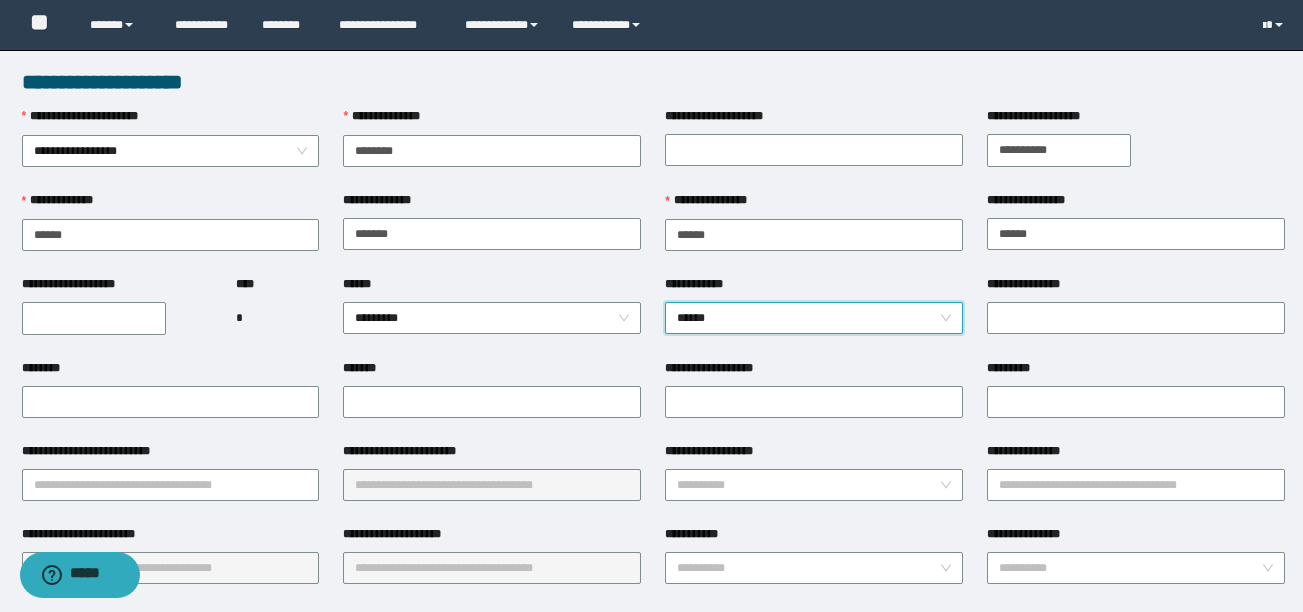 drag, startPoint x: 1002, startPoint y: 141, endPoint x: 993, endPoint y: 162, distance: 22.847319 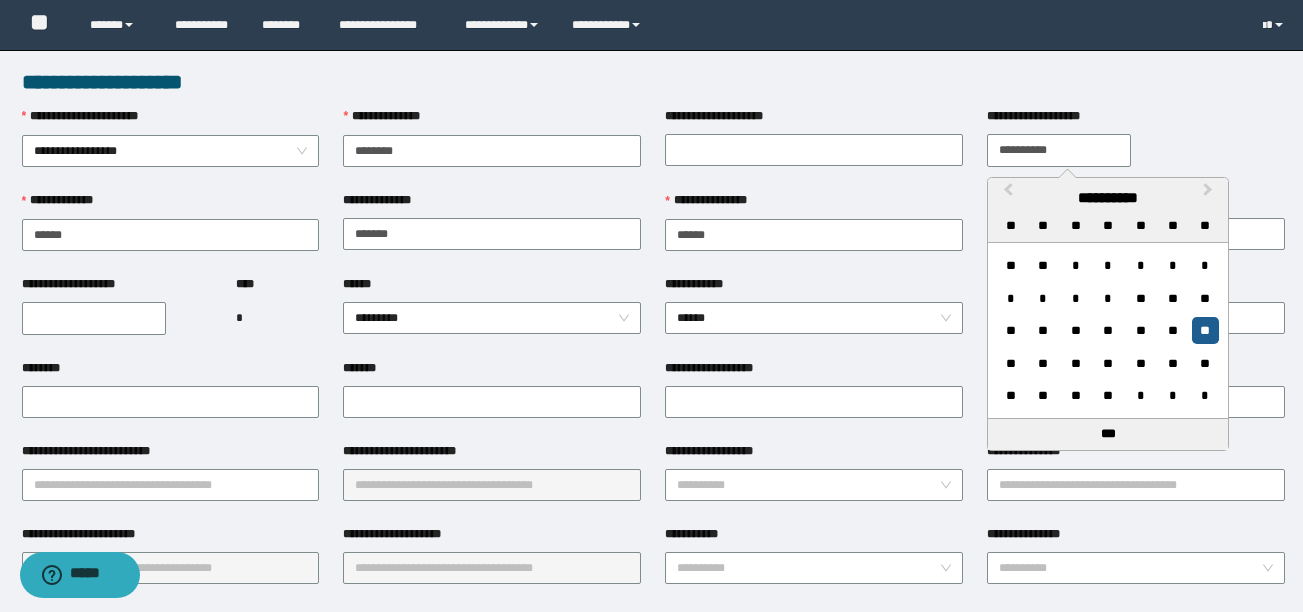 type on "**********" 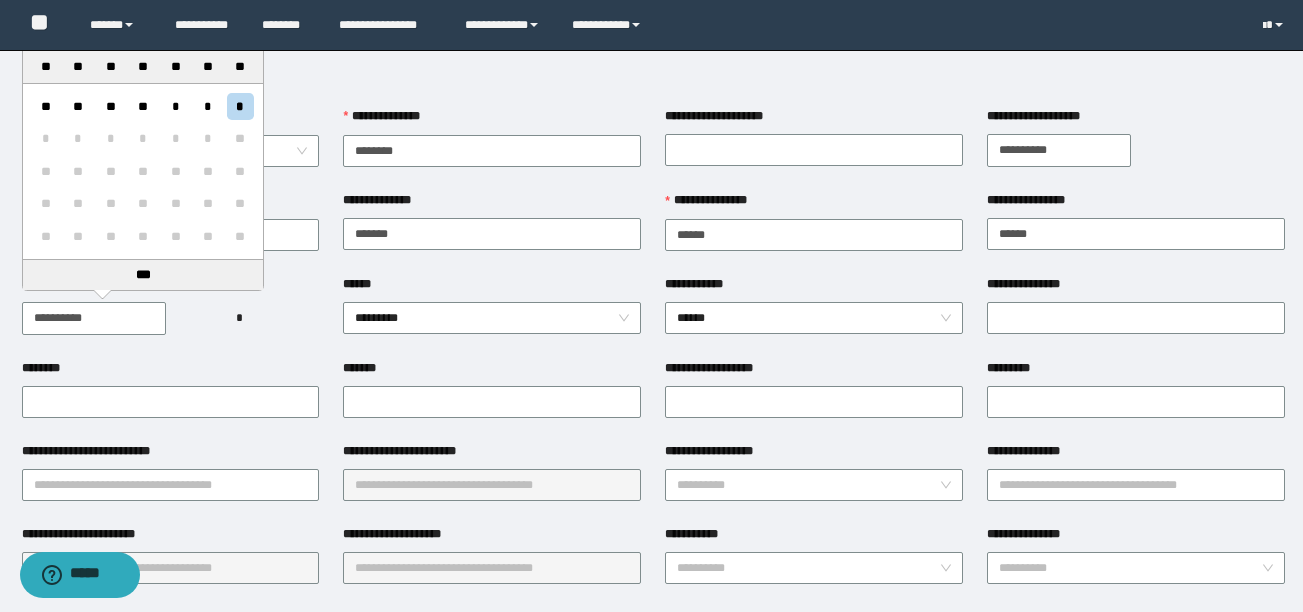 click on "**********" at bounding box center [94, 318] 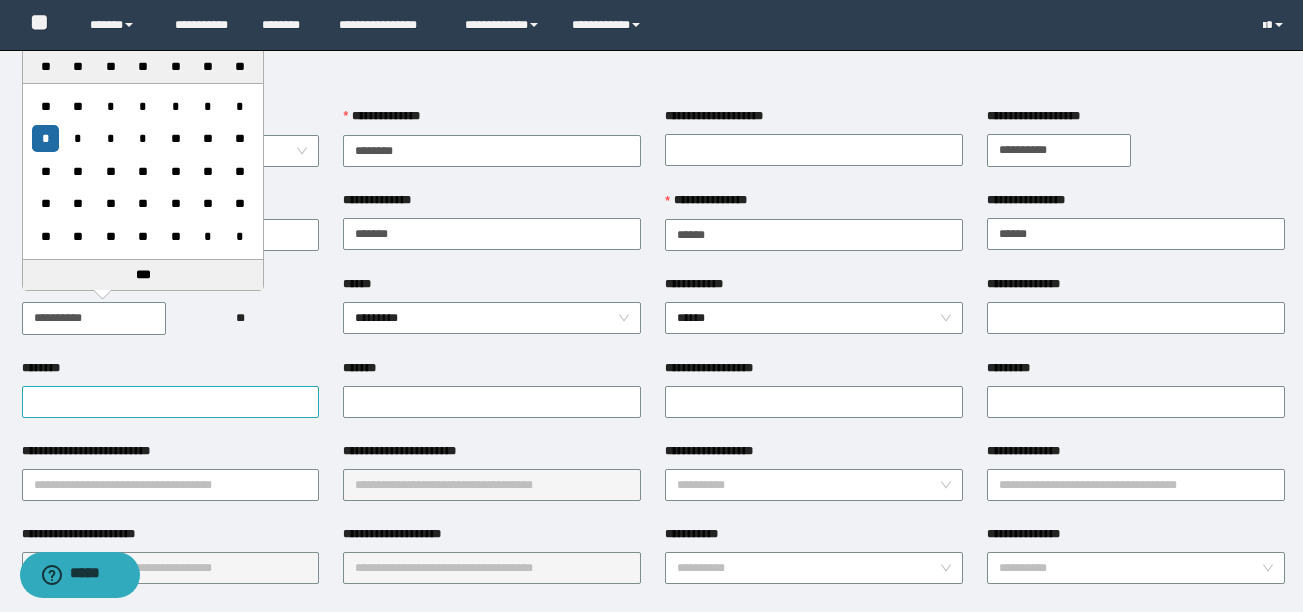 type on "**********" 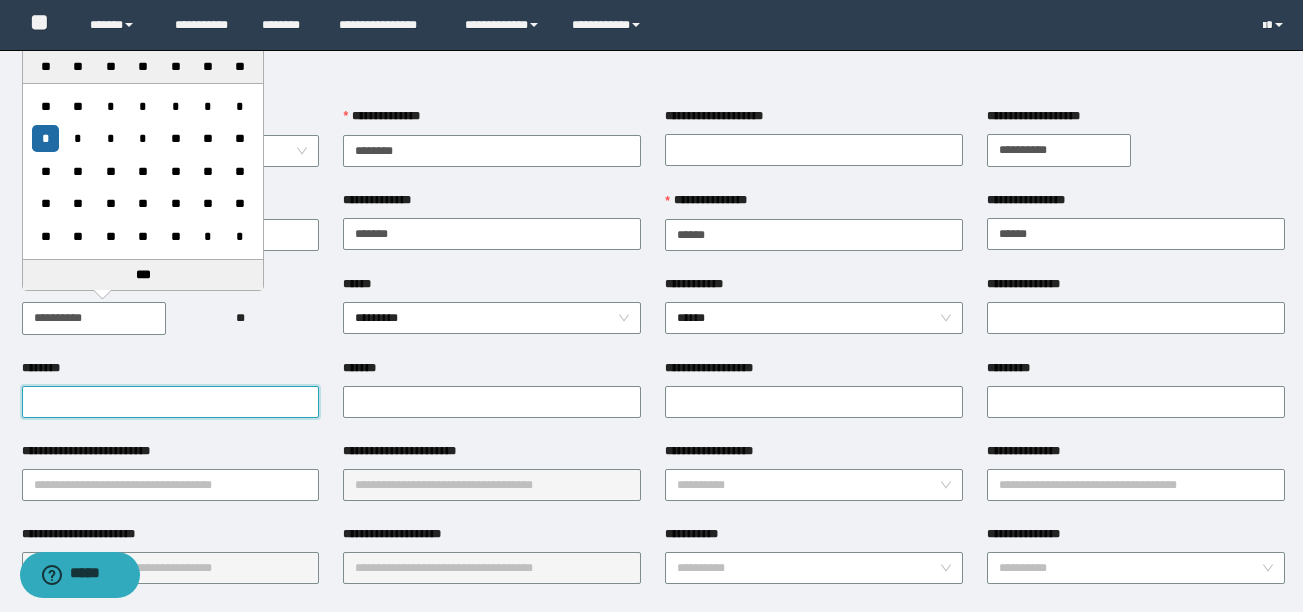 click on "********" at bounding box center (171, 402) 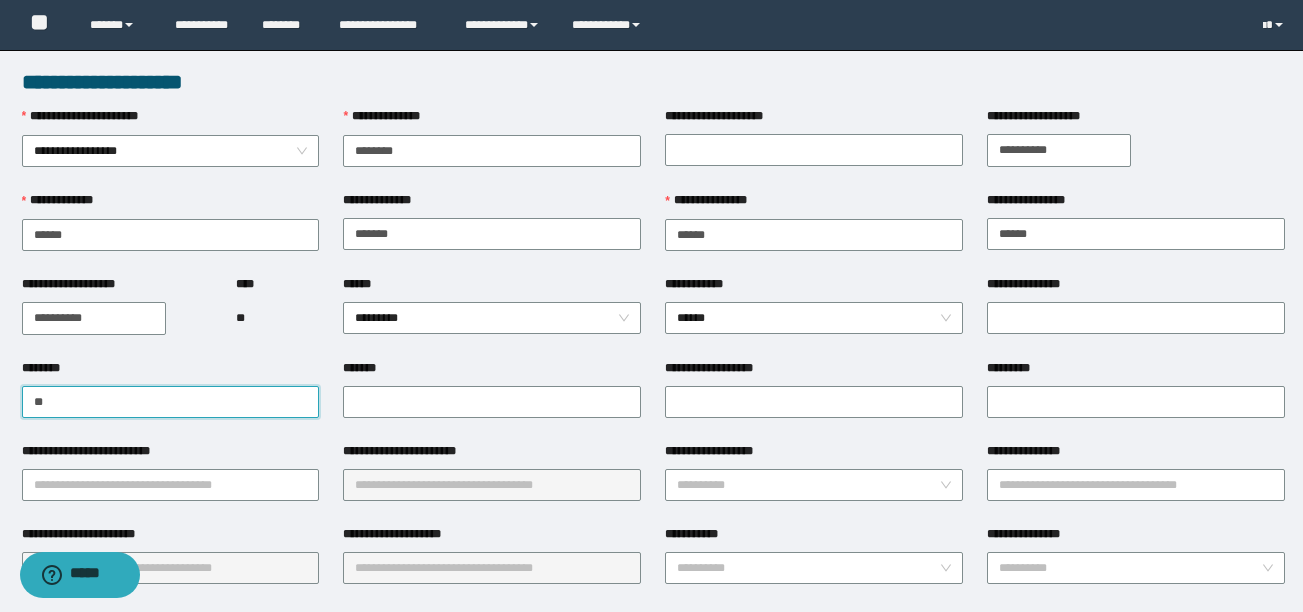 type on "*" 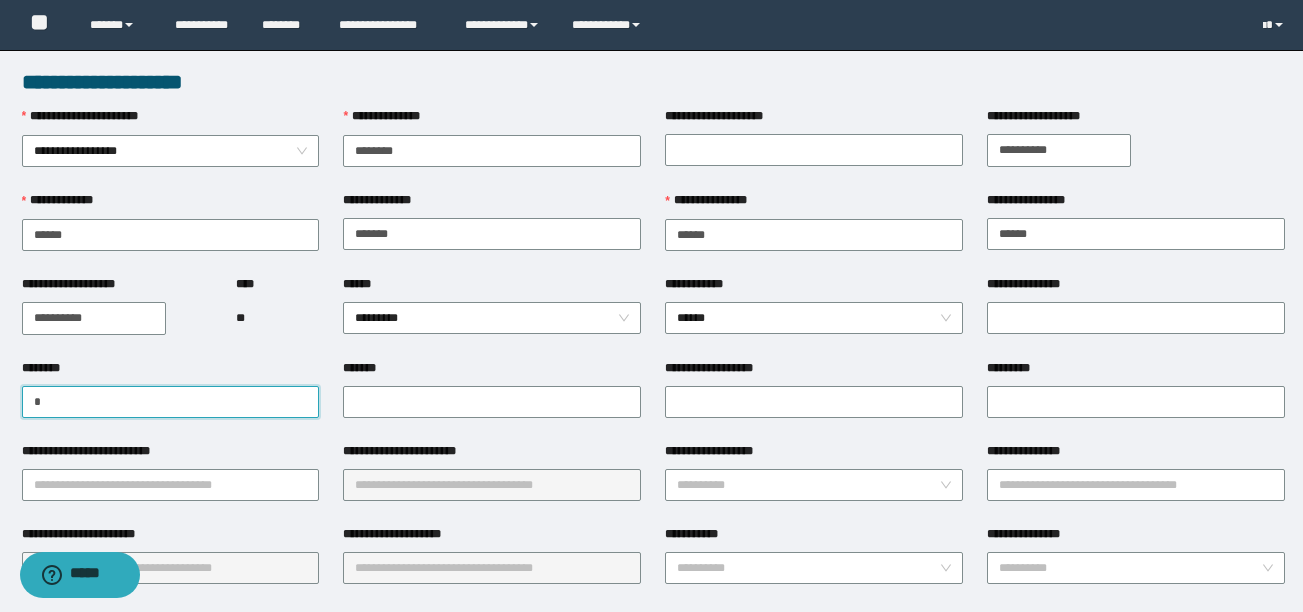 type 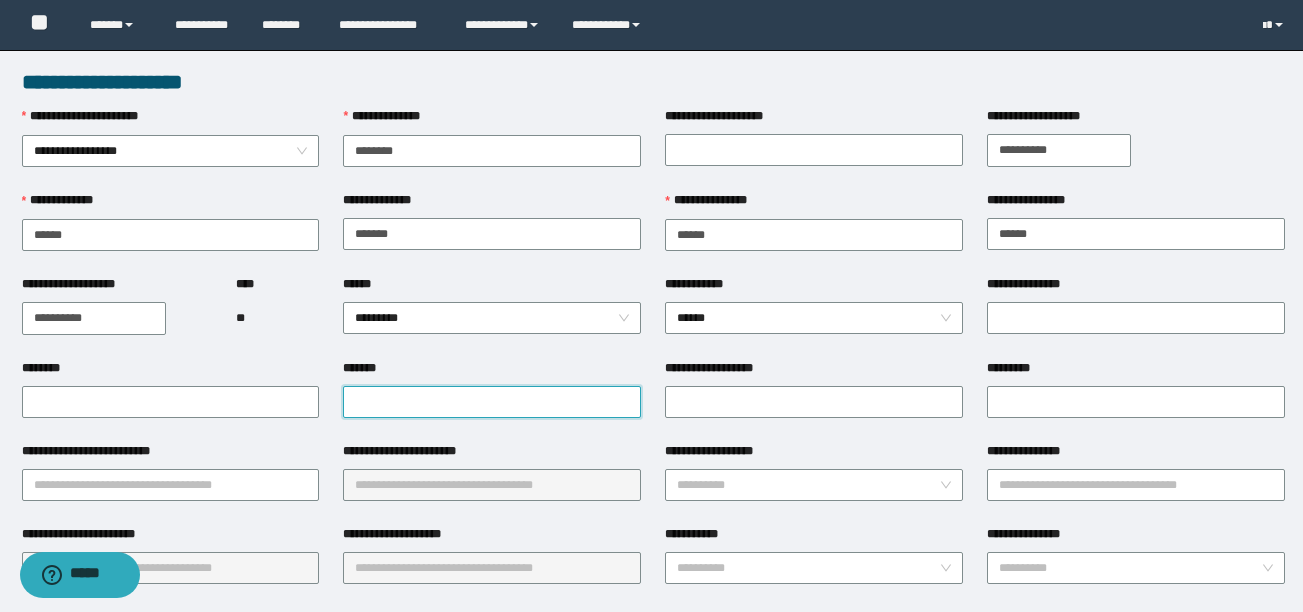 click on "*******" at bounding box center (492, 402) 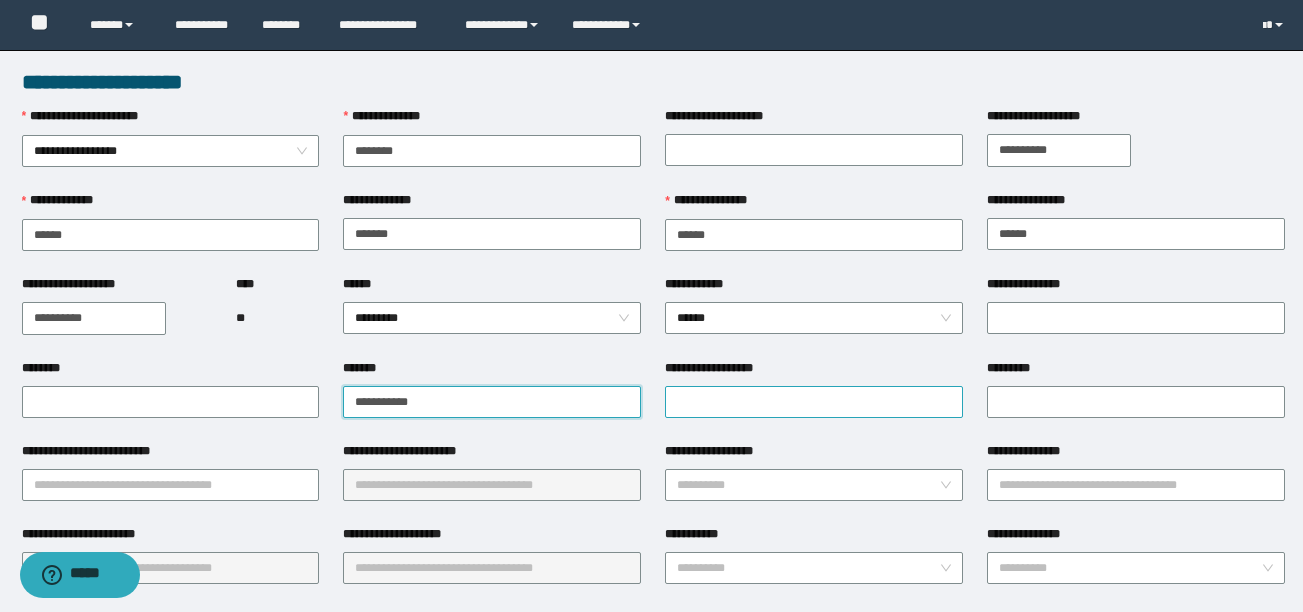 type on "**********" 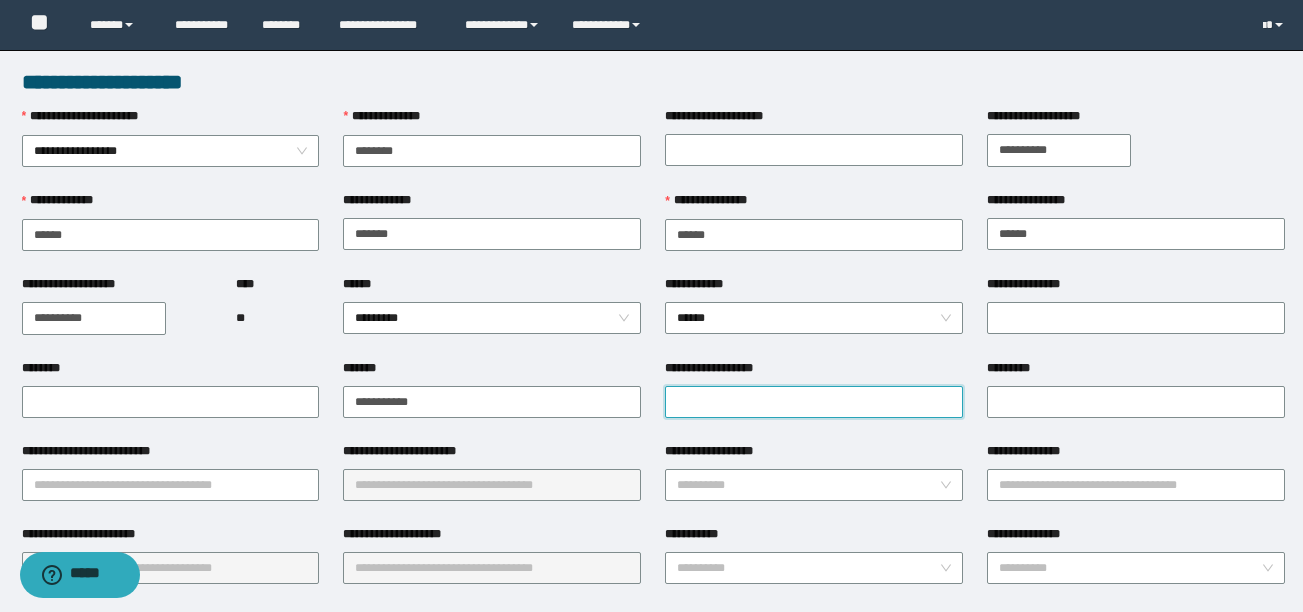 click on "**********" at bounding box center [814, 402] 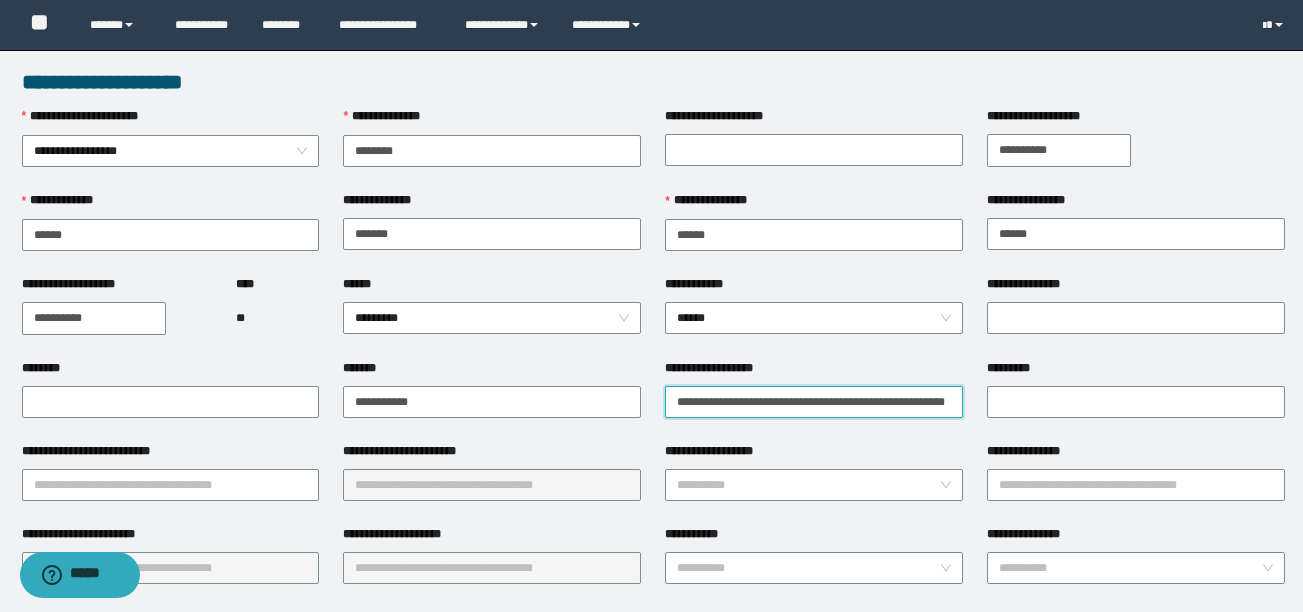 scroll, scrollTop: 0, scrollLeft: 58, axis: horizontal 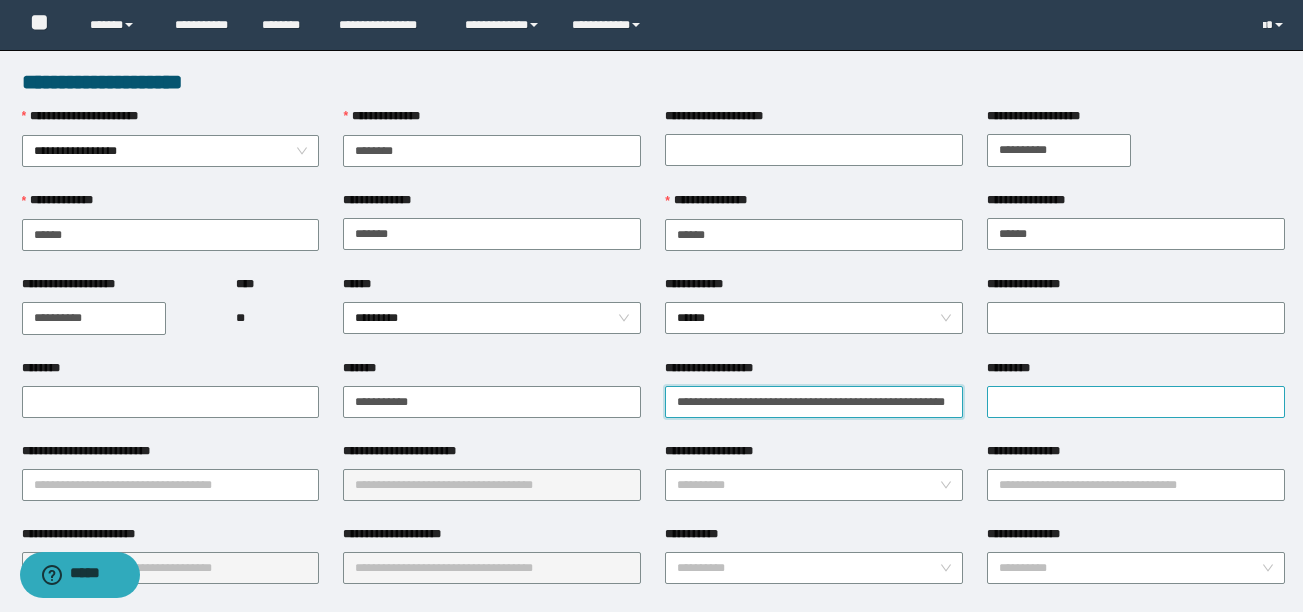 type on "**********" 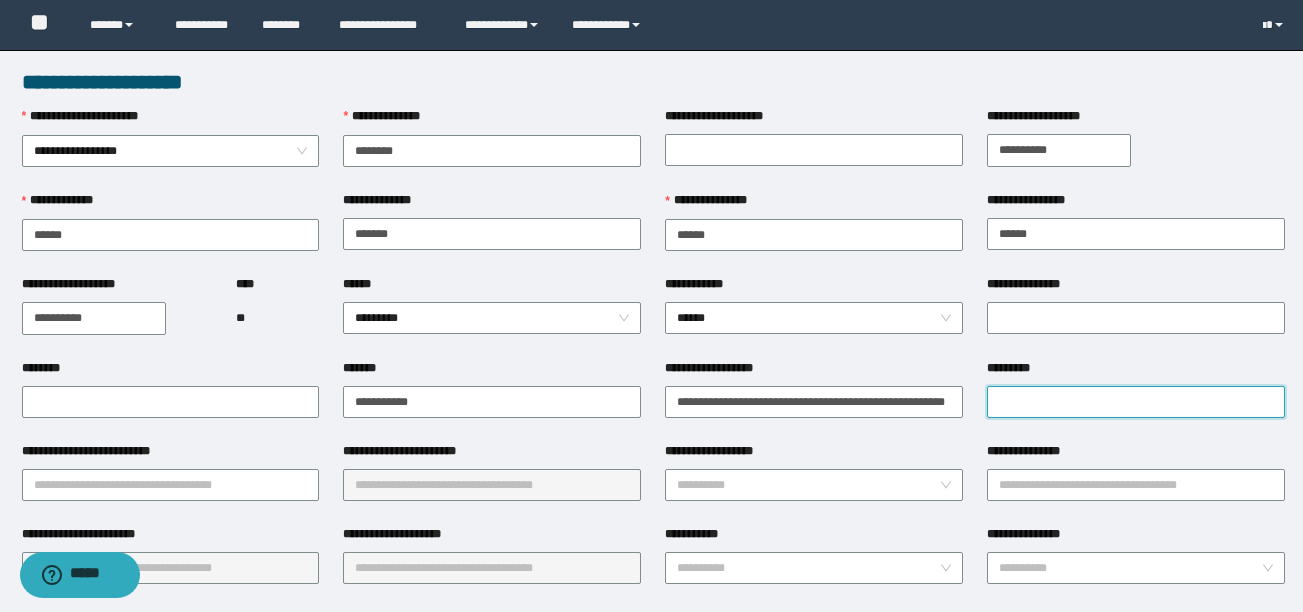 scroll, scrollTop: 0, scrollLeft: 0, axis: both 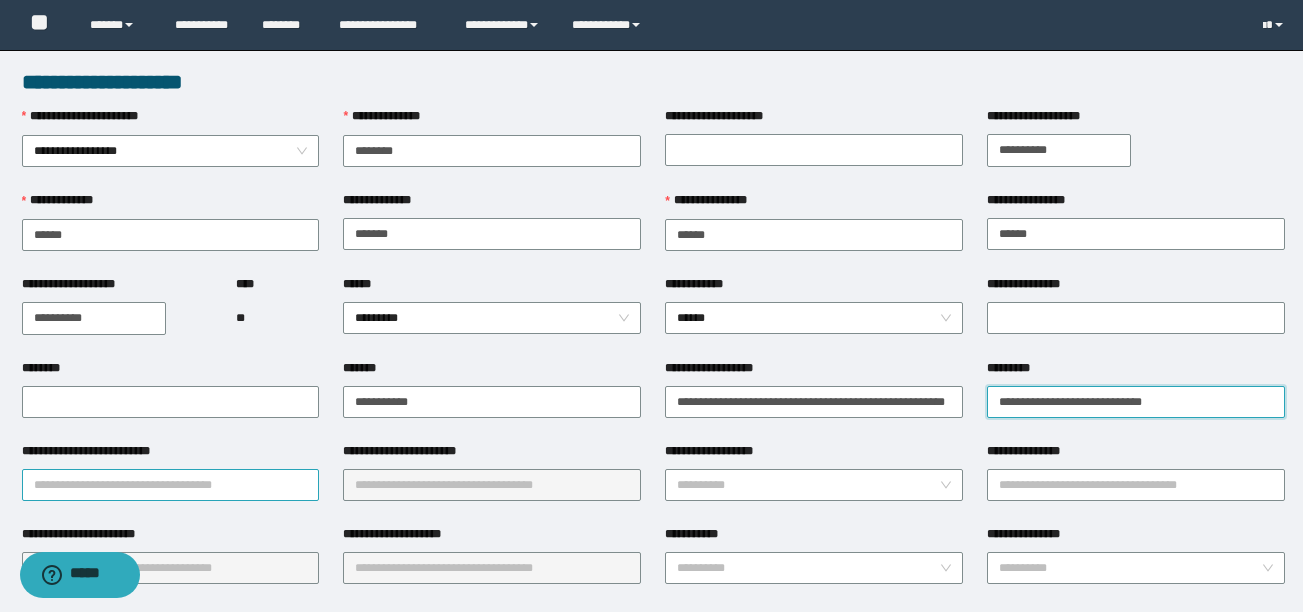 type on "**********" 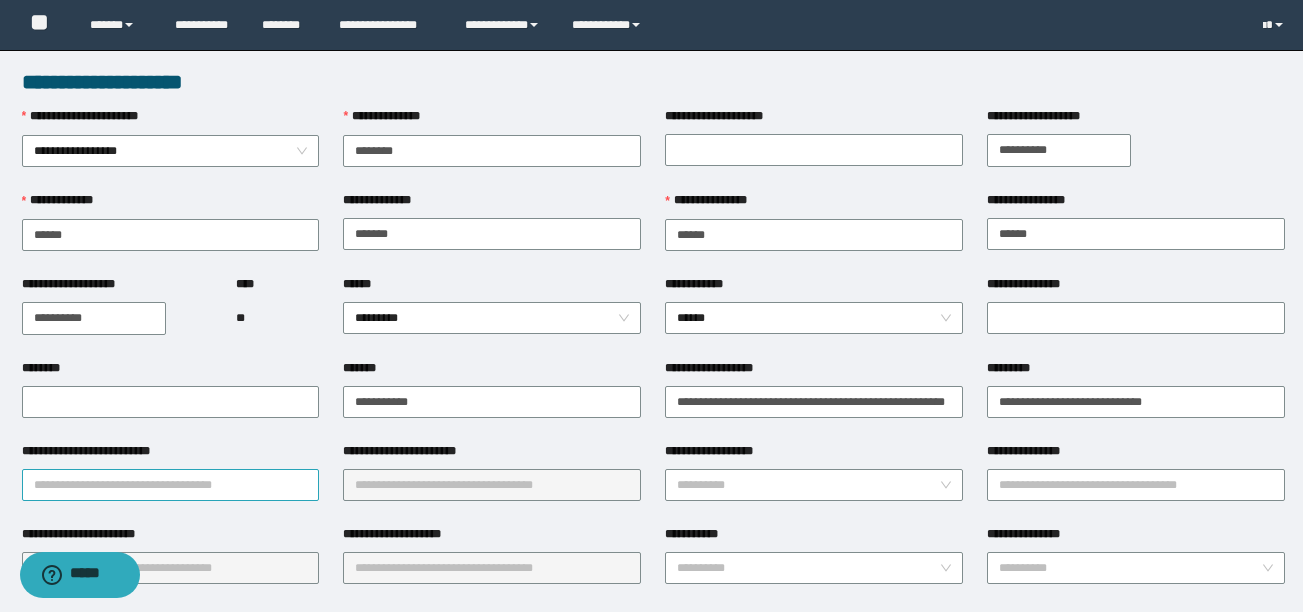 click on "**********" at bounding box center [171, 485] 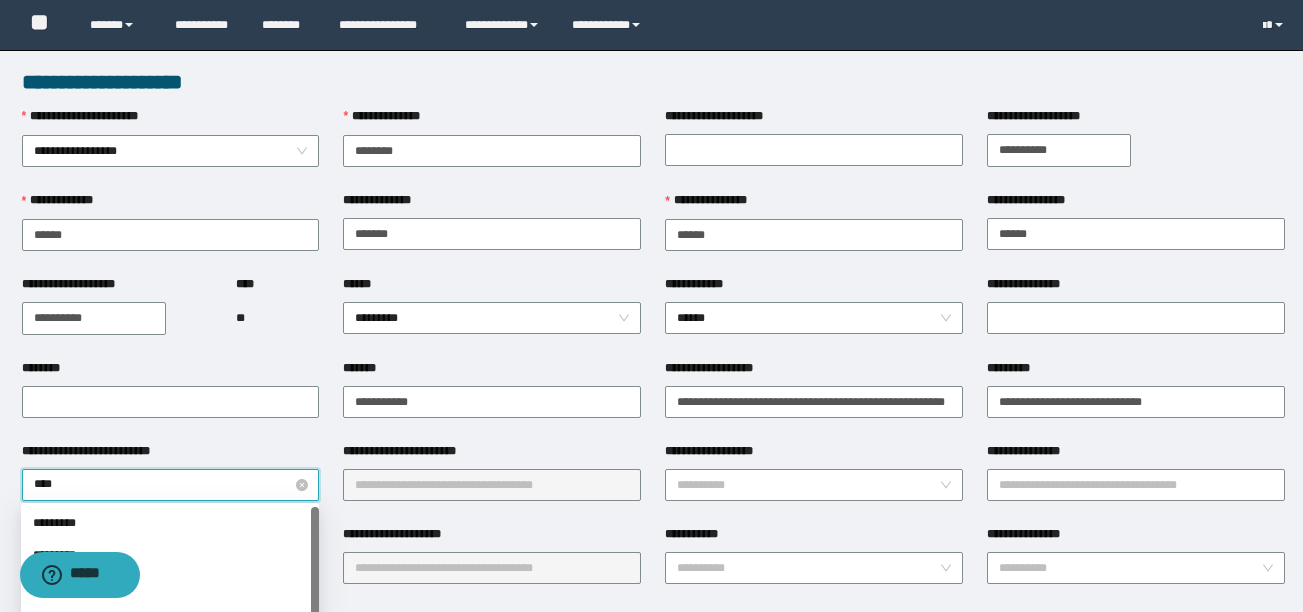 type on "*****" 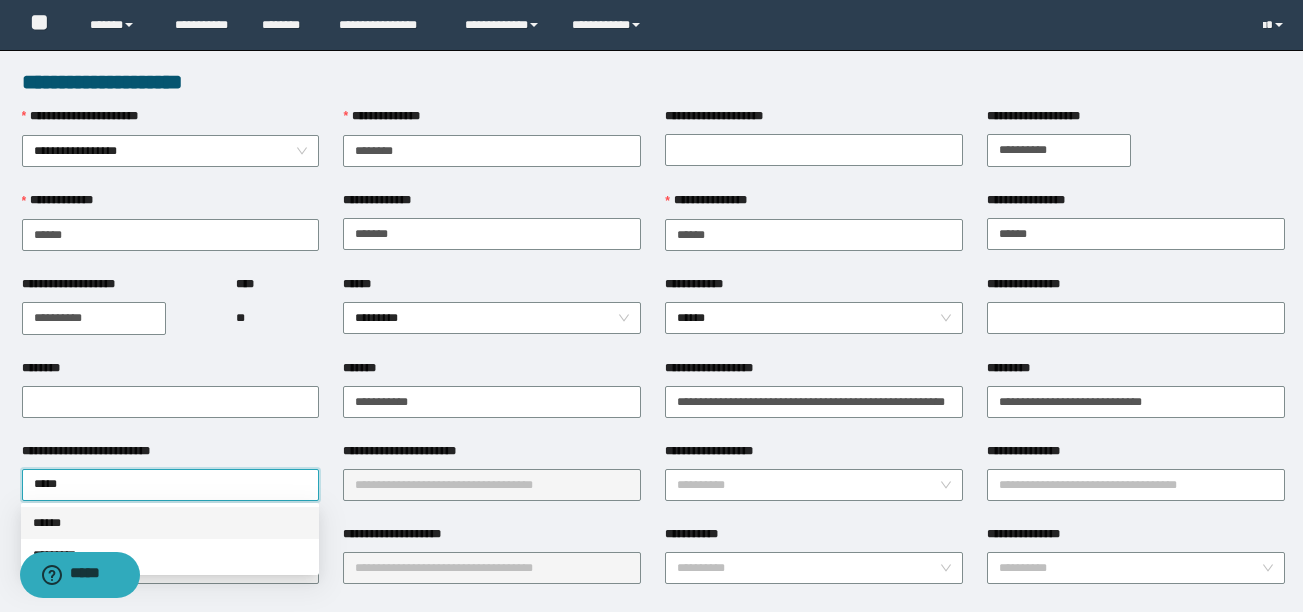 click on "******" at bounding box center [170, 523] 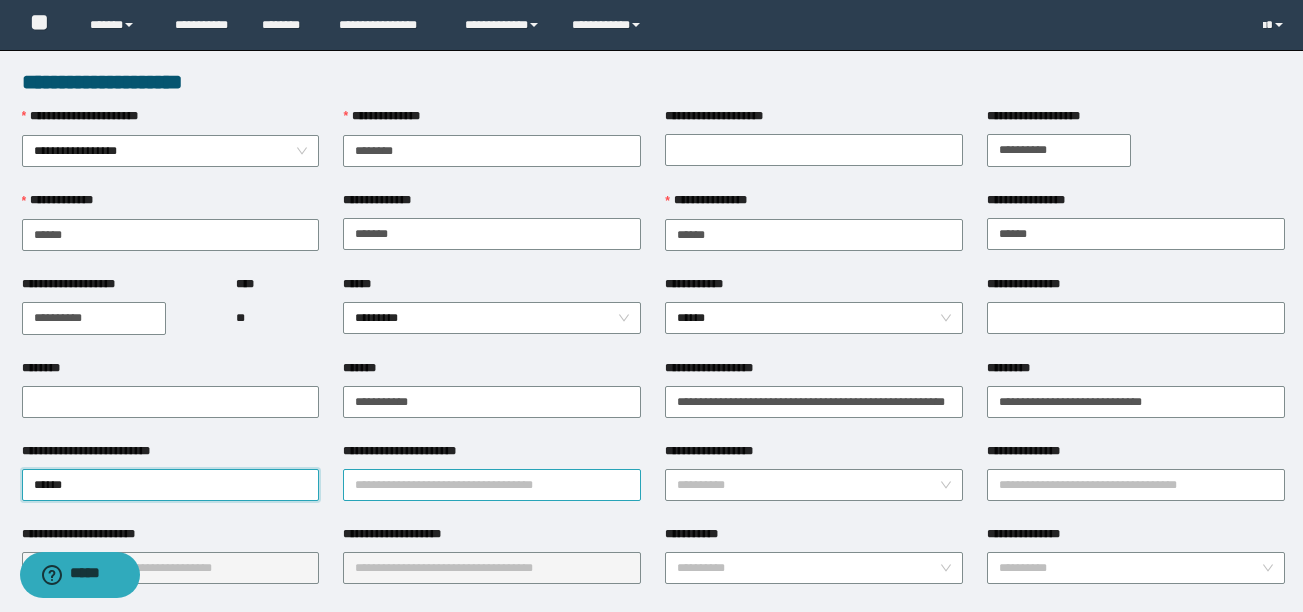 click on "**********" at bounding box center [492, 485] 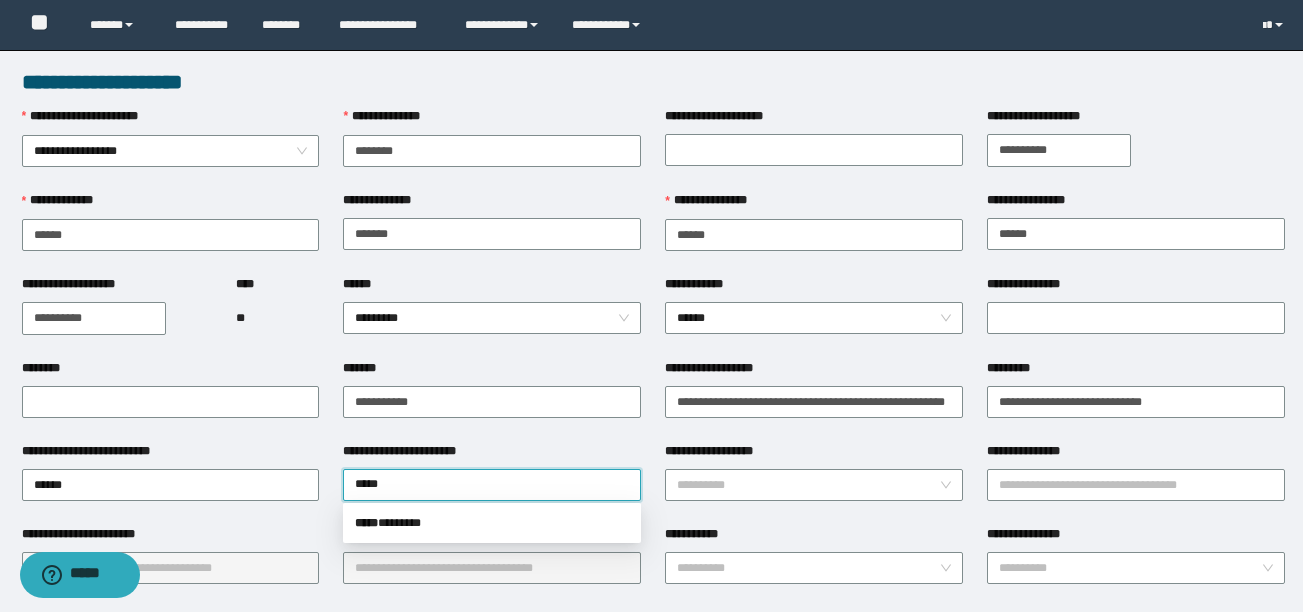 type on "******" 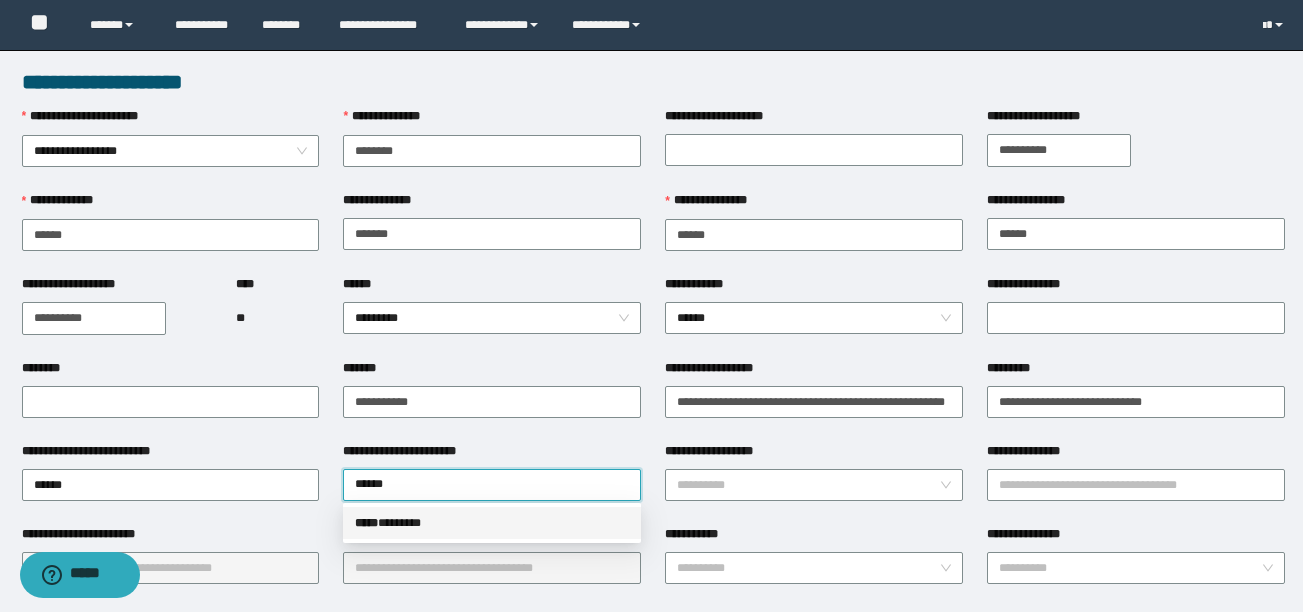 click on "***** * ******" at bounding box center [492, 523] 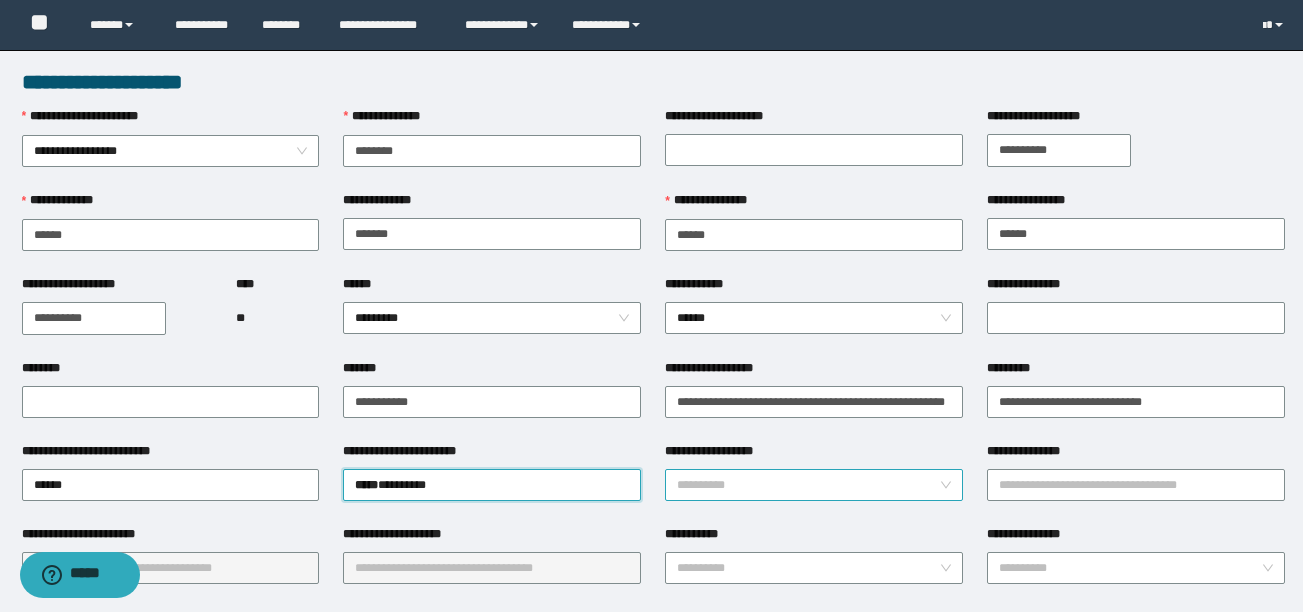 click on "**********" at bounding box center (814, 485) 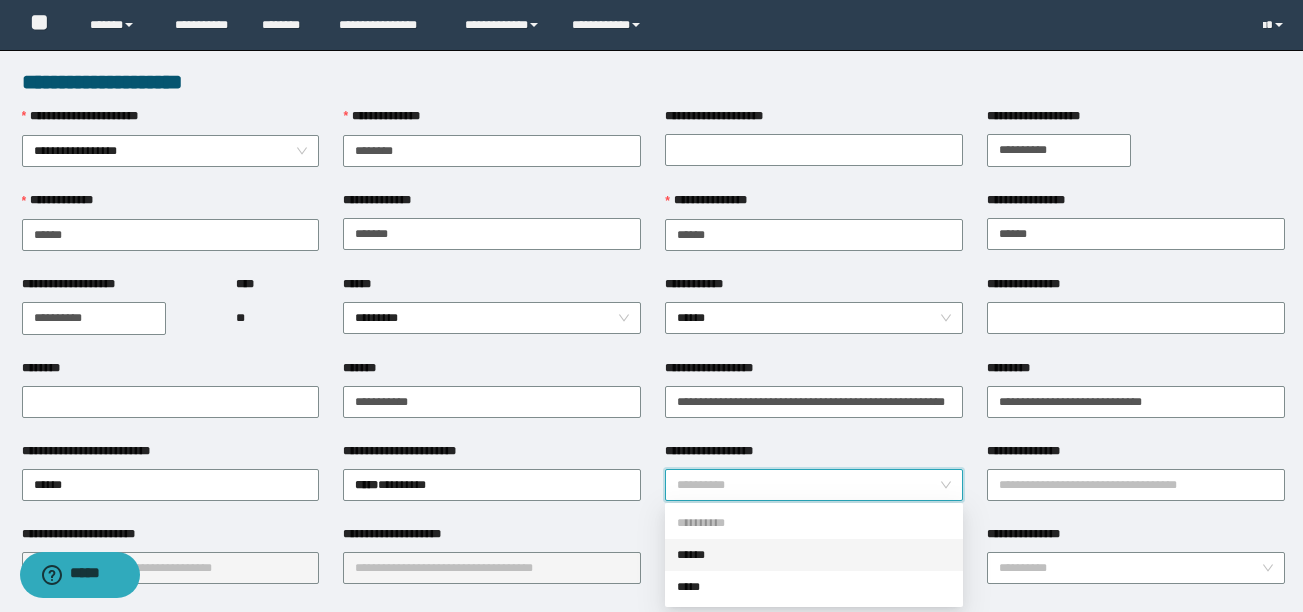 click on "******" at bounding box center [814, 555] 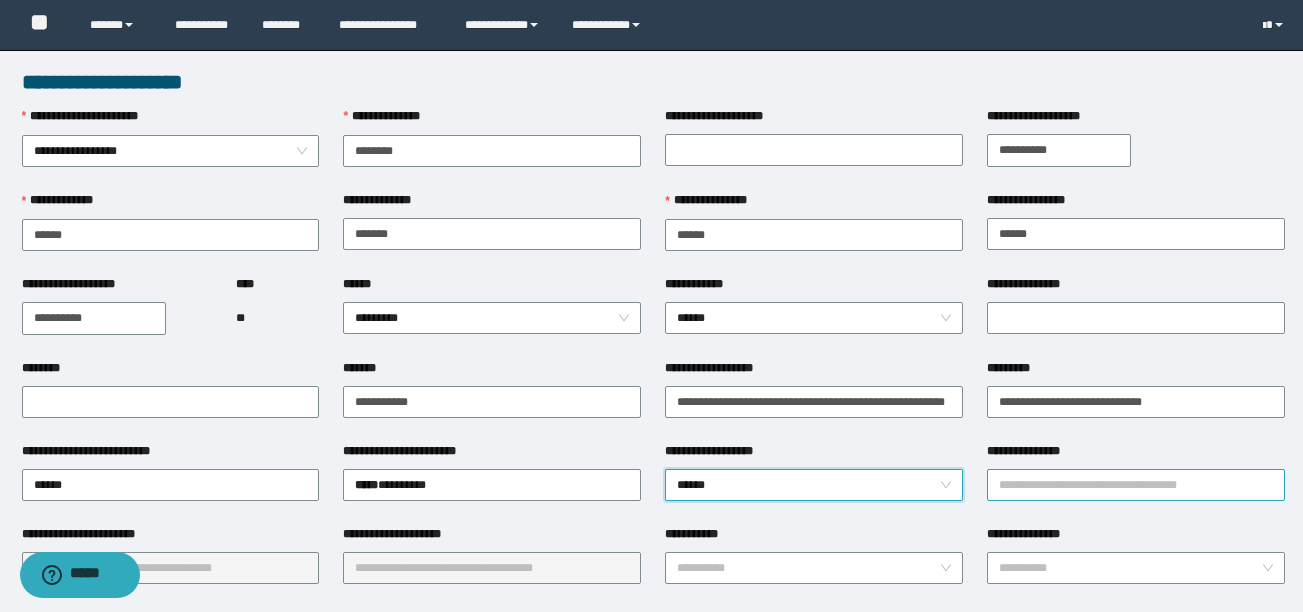 click on "**********" at bounding box center (1136, 485) 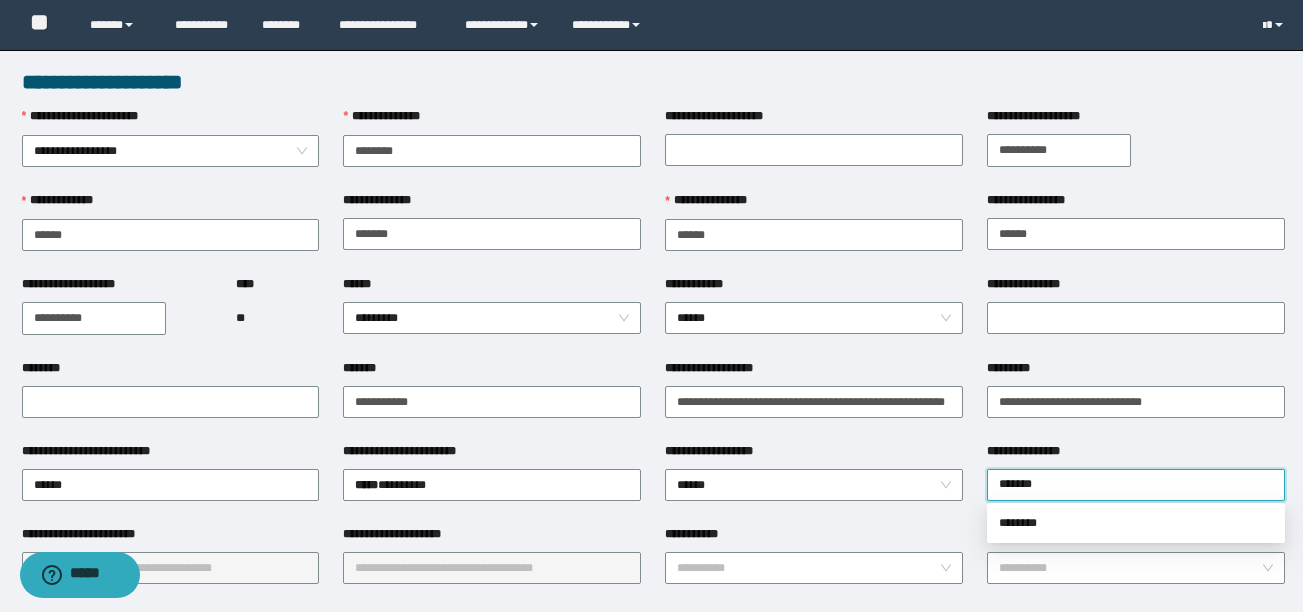 type on "********" 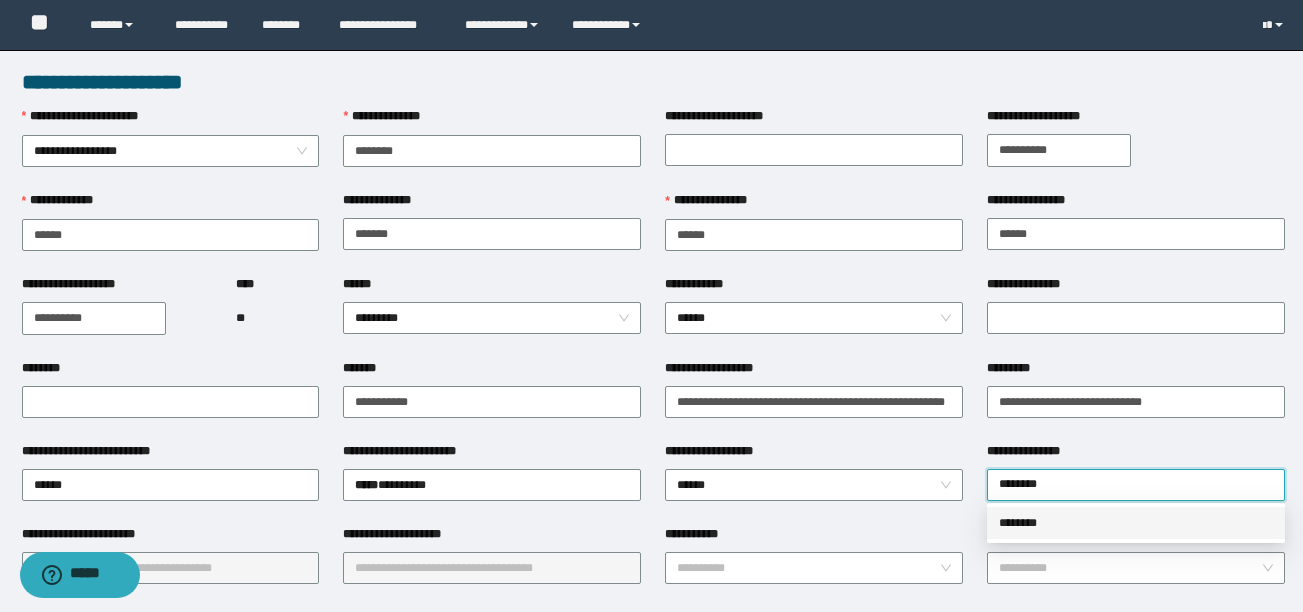 click on "********" at bounding box center [1136, 523] 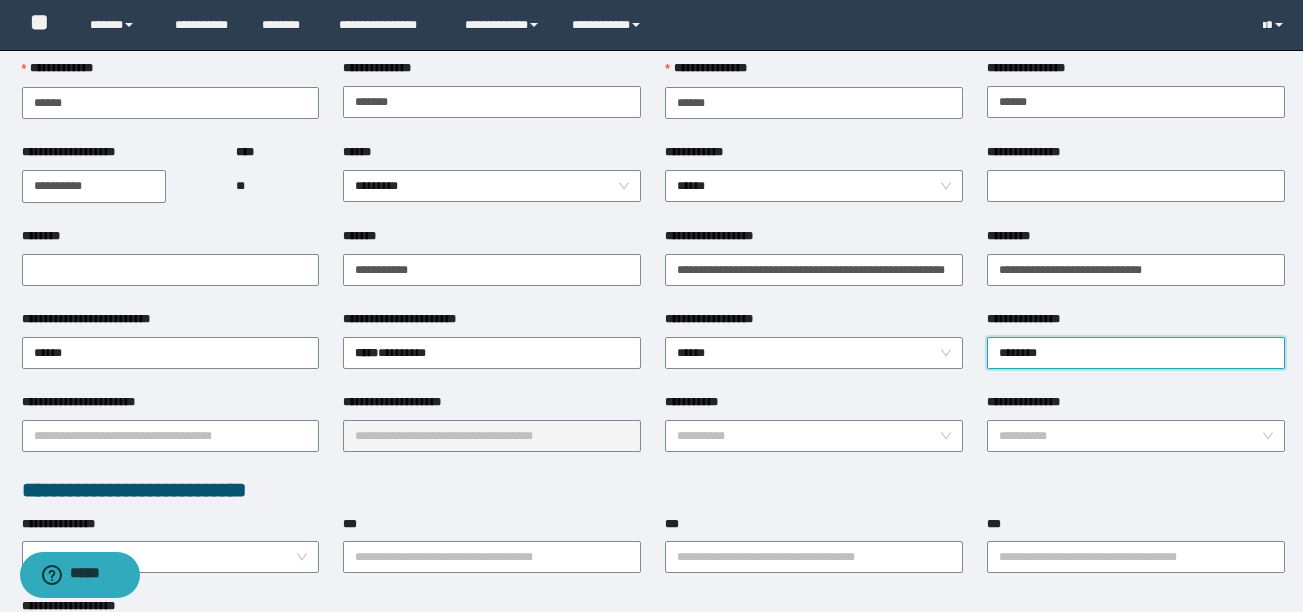 scroll, scrollTop: 133, scrollLeft: 0, axis: vertical 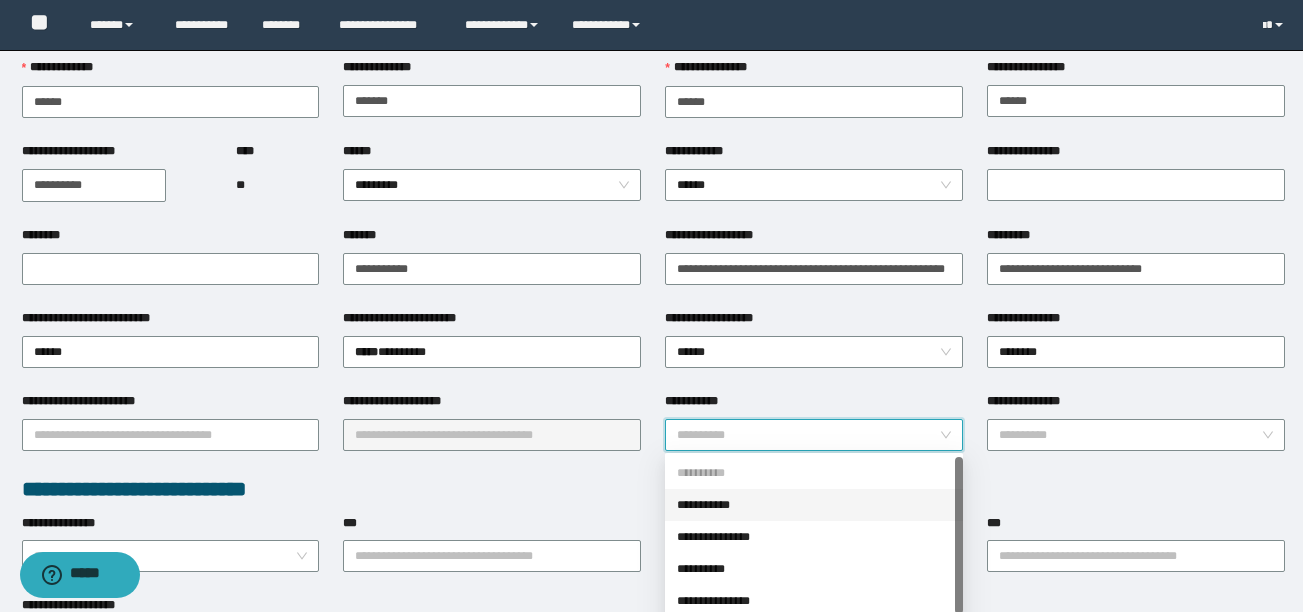 click on "**********" at bounding box center [808, 435] 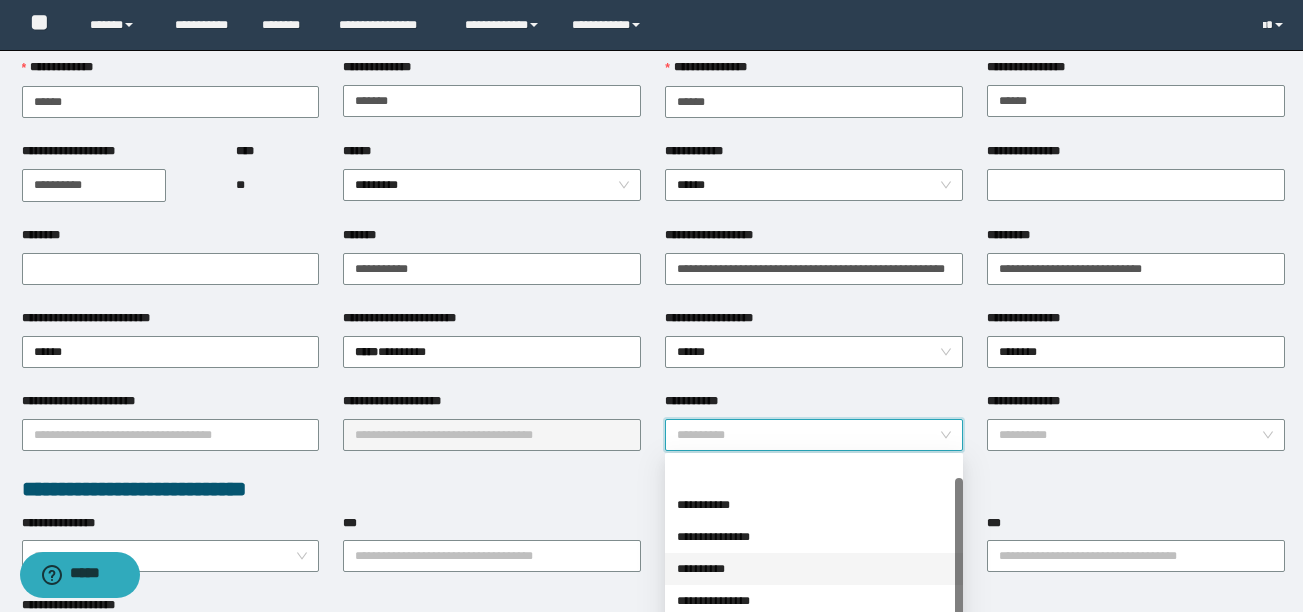 scroll, scrollTop: 33, scrollLeft: 0, axis: vertical 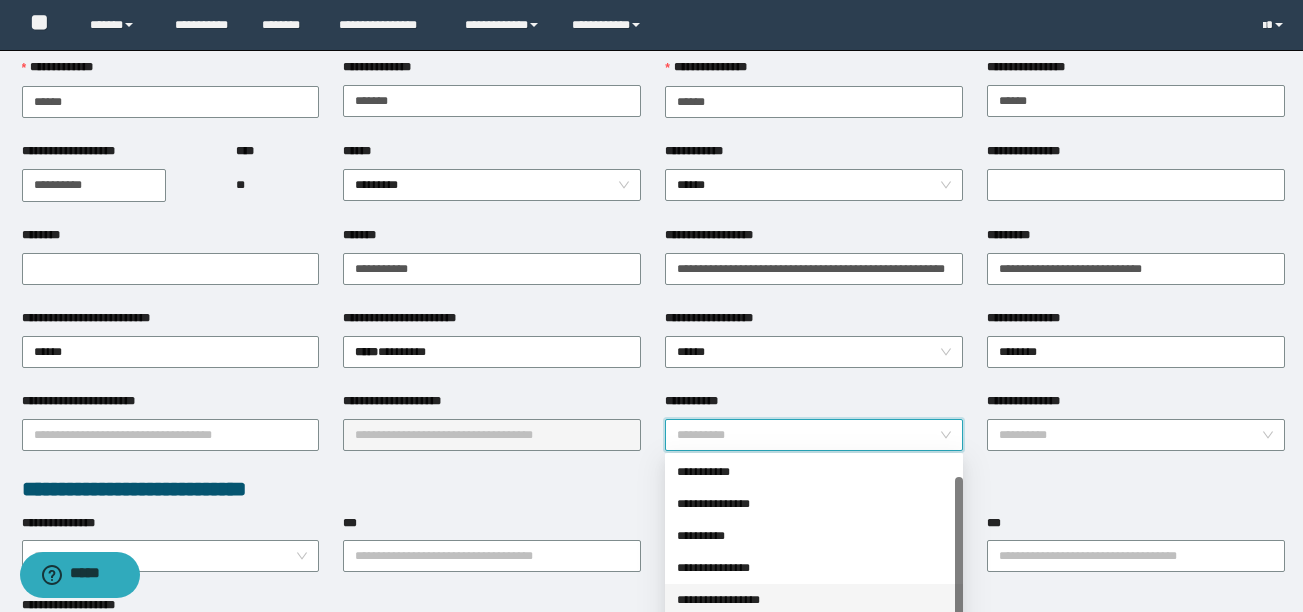 click on "**********" at bounding box center (814, 600) 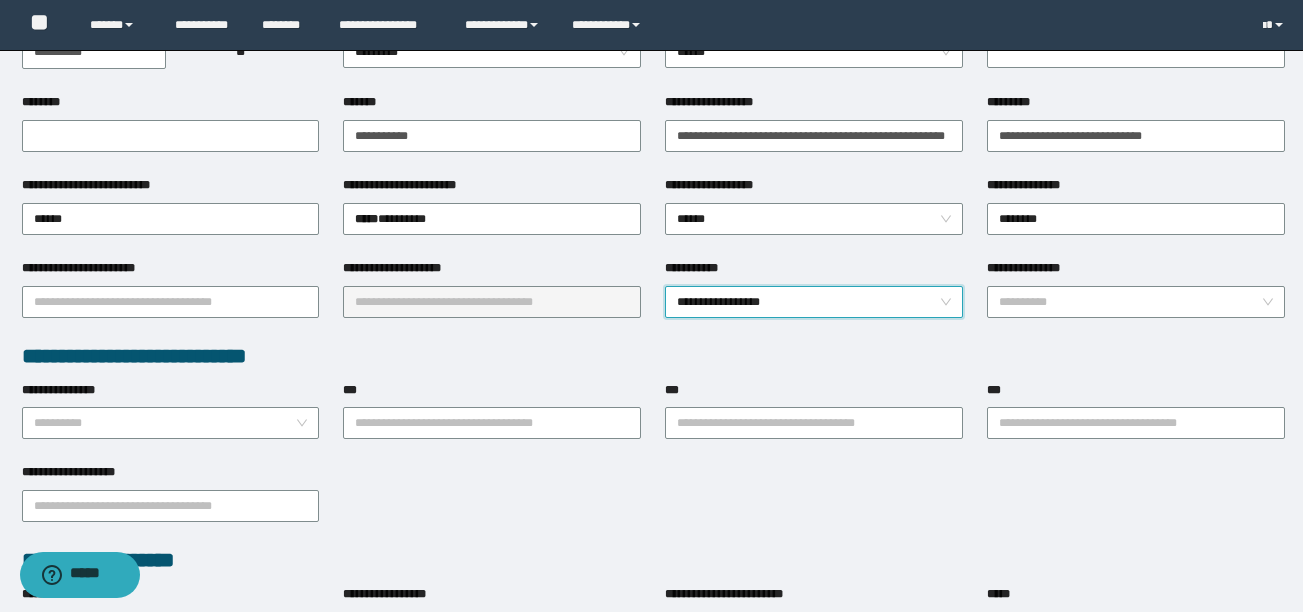 scroll, scrollTop: 267, scrollLeft: 0, axis: vertical 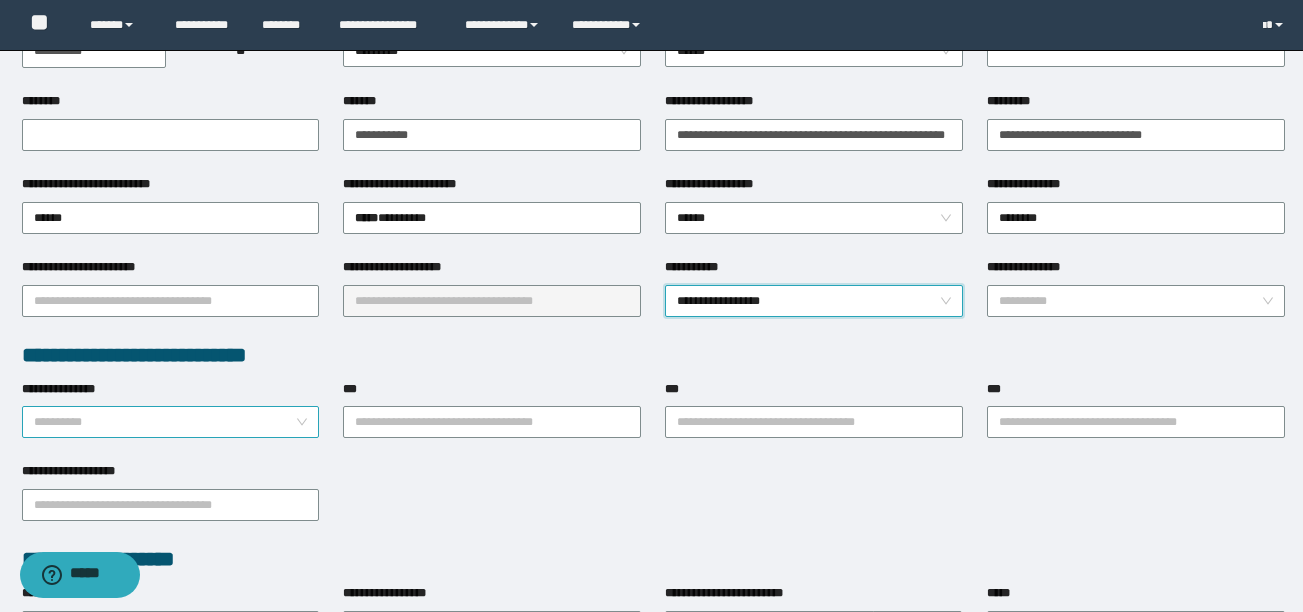 click on "**********" at bounding box center [171, 422] 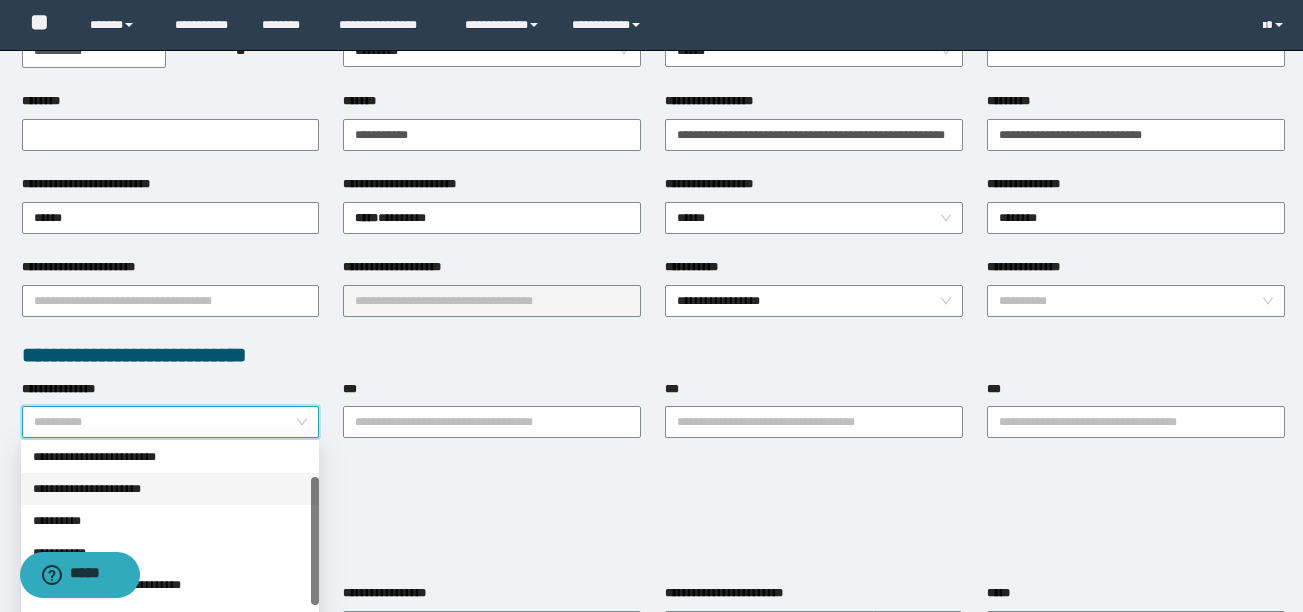 scroll, scrollTop: 66, scrollLeft: 0, axis: vertical 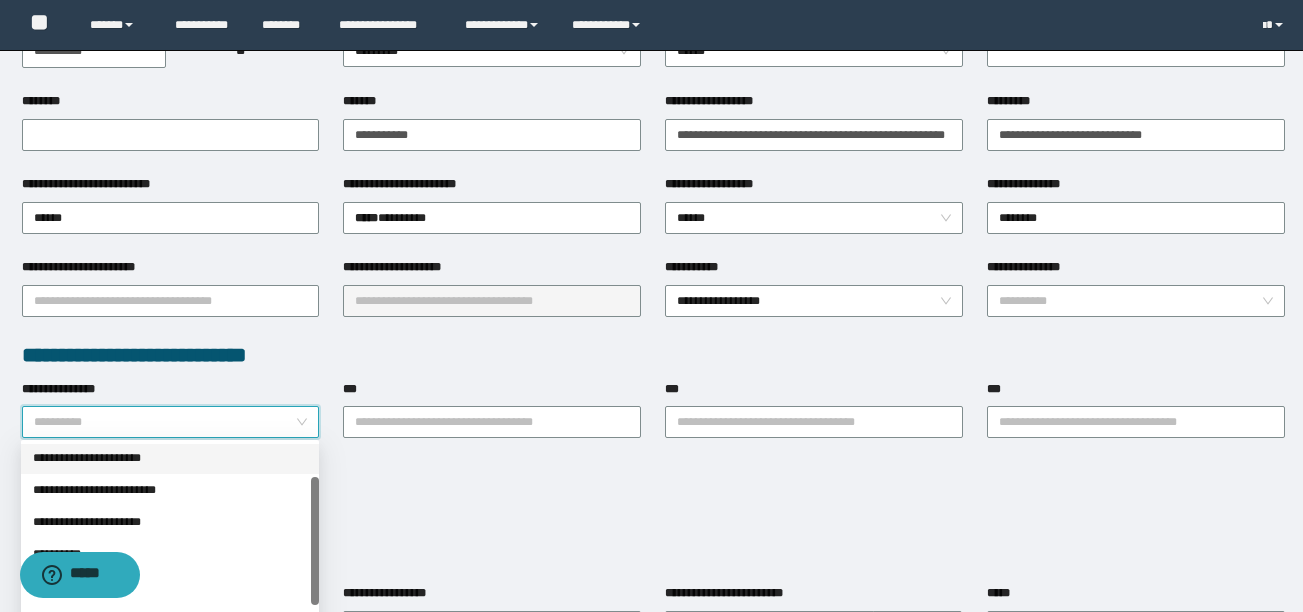 click on "**********" at bounding box center [170, 458] 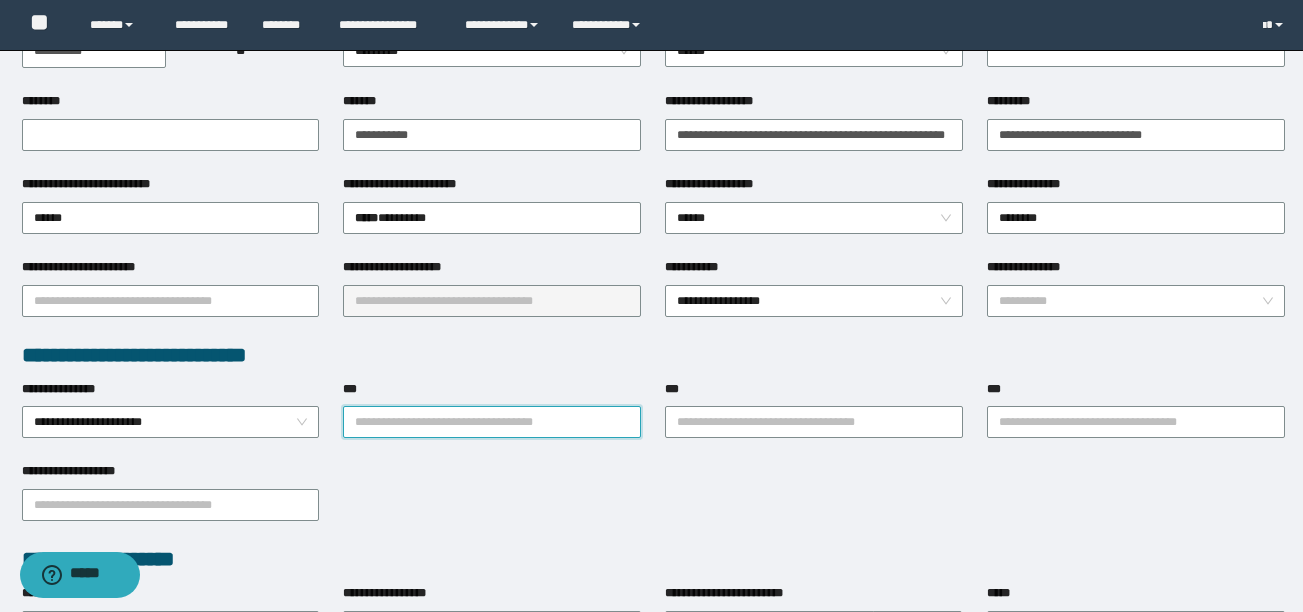 click on "***" at bounding box center (492, 422) 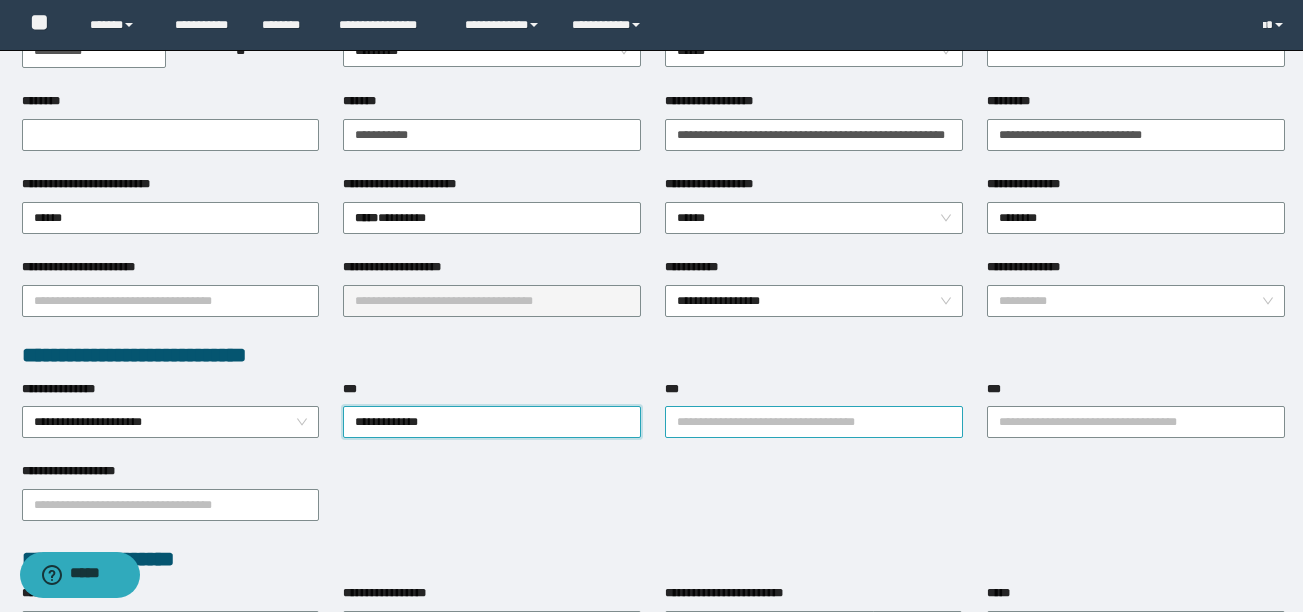 type on "**********" 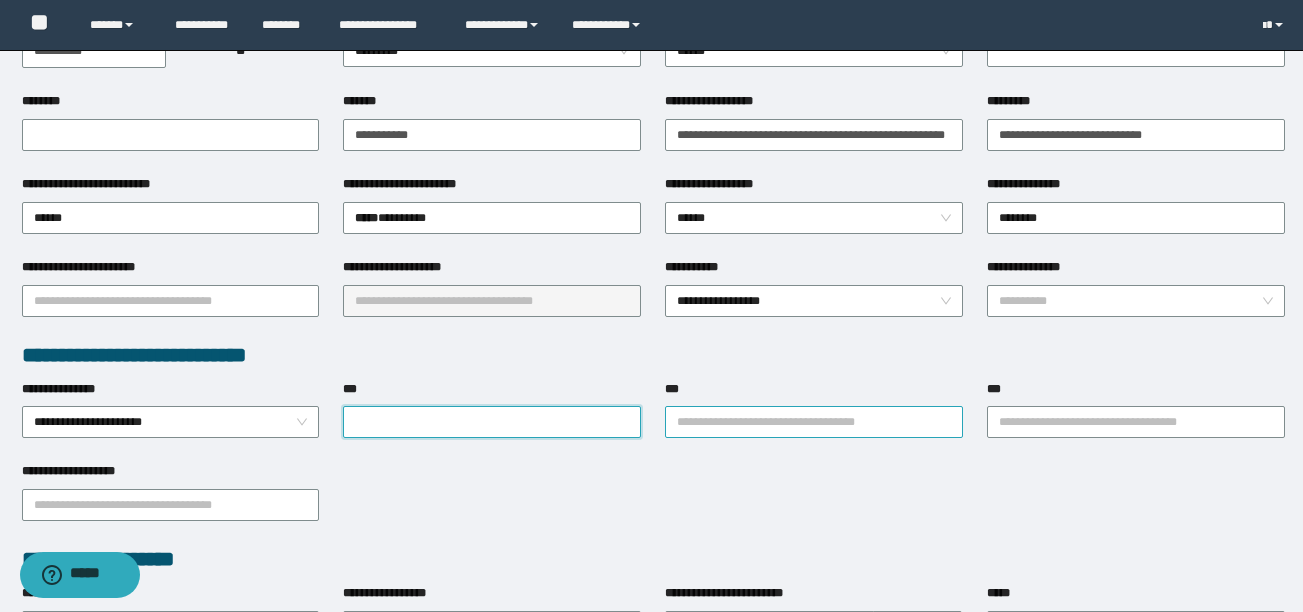 click on "***" at bounding box center [814, 422] 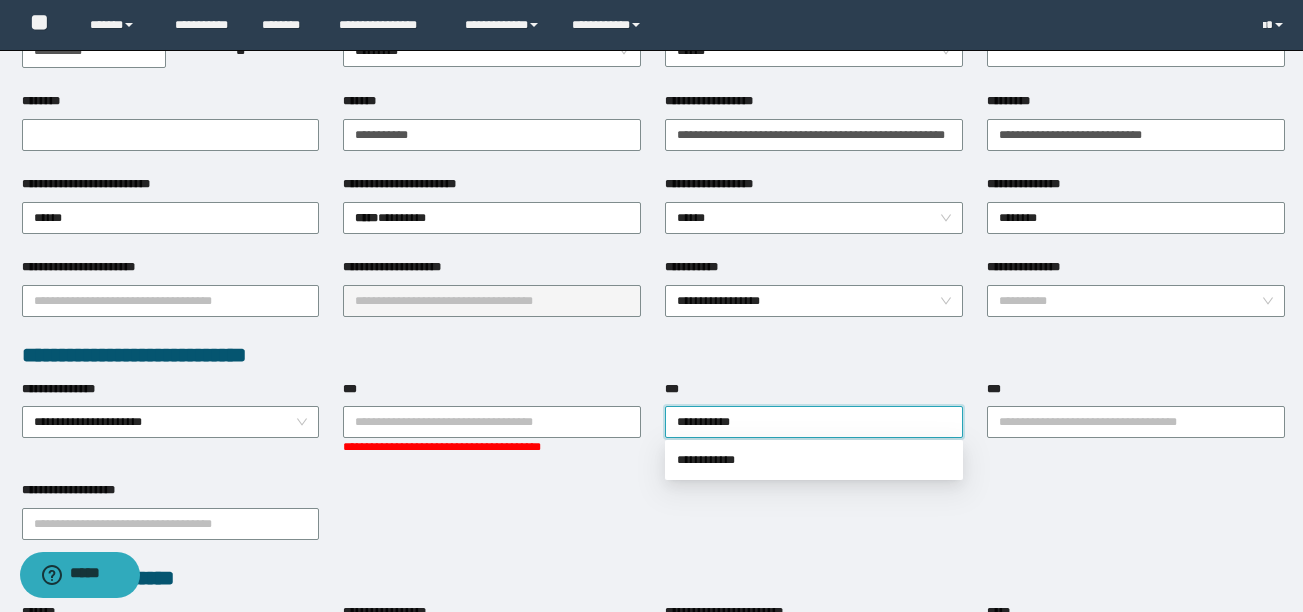 type on "**********" 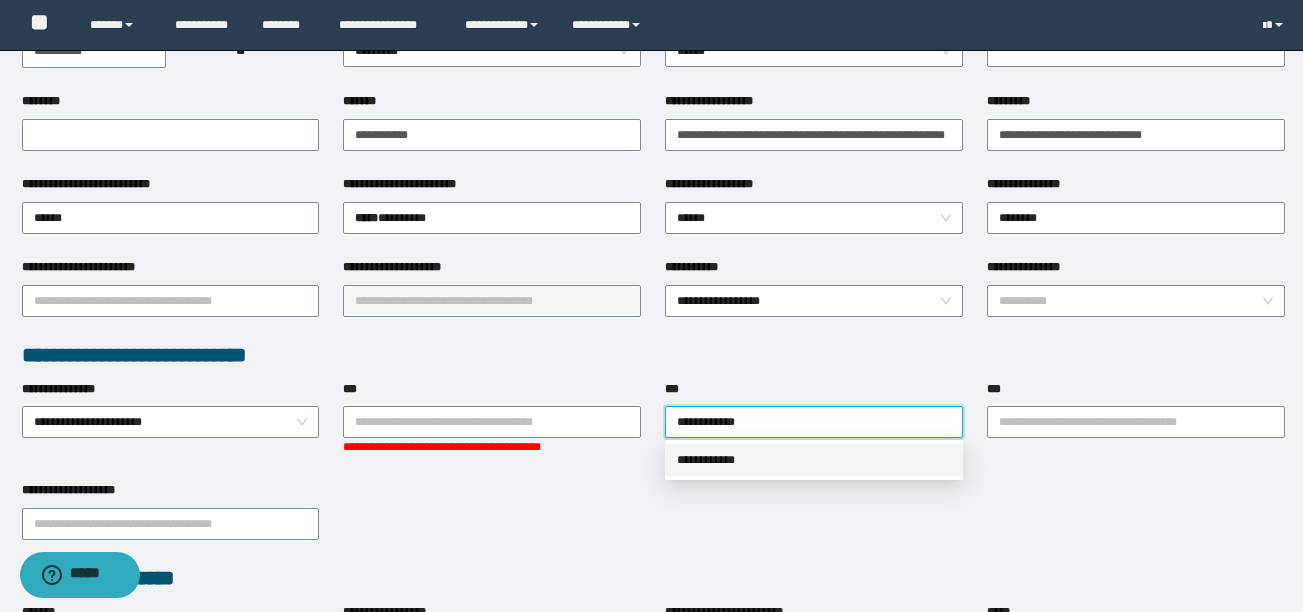 click on "**********" at bounding box center [814, 460] 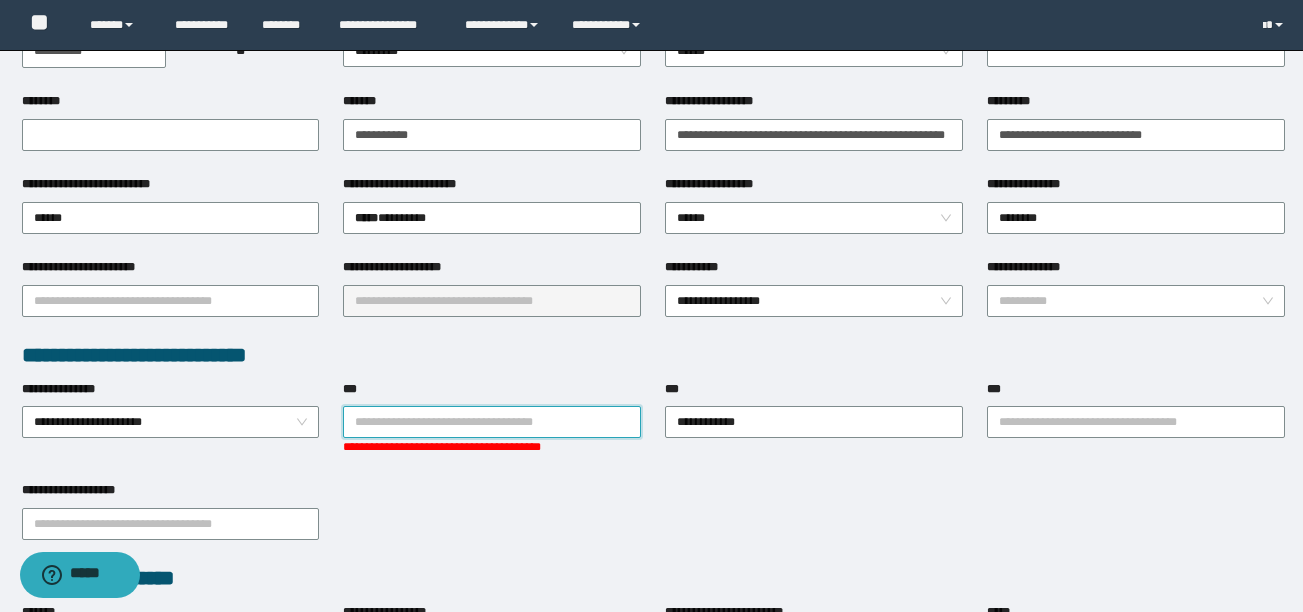 click on "***" at bounding box center (492, 422) 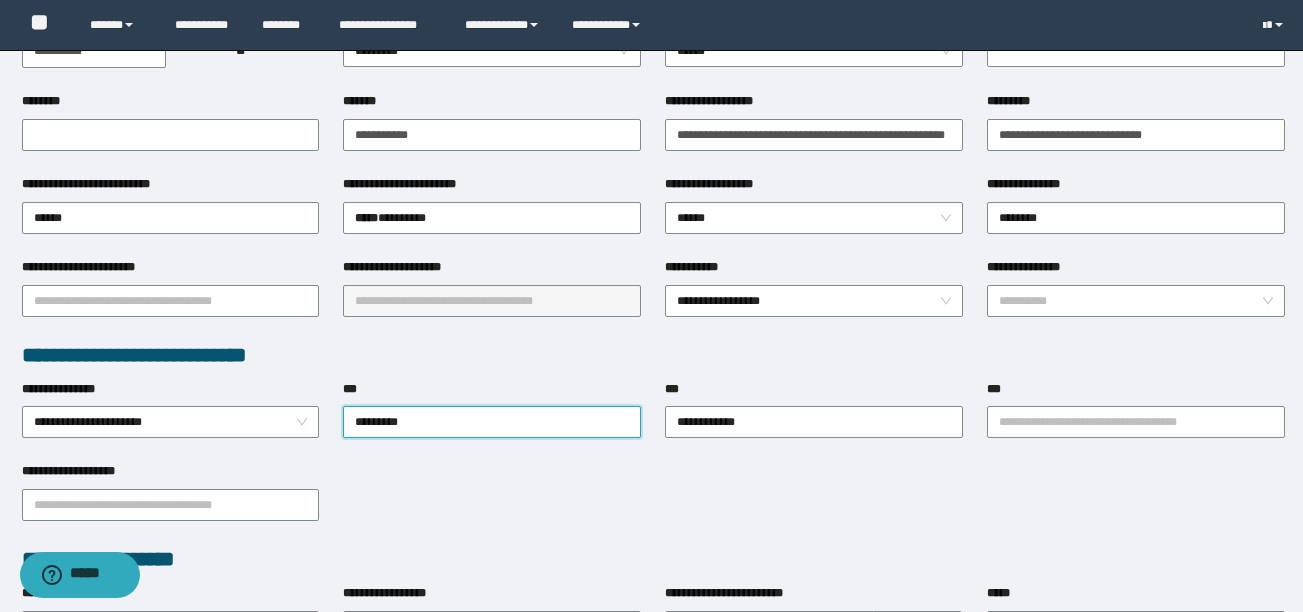 type on "*********" 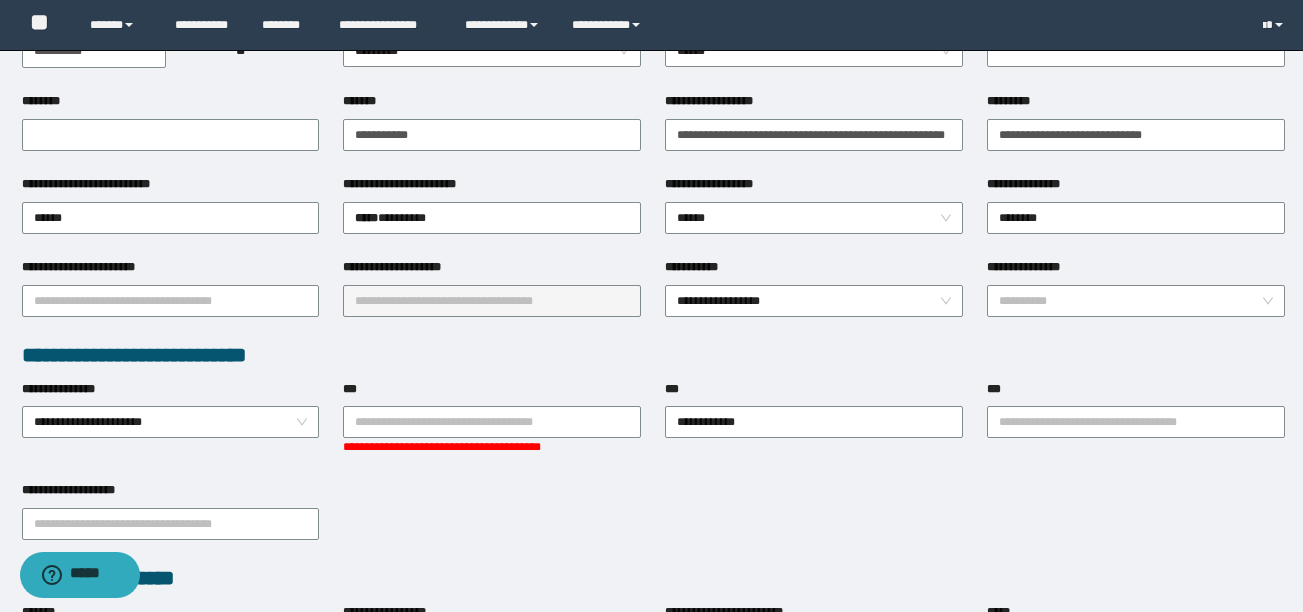 click on "**********" at bounding box center (653, 522) 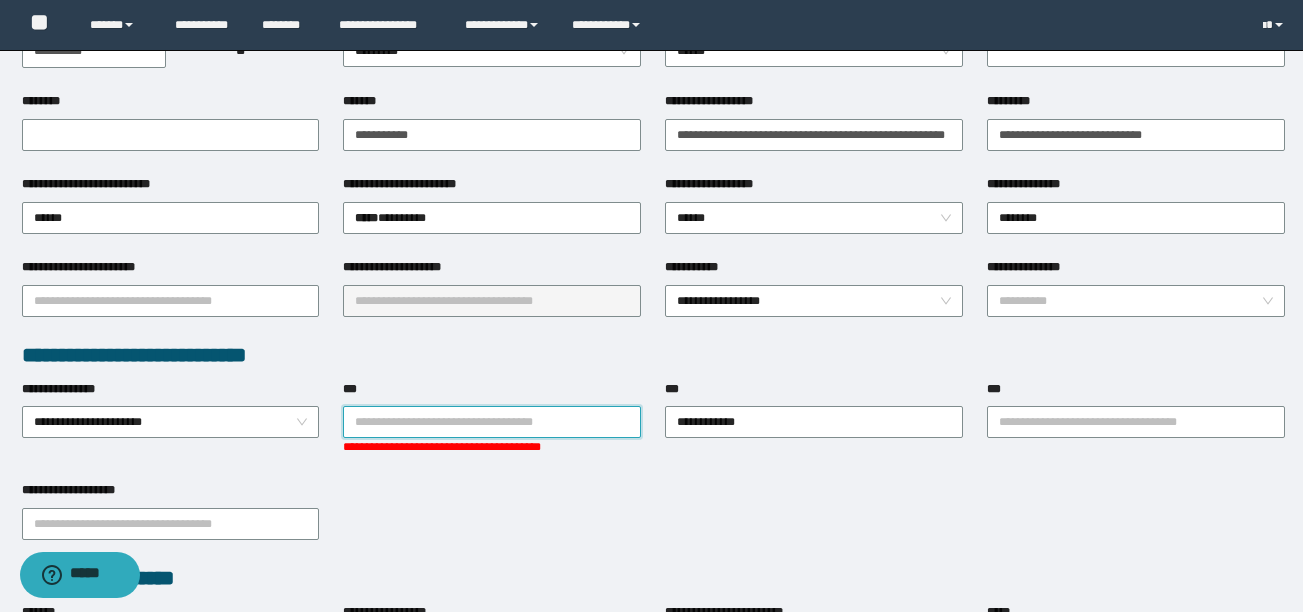 click on "***" at bounding box center (492, 422) 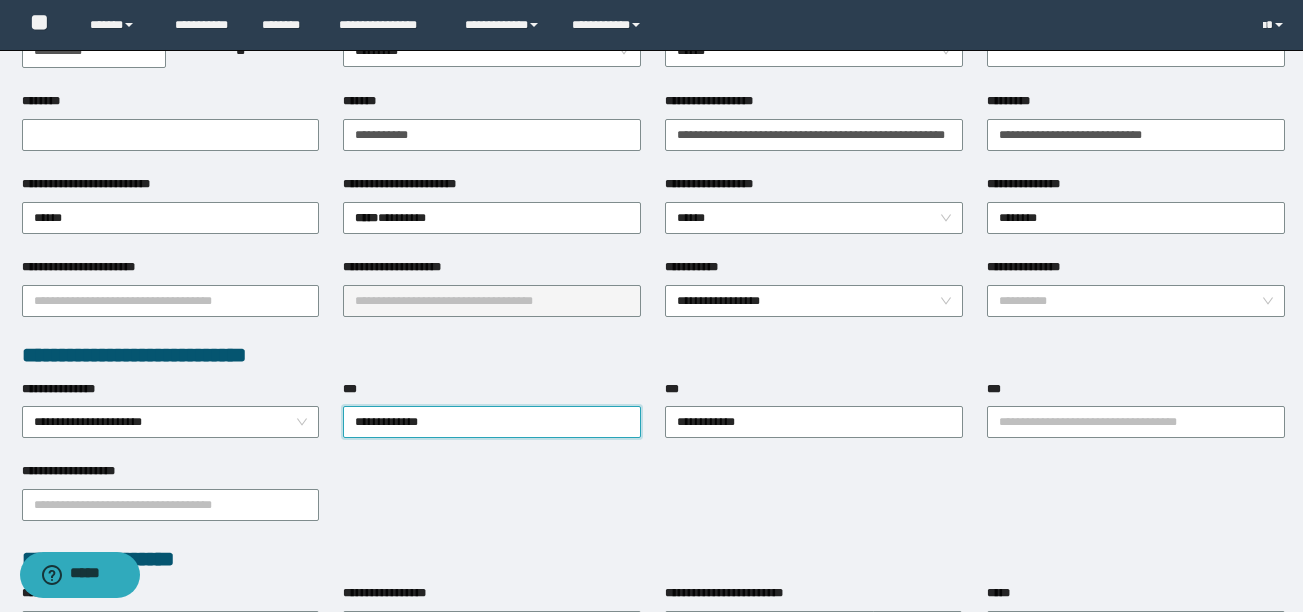 type on "**********" 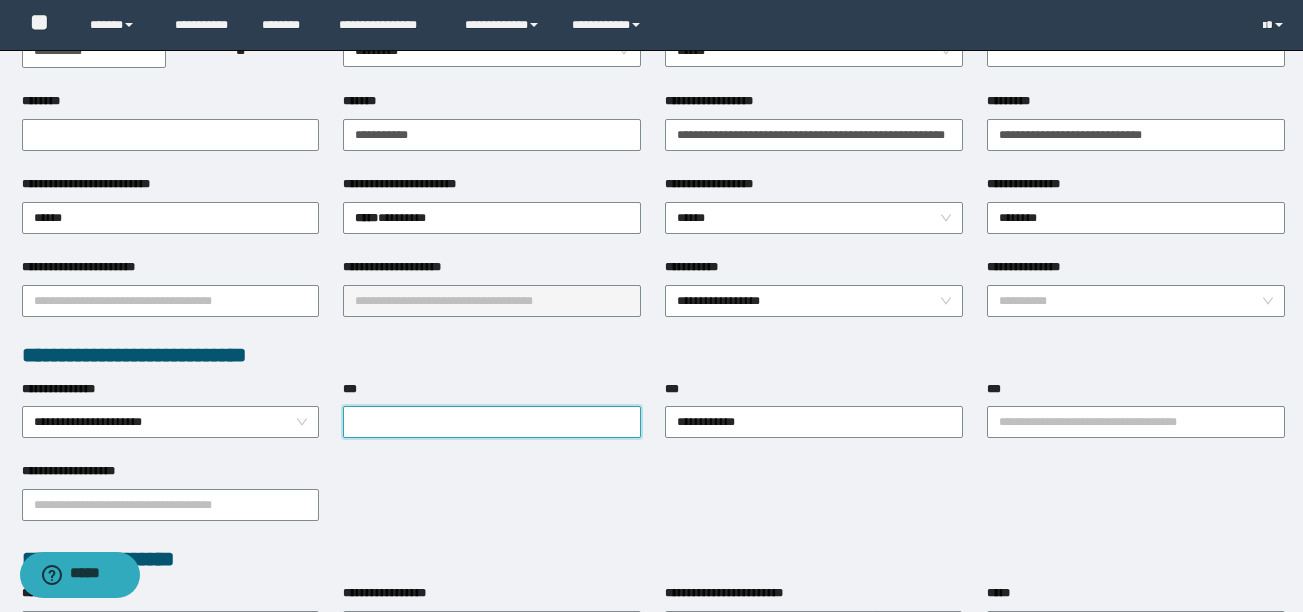 click on "**********" at bounding box center (653, 571) 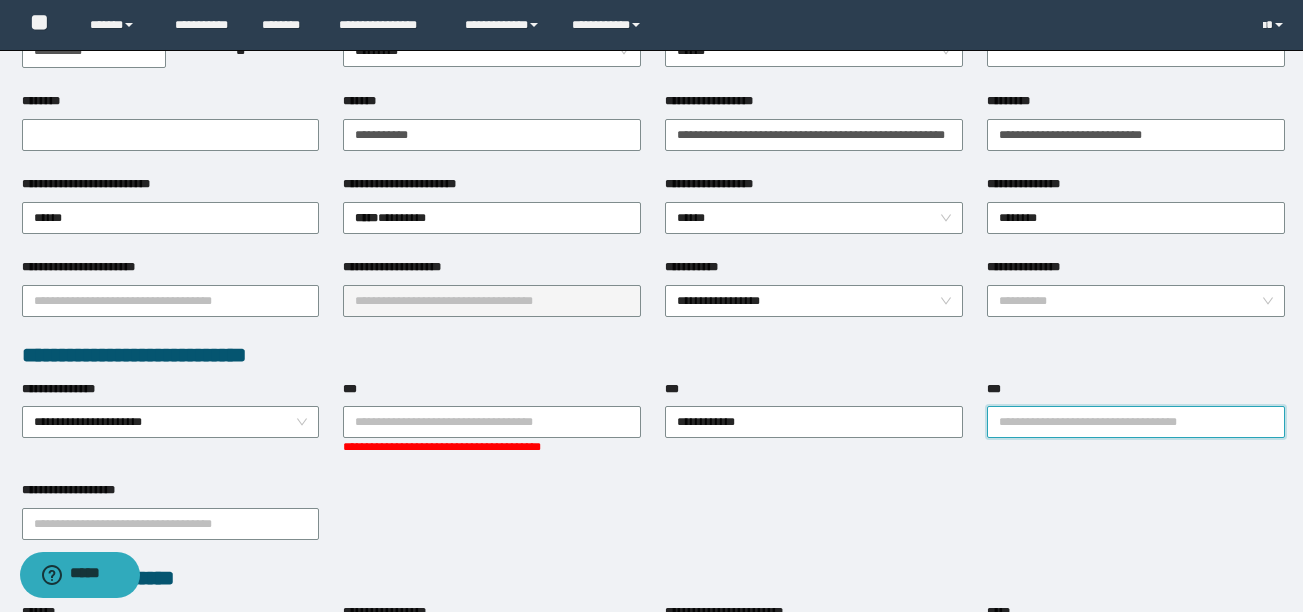 click on "***" at bounding box center [1136, 422] 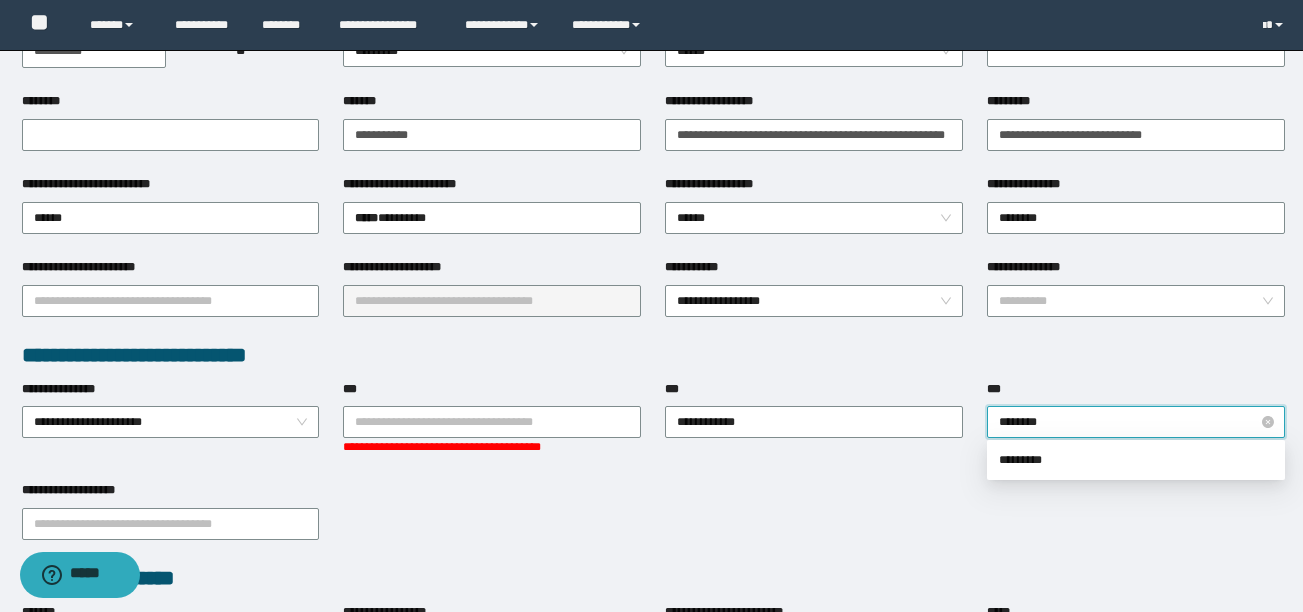 type on "*********" 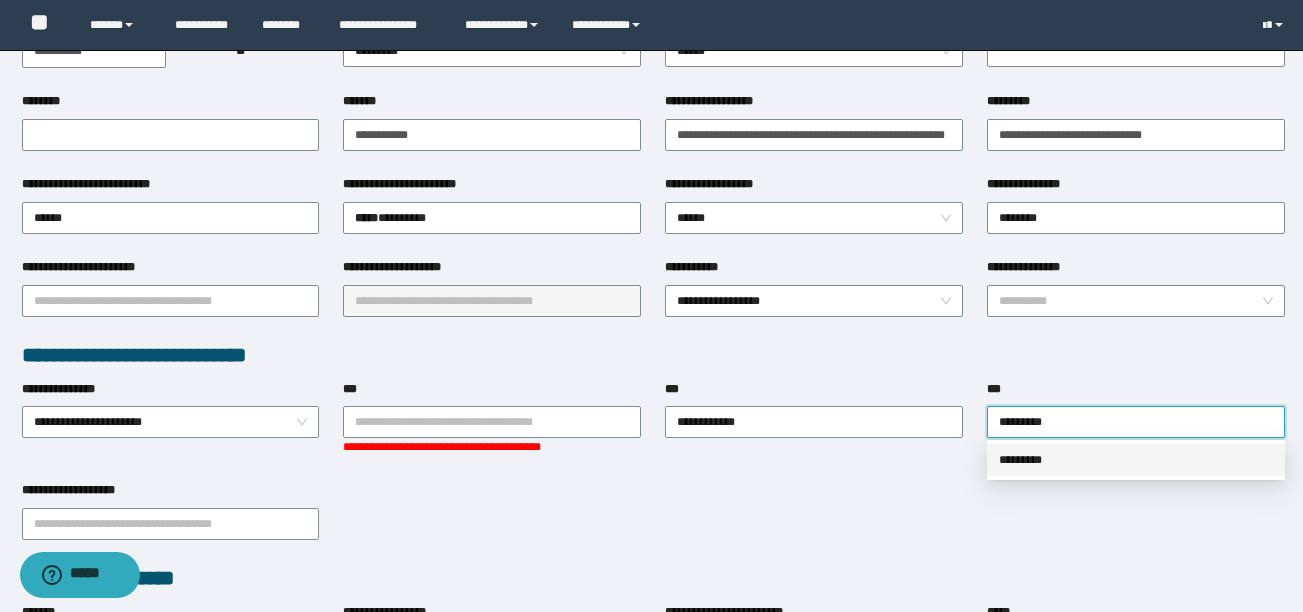 click on "*********" at bounding box center [1136, 460] 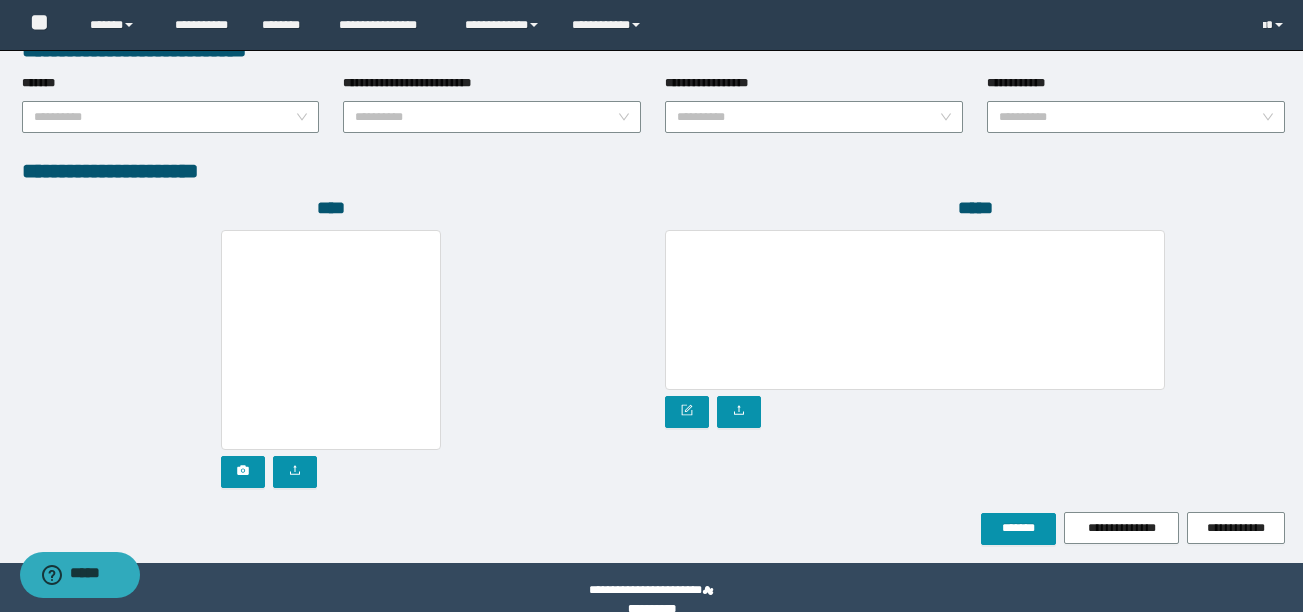 scroll, scrollTop: 1110, scrollLeft: 0, axis: vertical 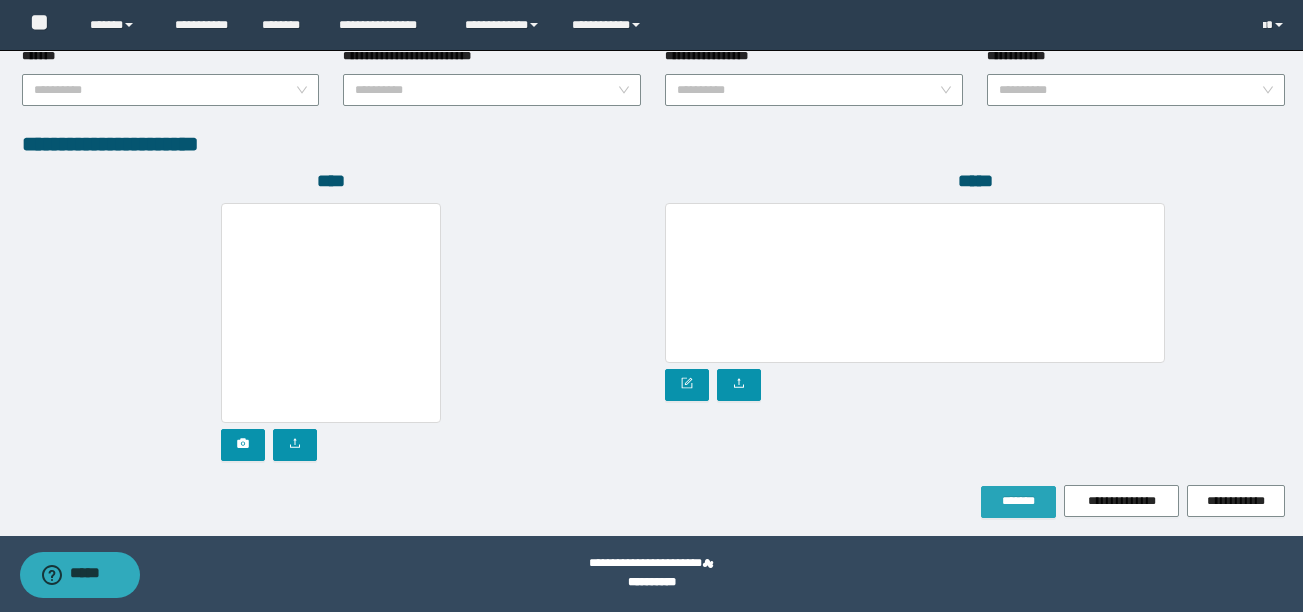click on "*******" at bounding box center [1018, 501] 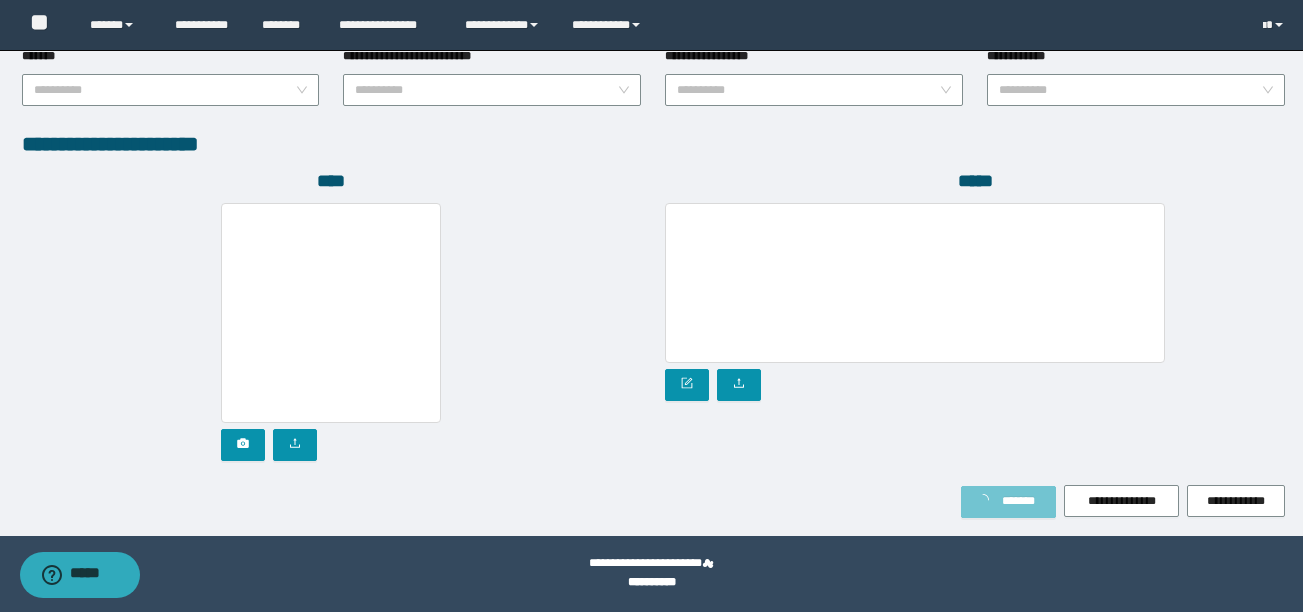 type on "*****" 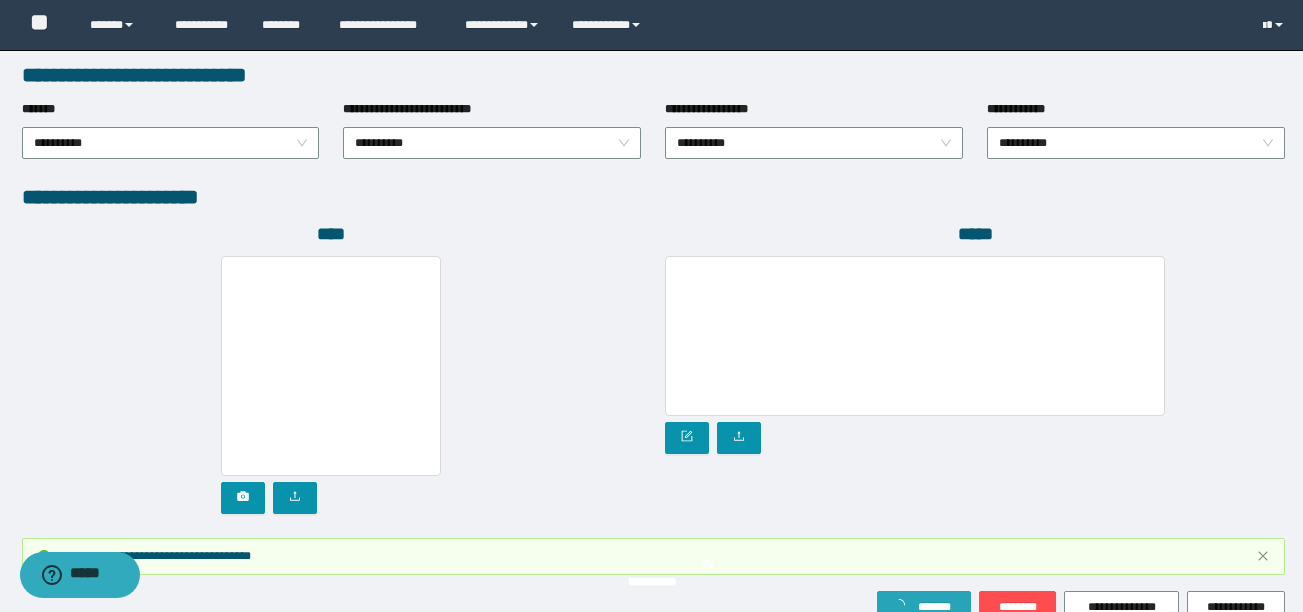 scroll, scrollTop: 1163, scrollLeft: 0, axis: vertical 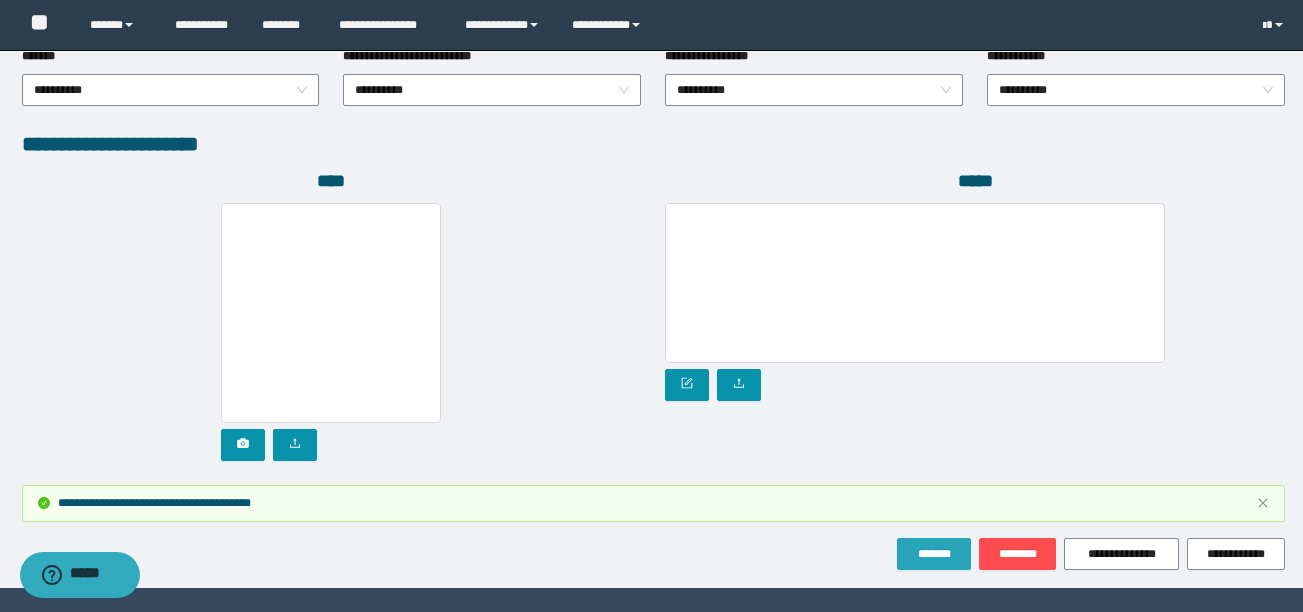click on "*******" at bounding box center [934, 554] 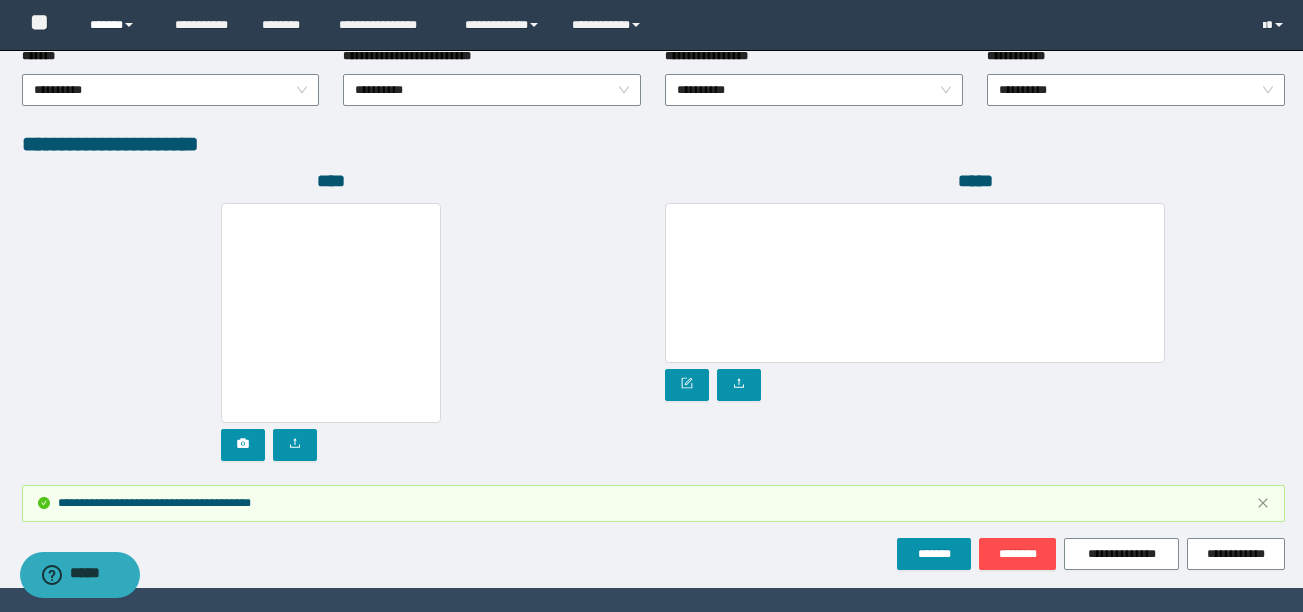 click on "******" at bounding box center (117, 25) 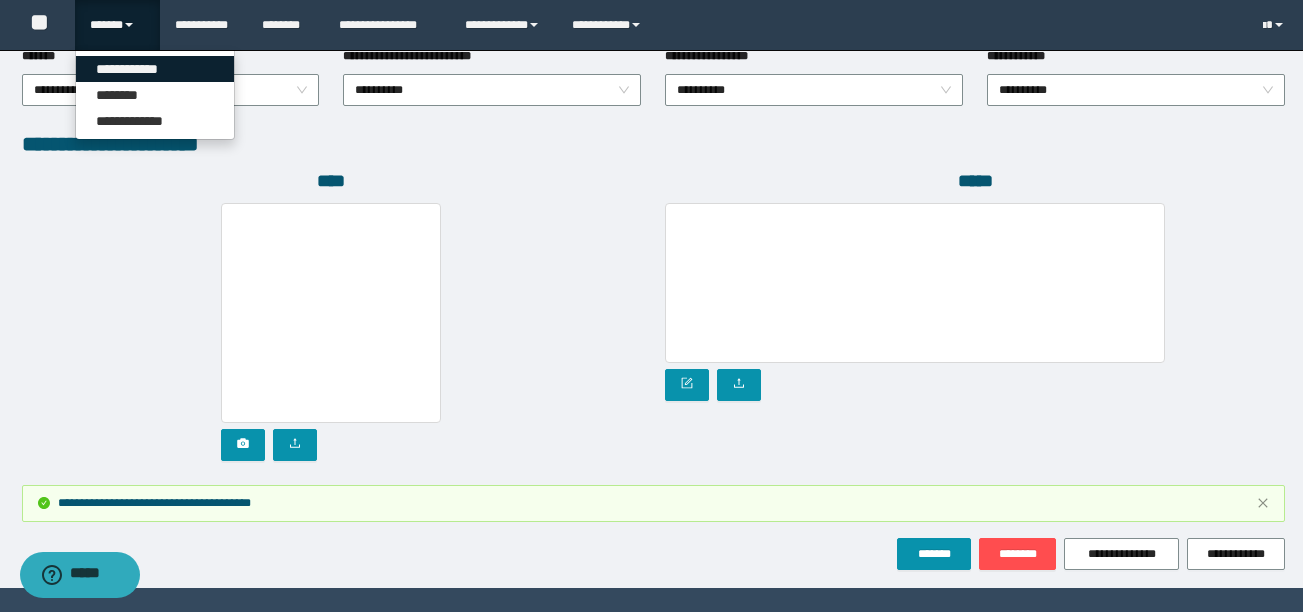 click on "**********" at bounding box center (155, 69) 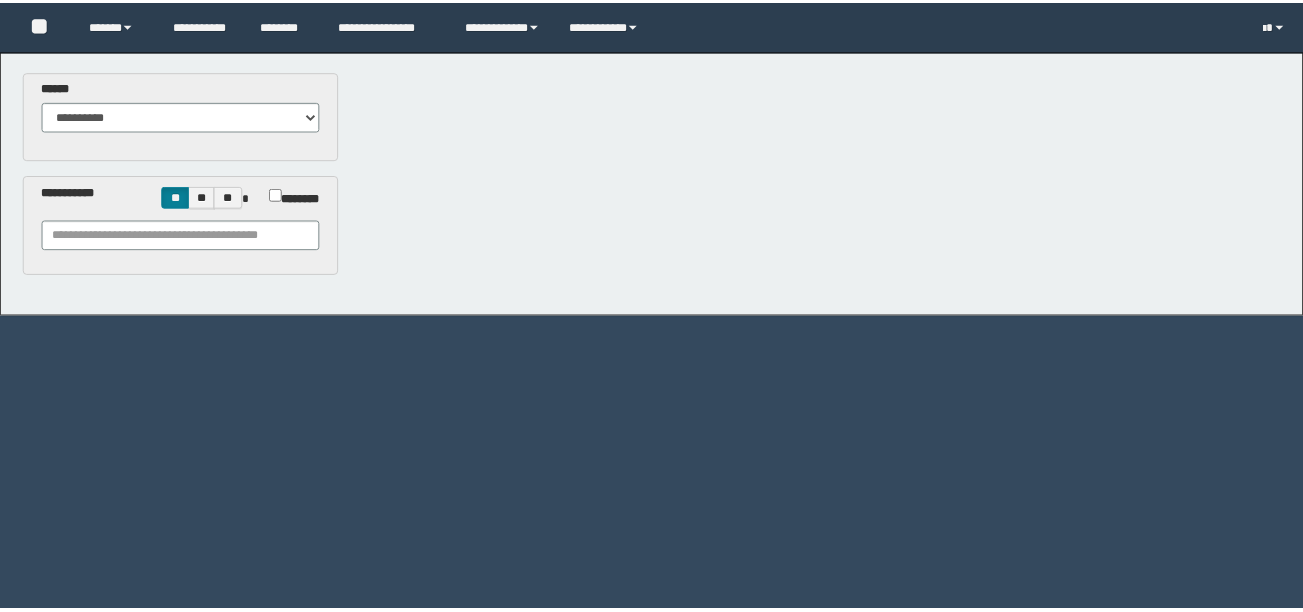 scroll, scrollTop: 0, scrollLeft: 0, axis: both 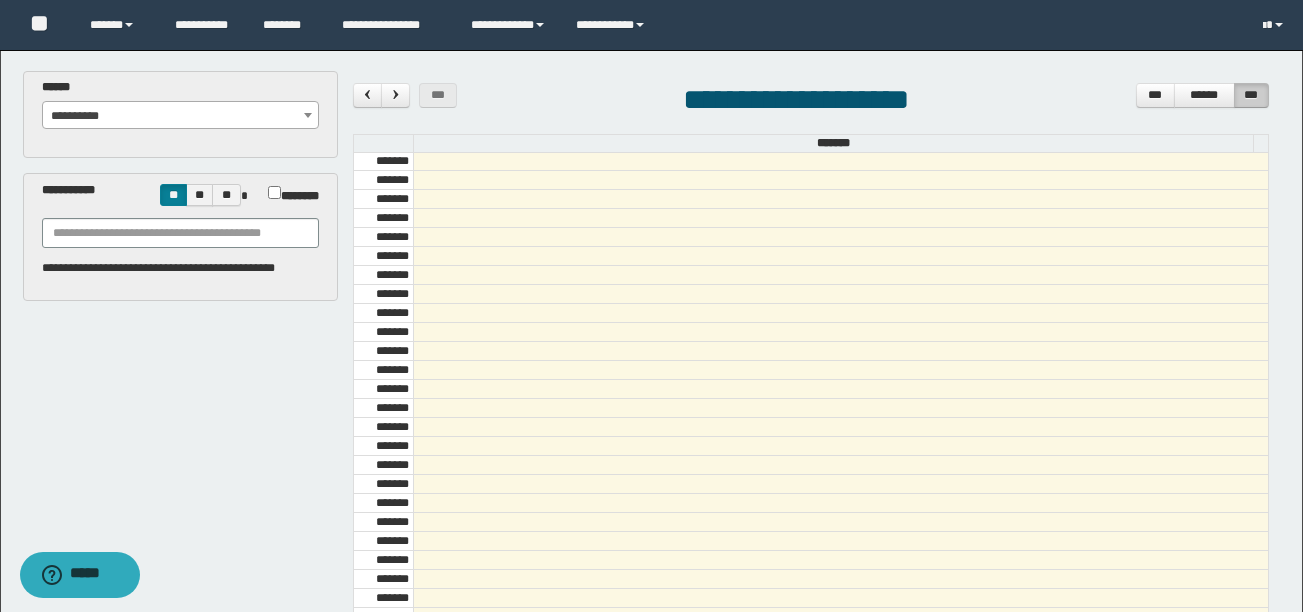 click at bounding box center (308, 115) 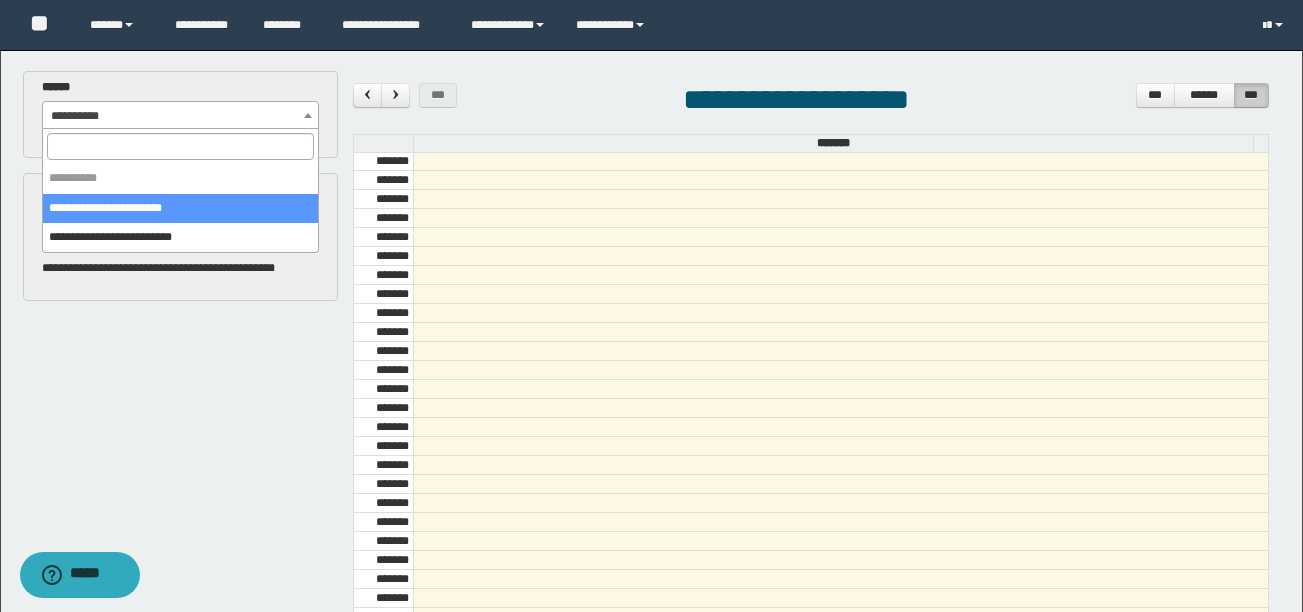 select on "******" 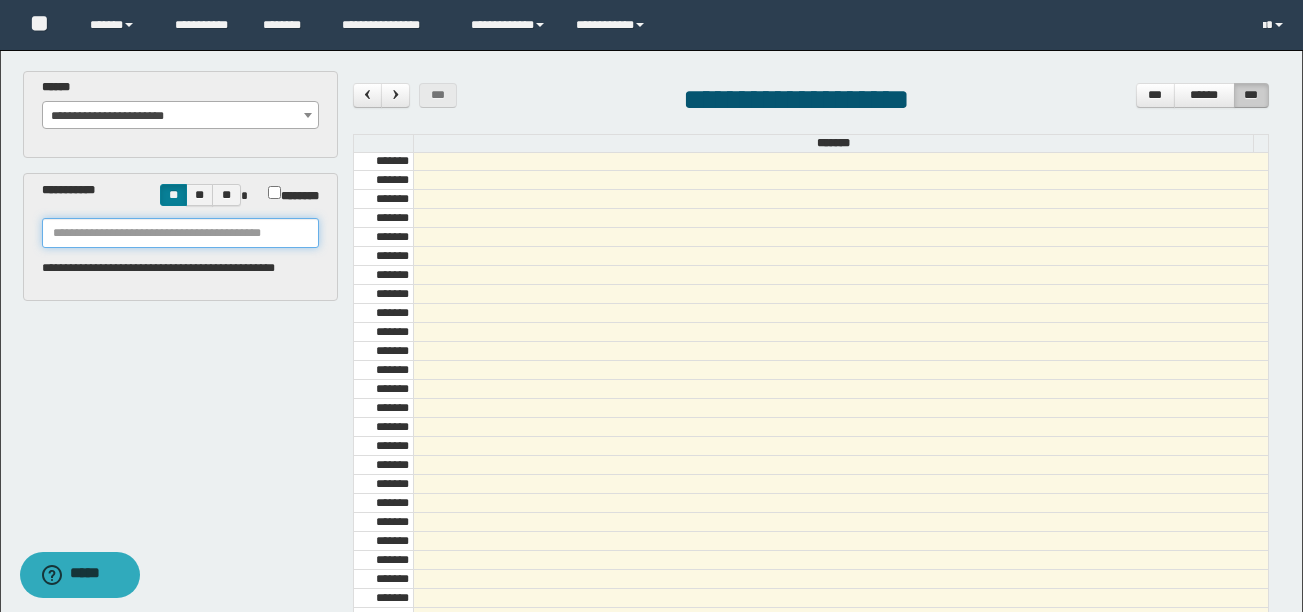 click at bounding box center [180, 233] 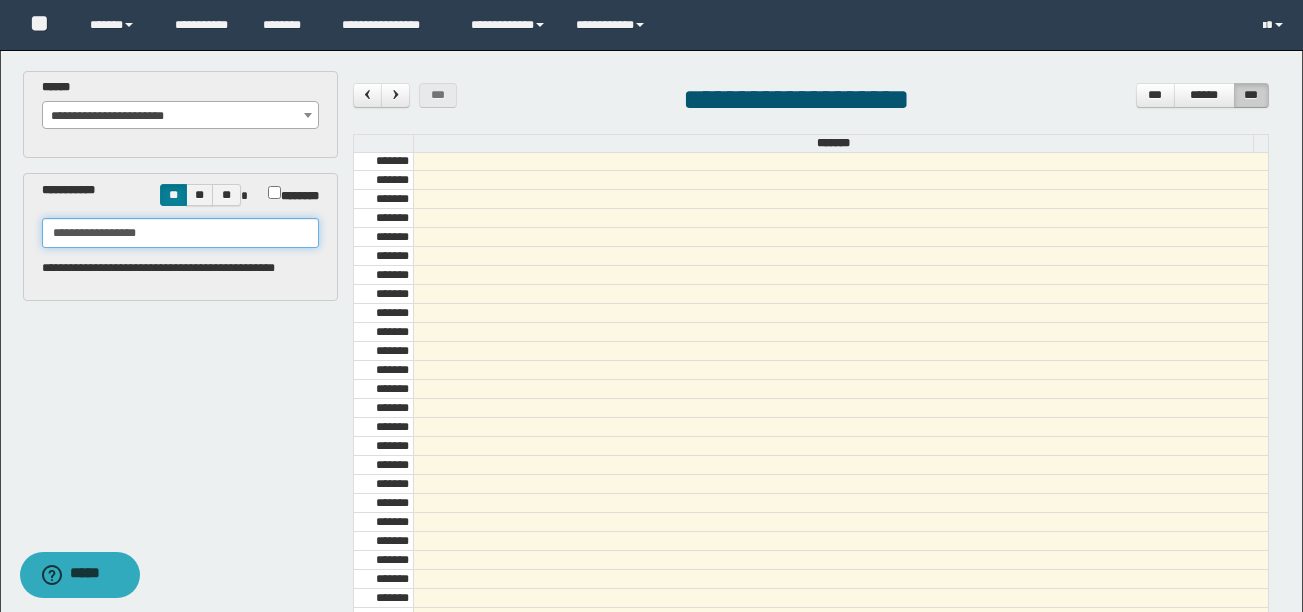 type on "**********" 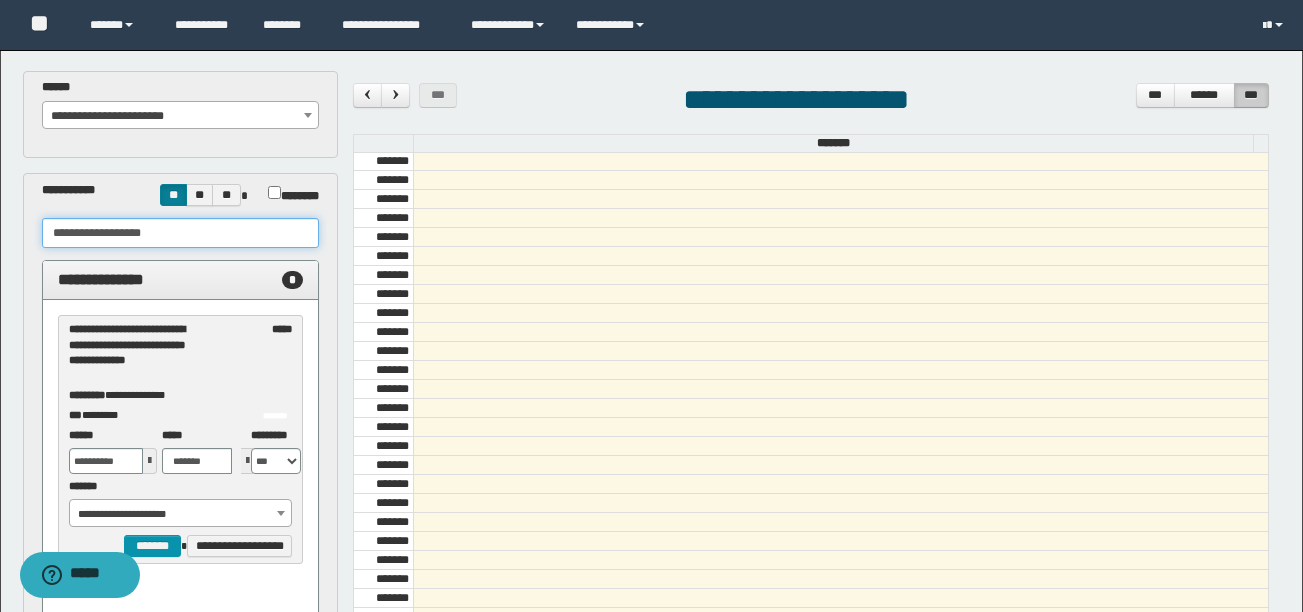 select on "******" 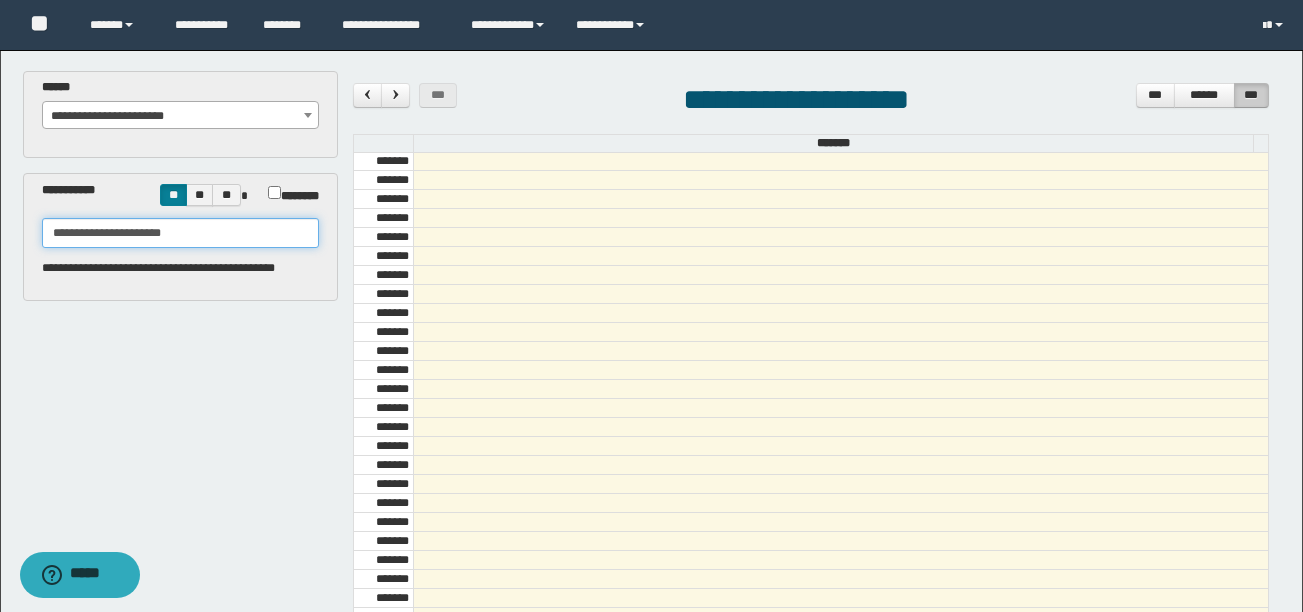 type on "**********" 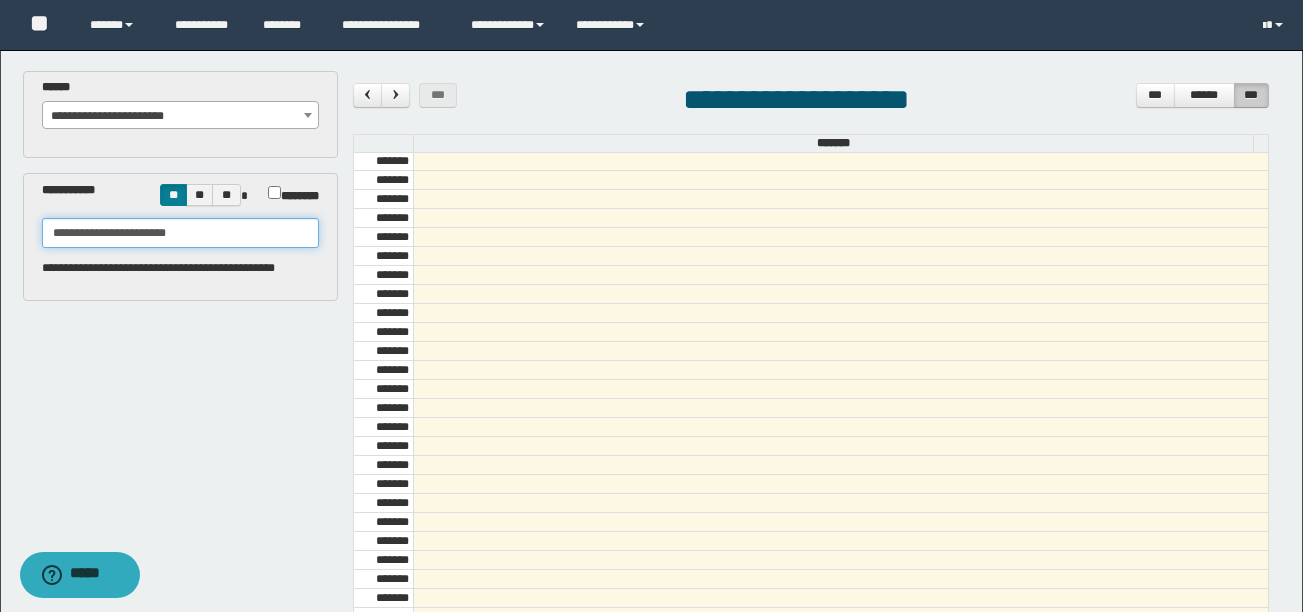 select on "******" 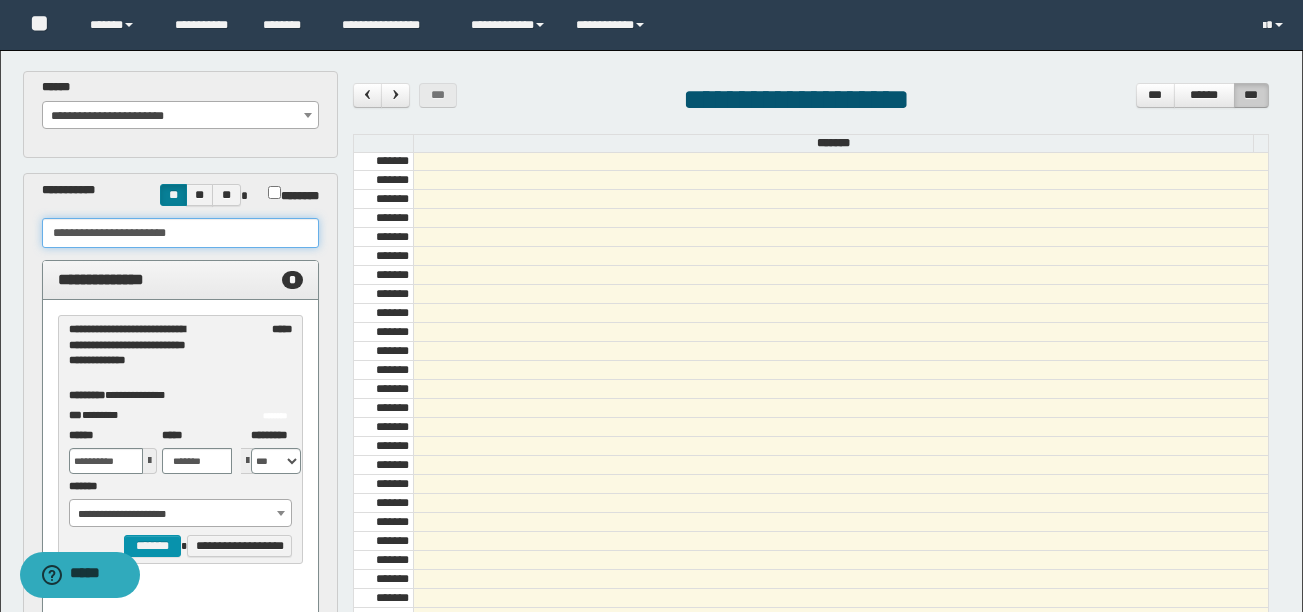type on "**********" 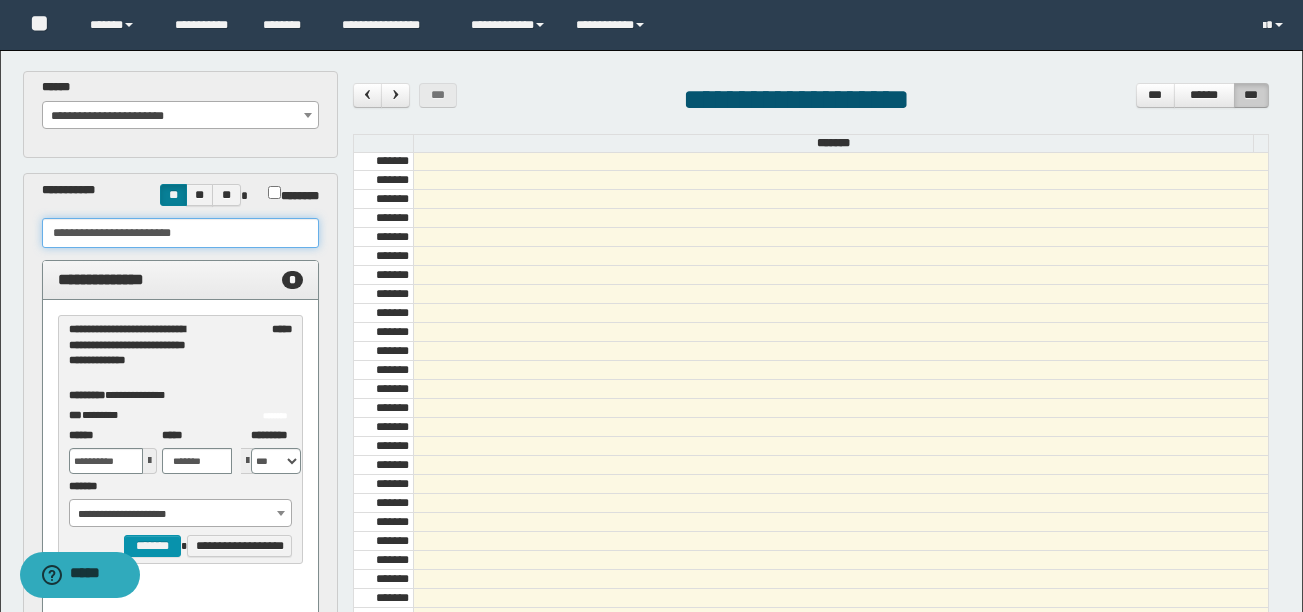 select on "******" 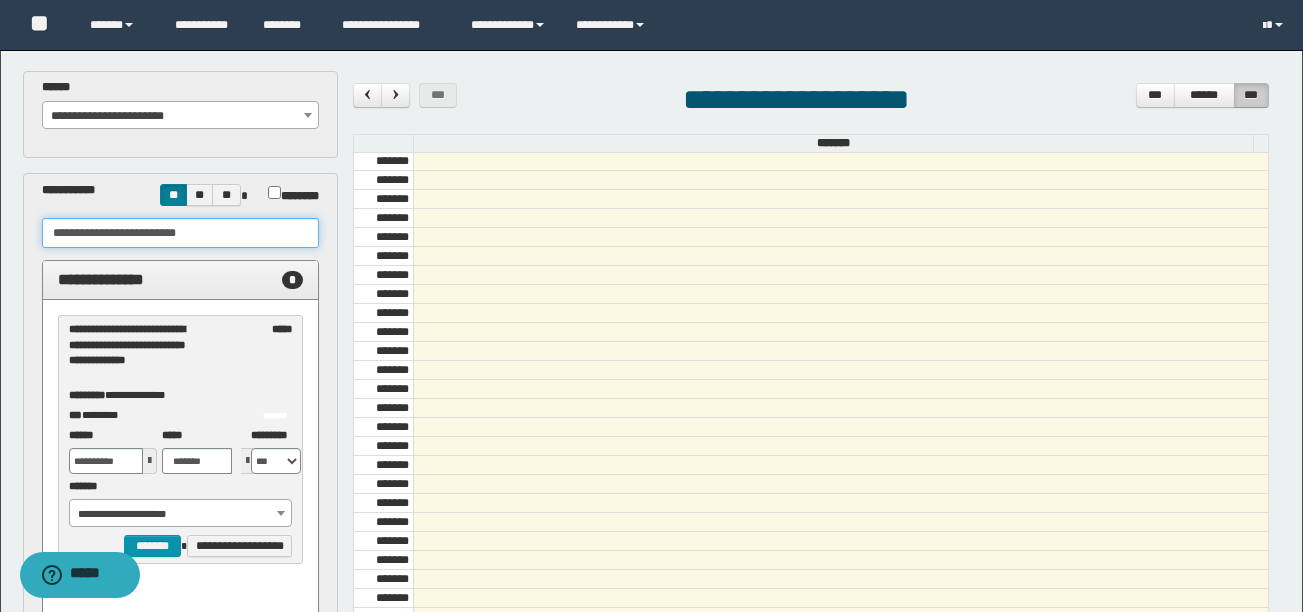 type on "**********" 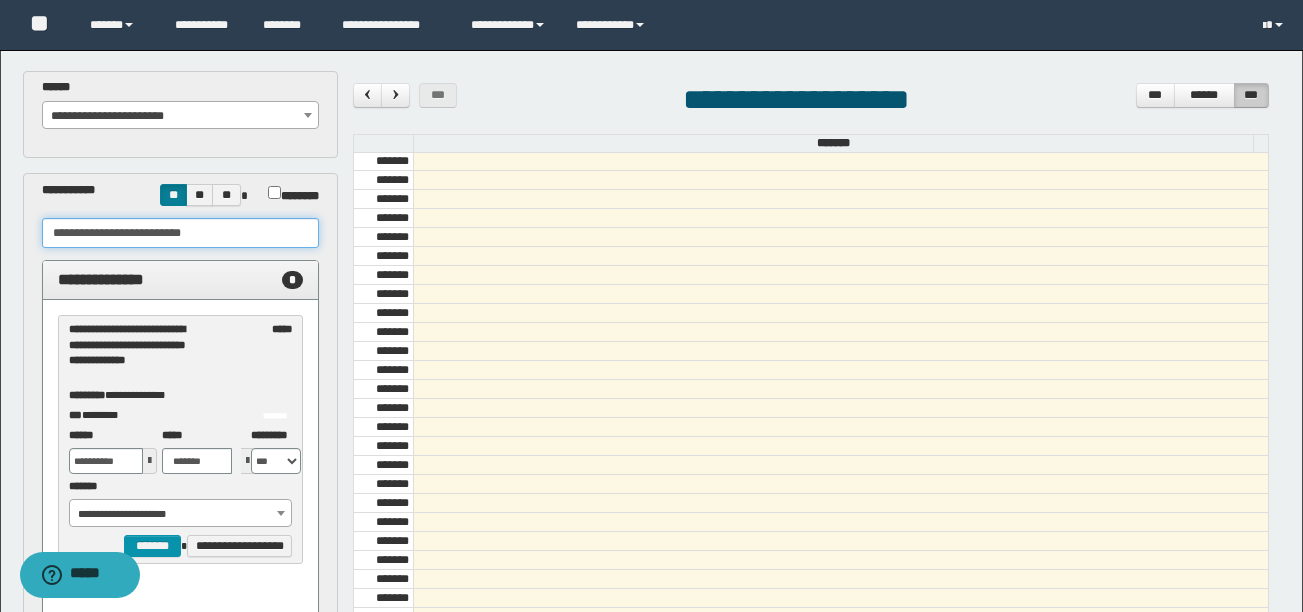 select on "******" 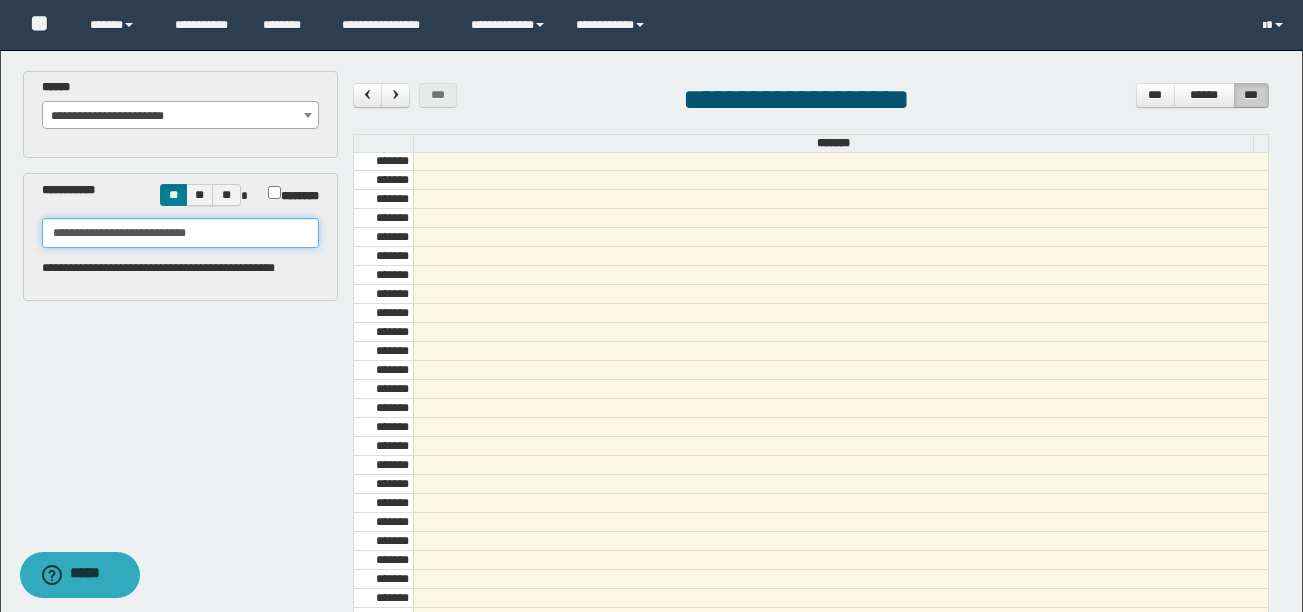 type on "**********" 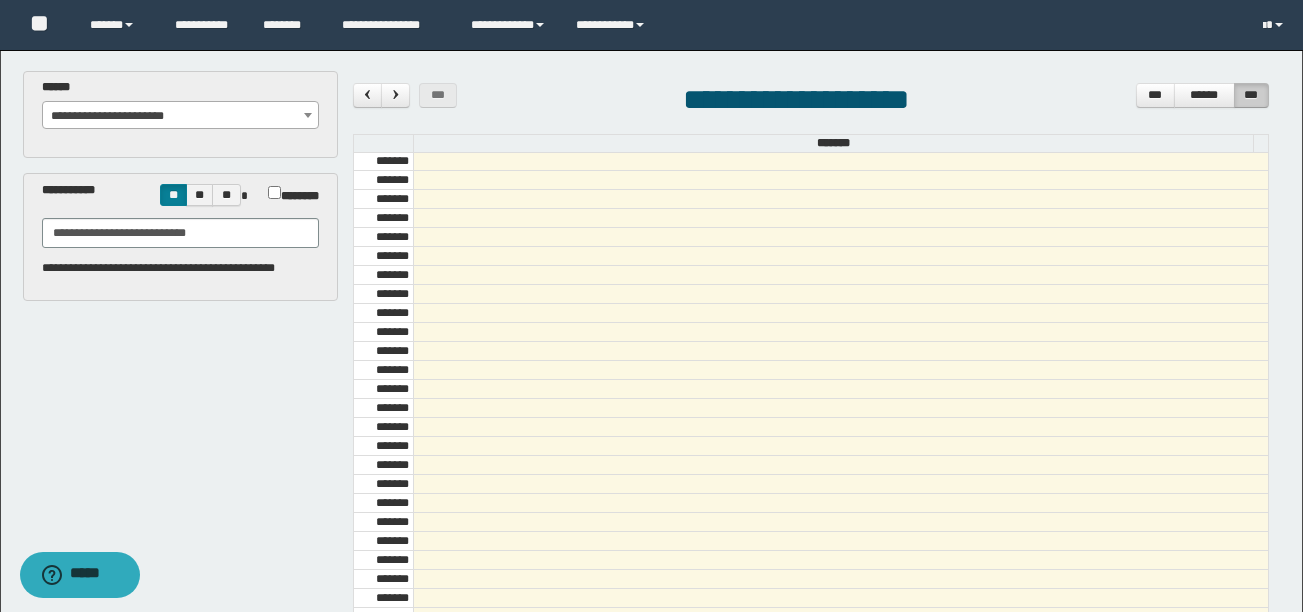 click on "**********" at bounding box center (180, 268) 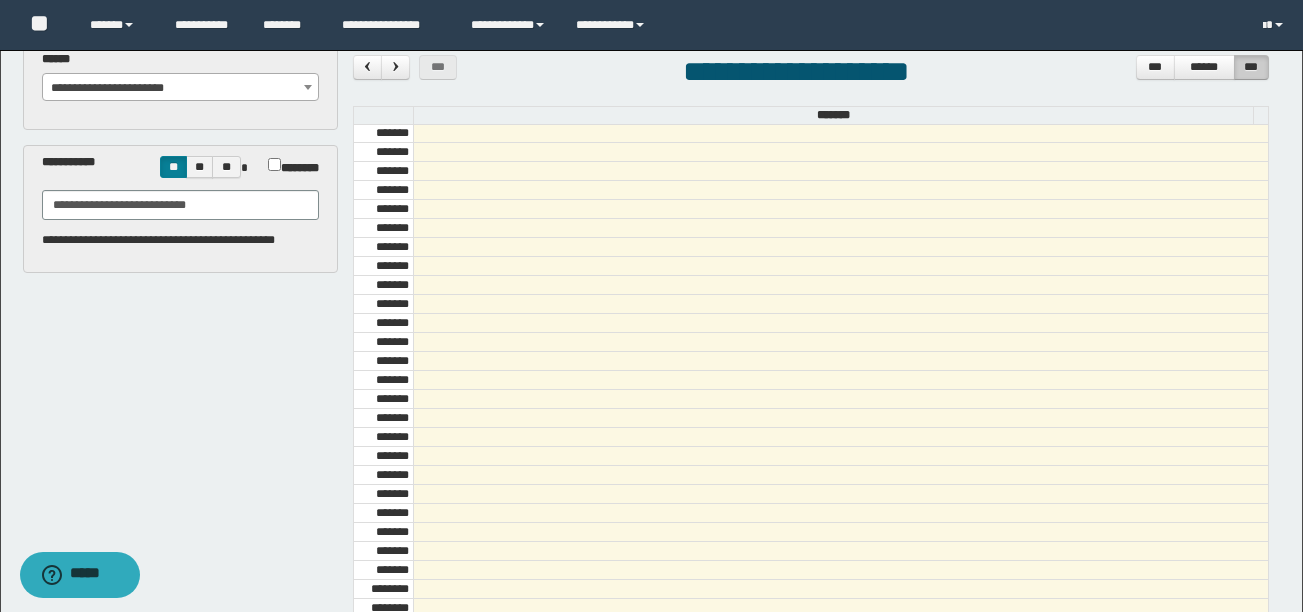 scroll, scrollTop: 133, scrollLeft: 0, axis: vertical 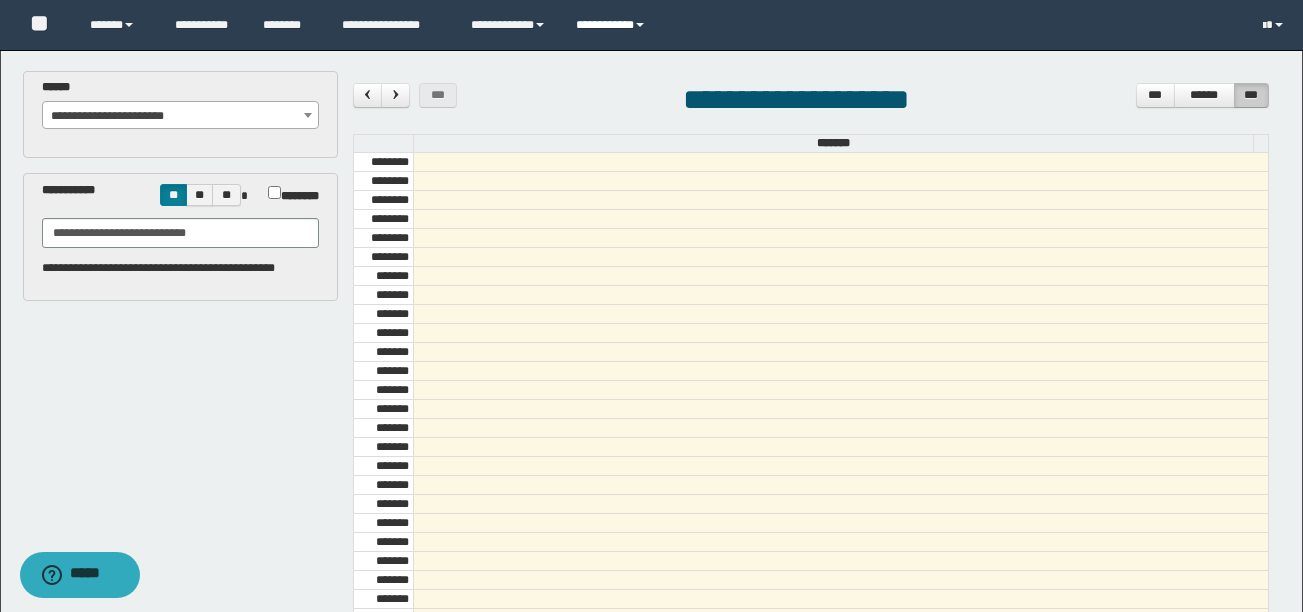 click on "**********" at bounding box center [613, 25] 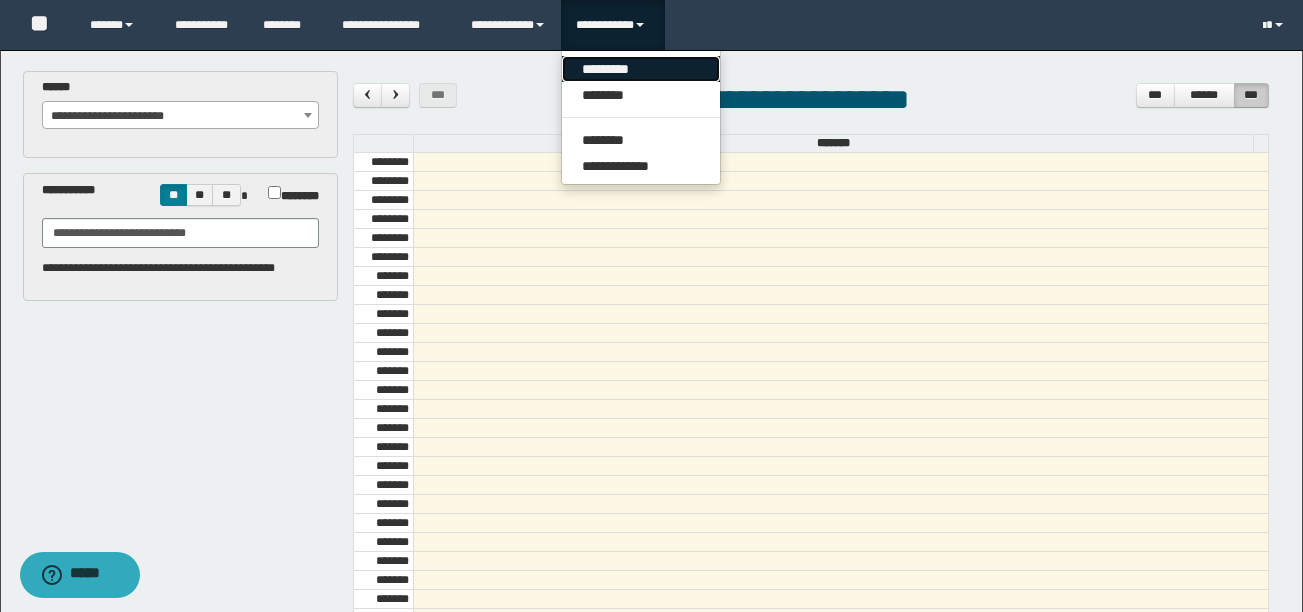 click on "*********" at bounding box center (641, 69) 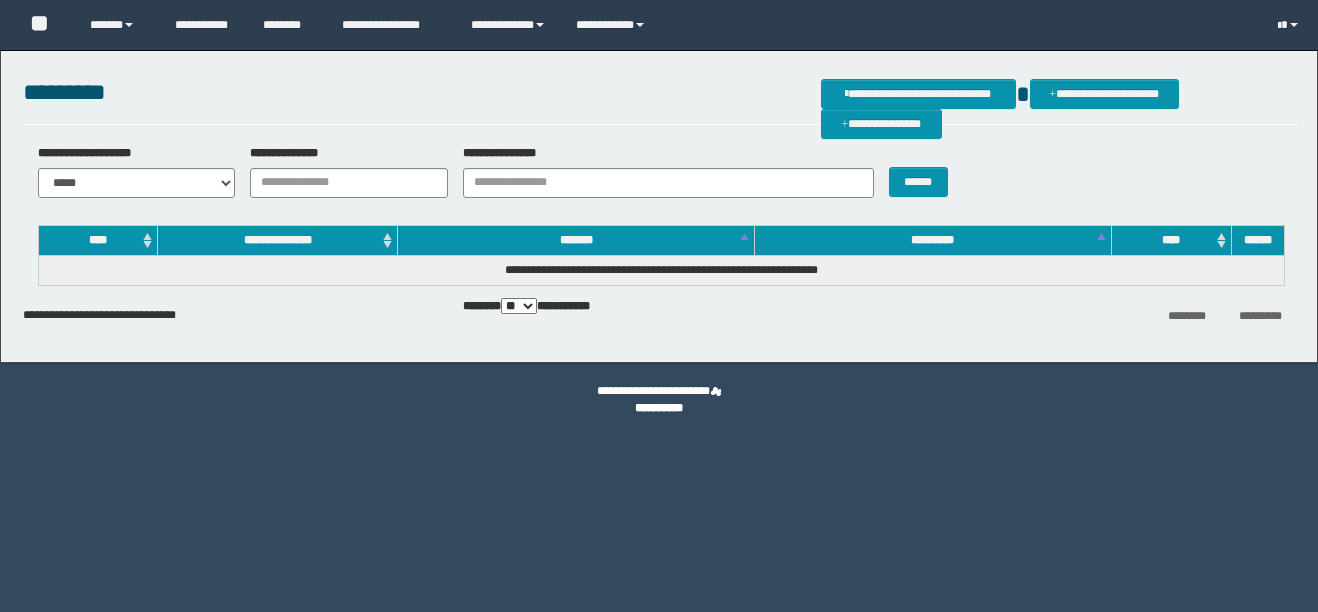 scroll, scrollTop: 0, scrollLeft: 0, axis: both 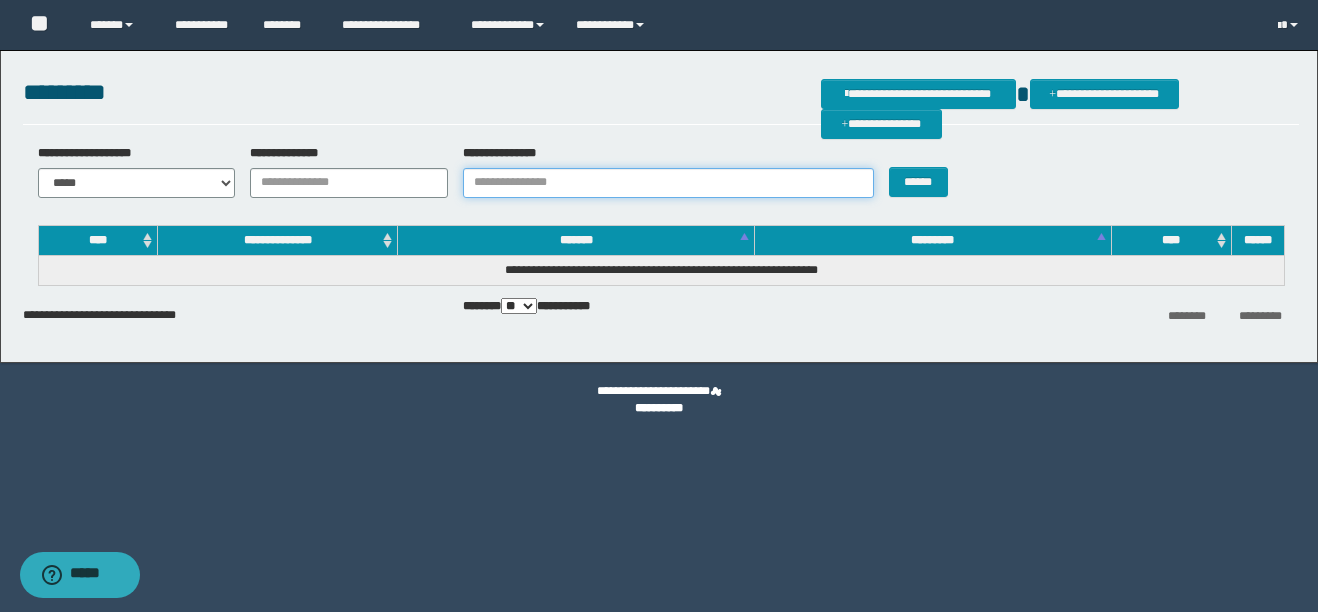 click on "**********" at bounding box center [668, 183] 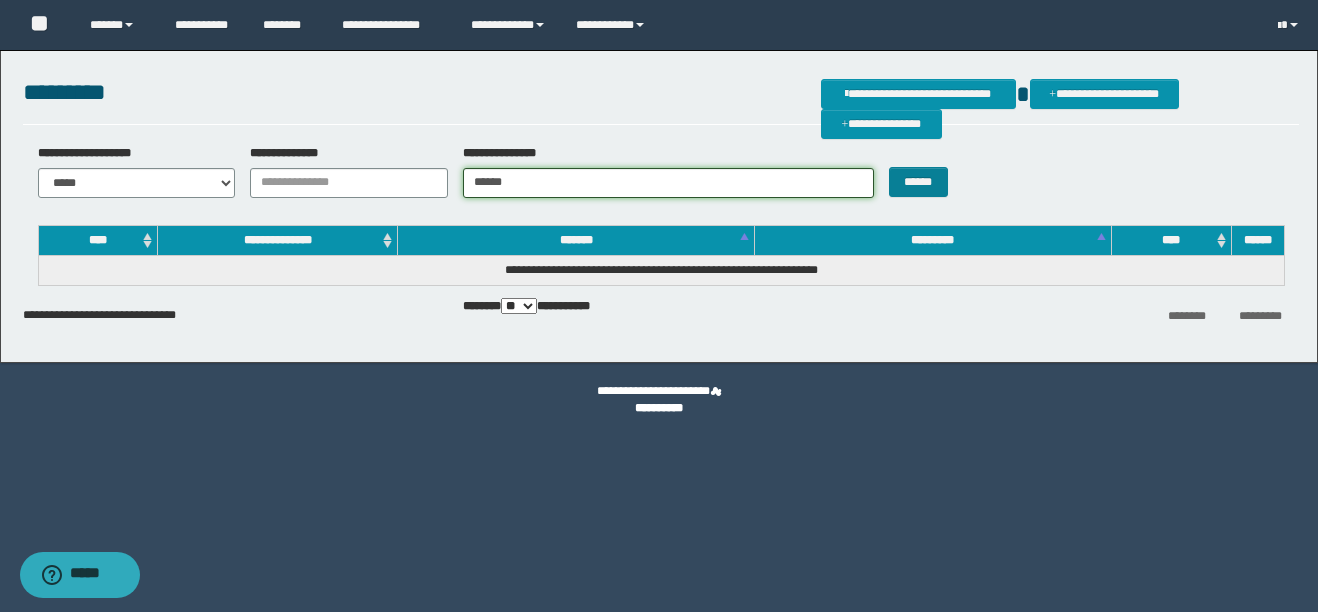 type on "******" 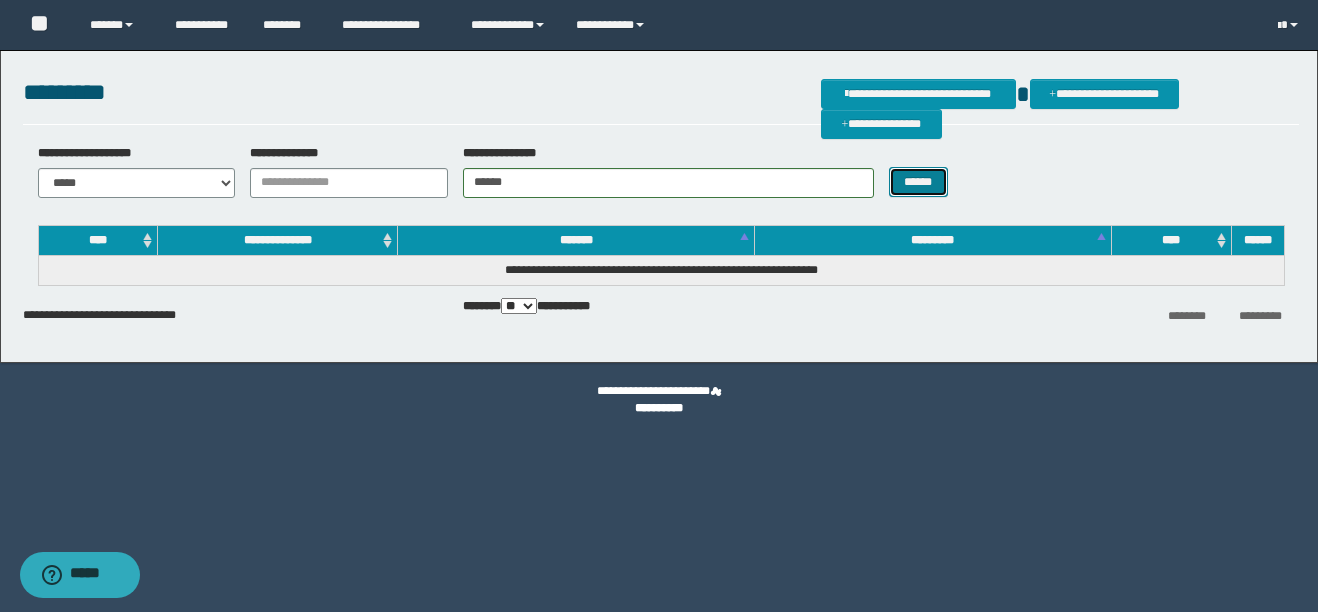 click on "******" at bounding box center [918, 182] 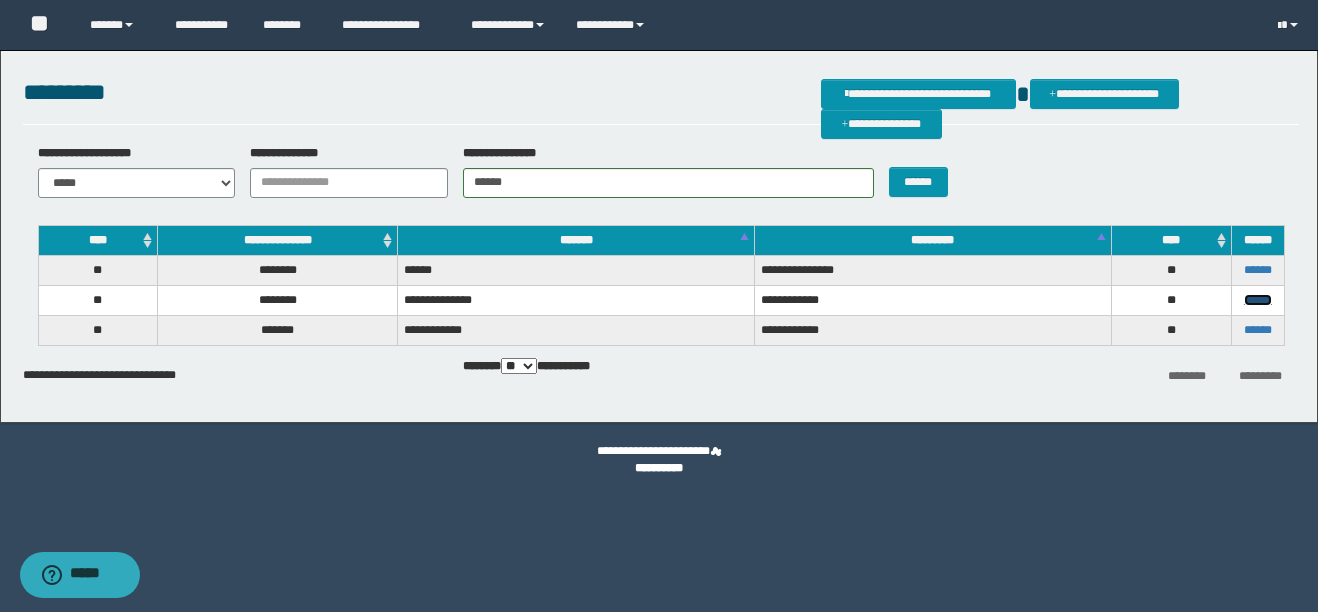click on "******" at bounding box center [1258, 300] 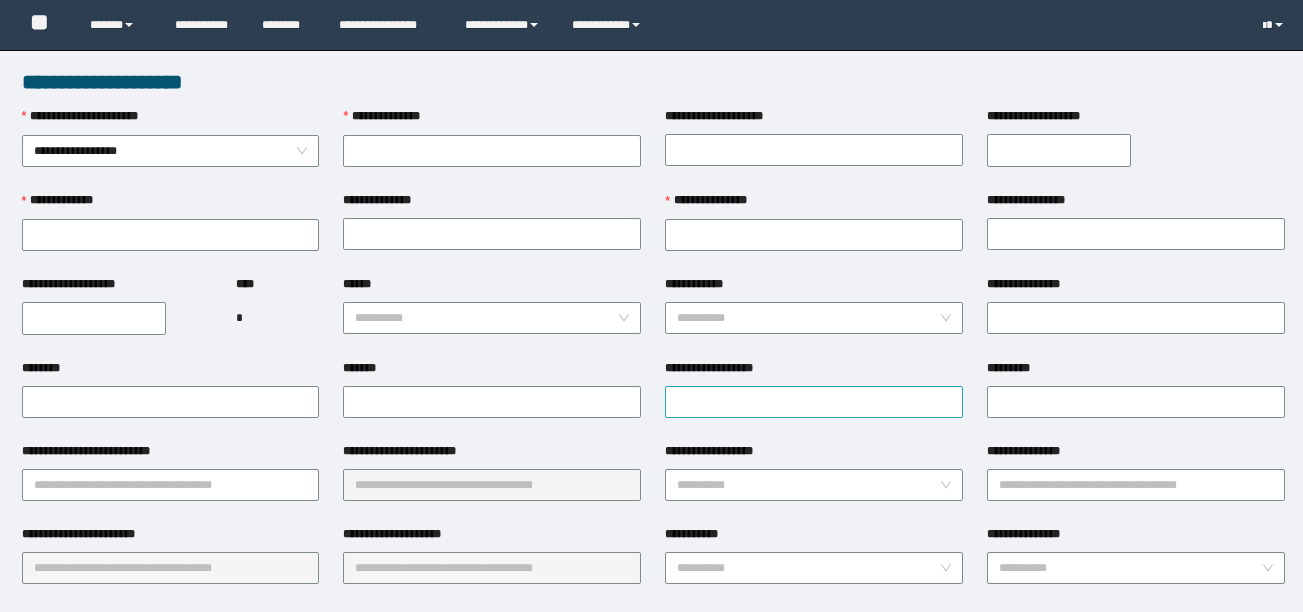 scroll, scrollTop: 0, scrollLeft: 0, axis: both 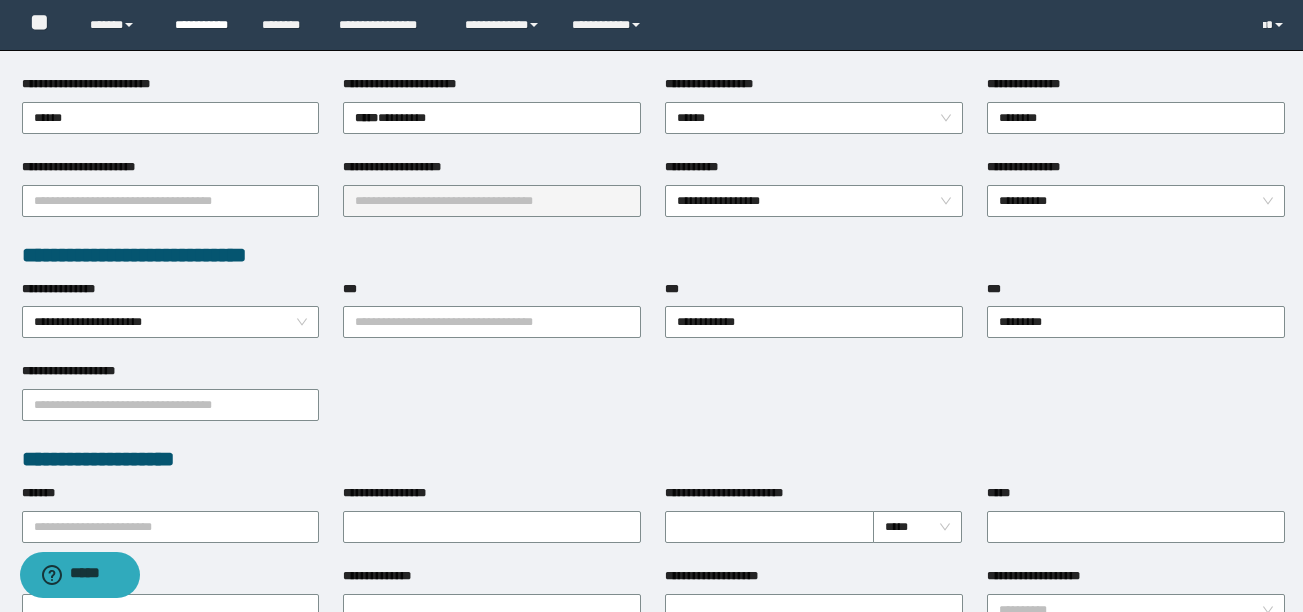 click on "**********" at bounding box center (203, 25) 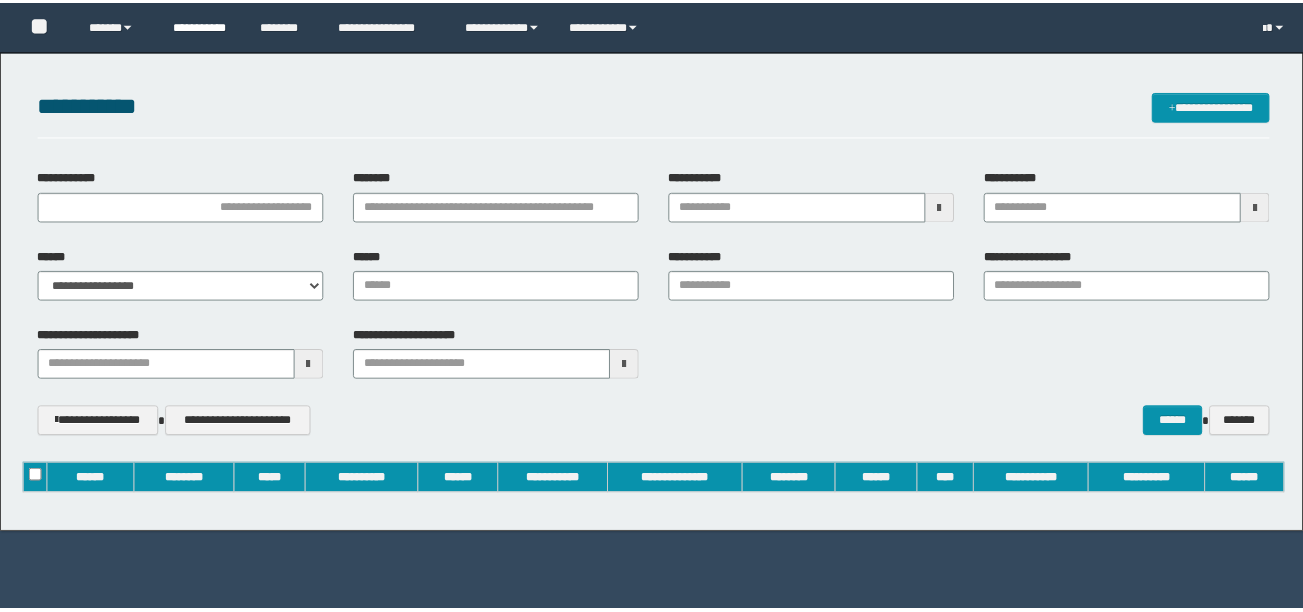scroll, scrollTop: 0, scrollLeft: 0, axis: both 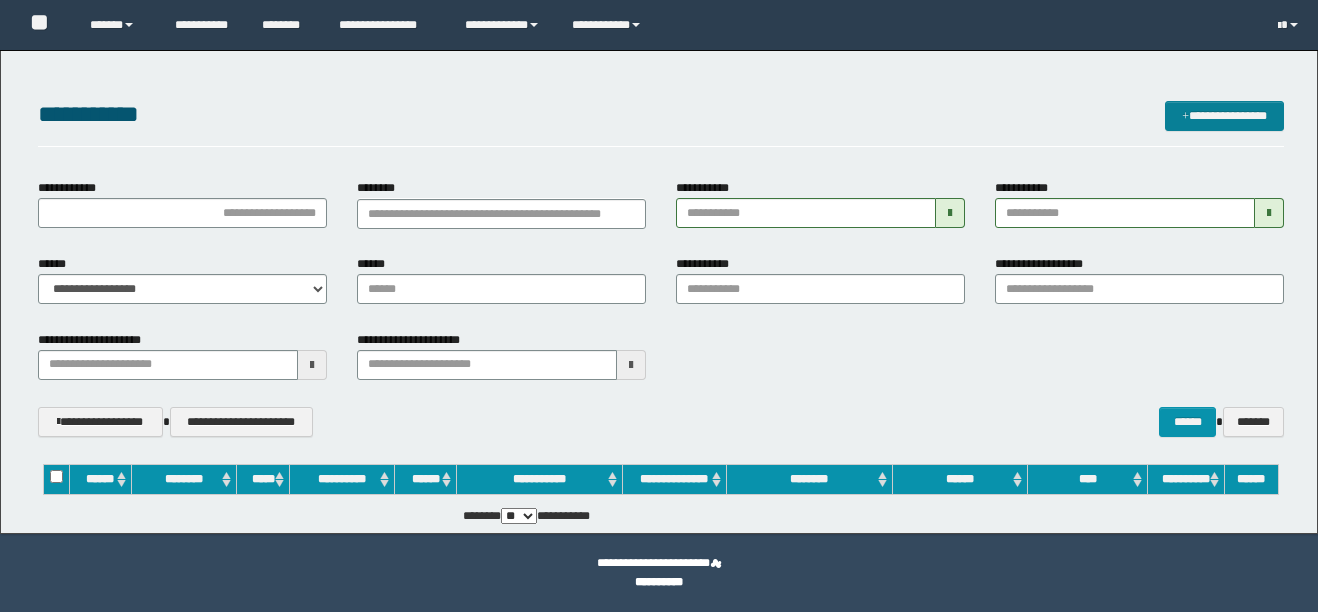 type on "**********" 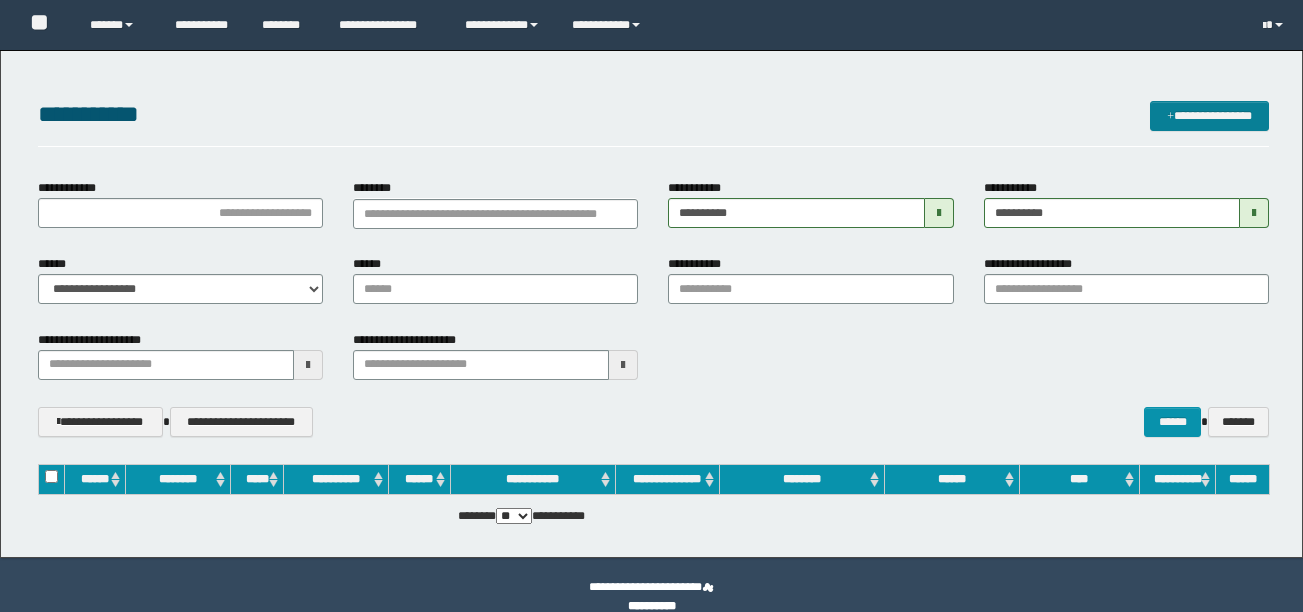 scroll, scrollTop: 0, scrollLeft: 0, axis: both 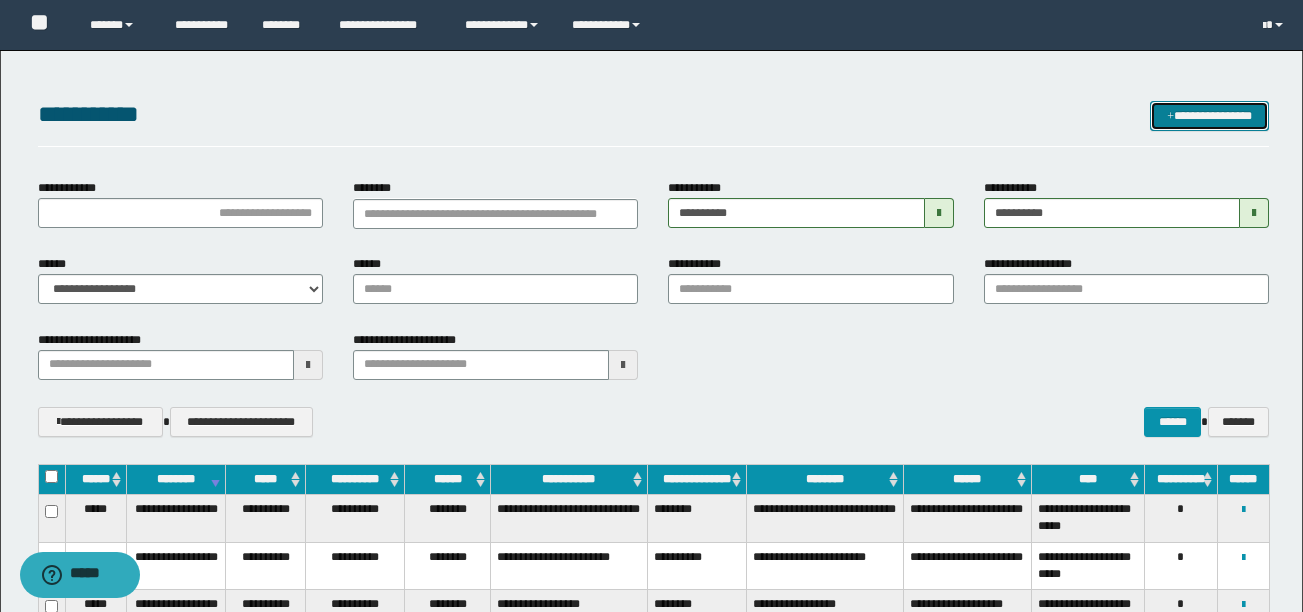 click on "**********" at bounding box center [1209, 116] 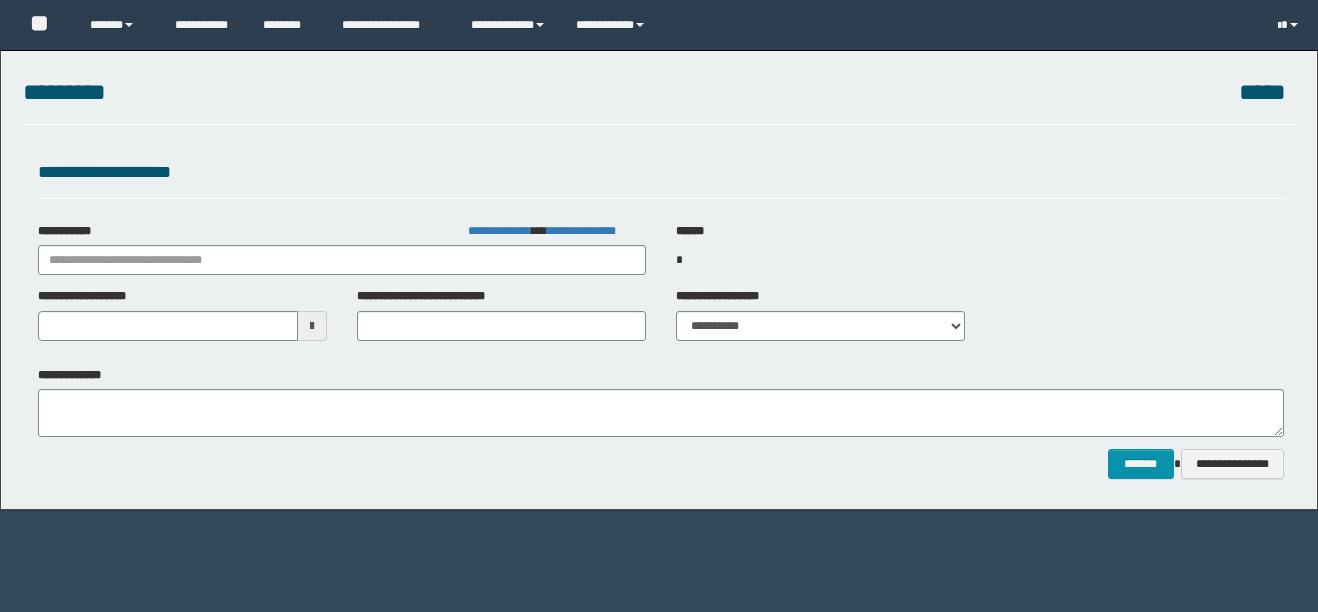 scroll, scrollTop: 0, scrollLeft: 0, axis: both 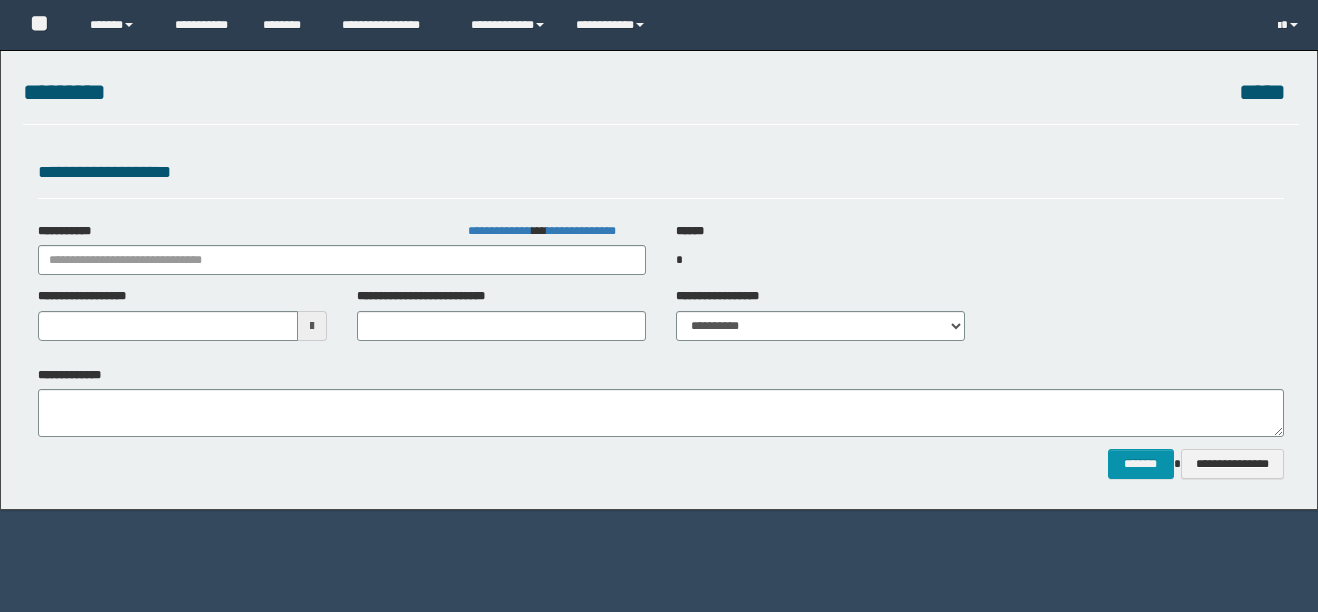 type on "**********" 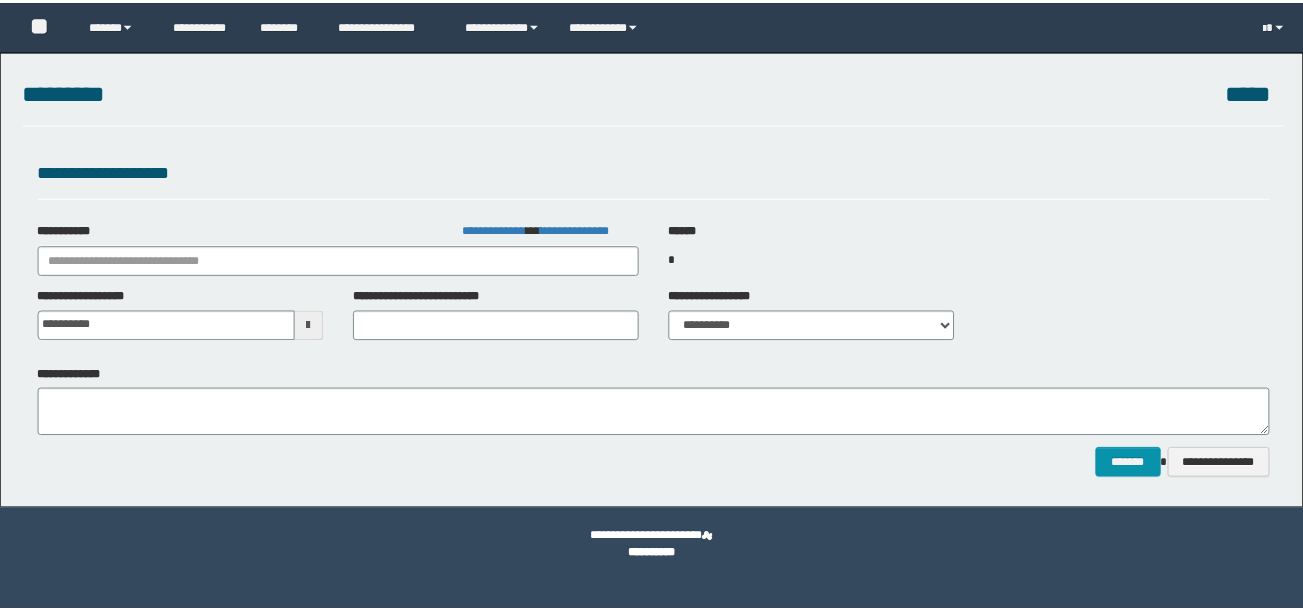 scroll, scrollTop: 0, scrollLeft: 0, axis: both 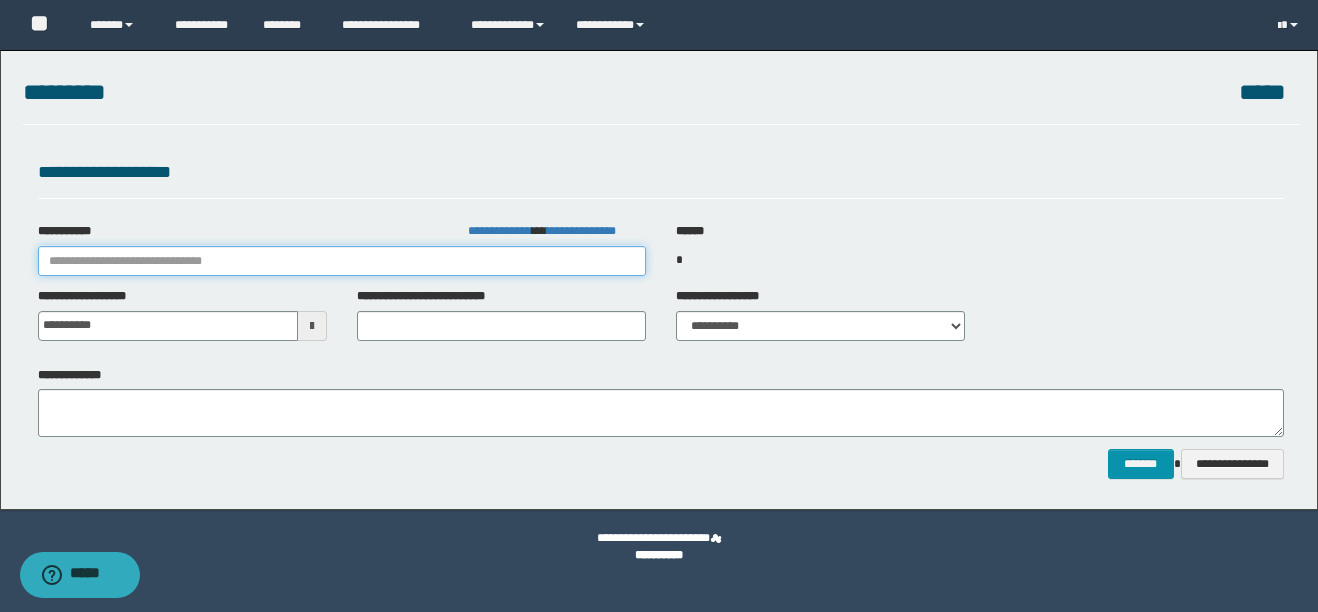 click on "**********" at bounding box center [342, 261] 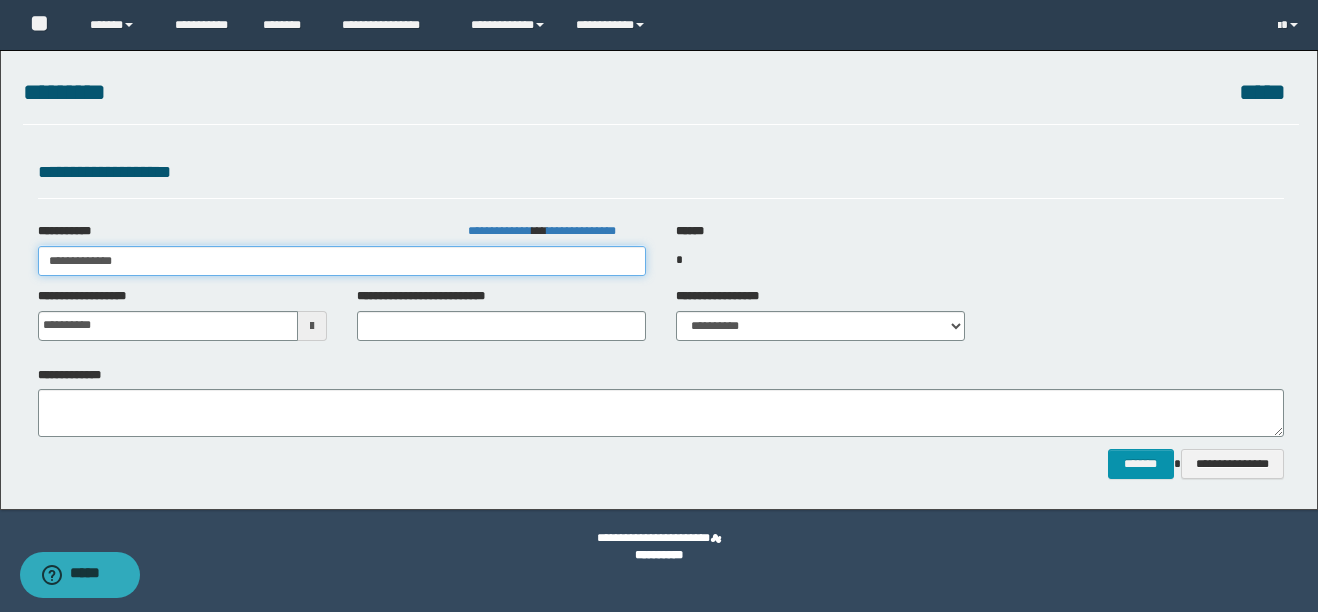 type on "**********" 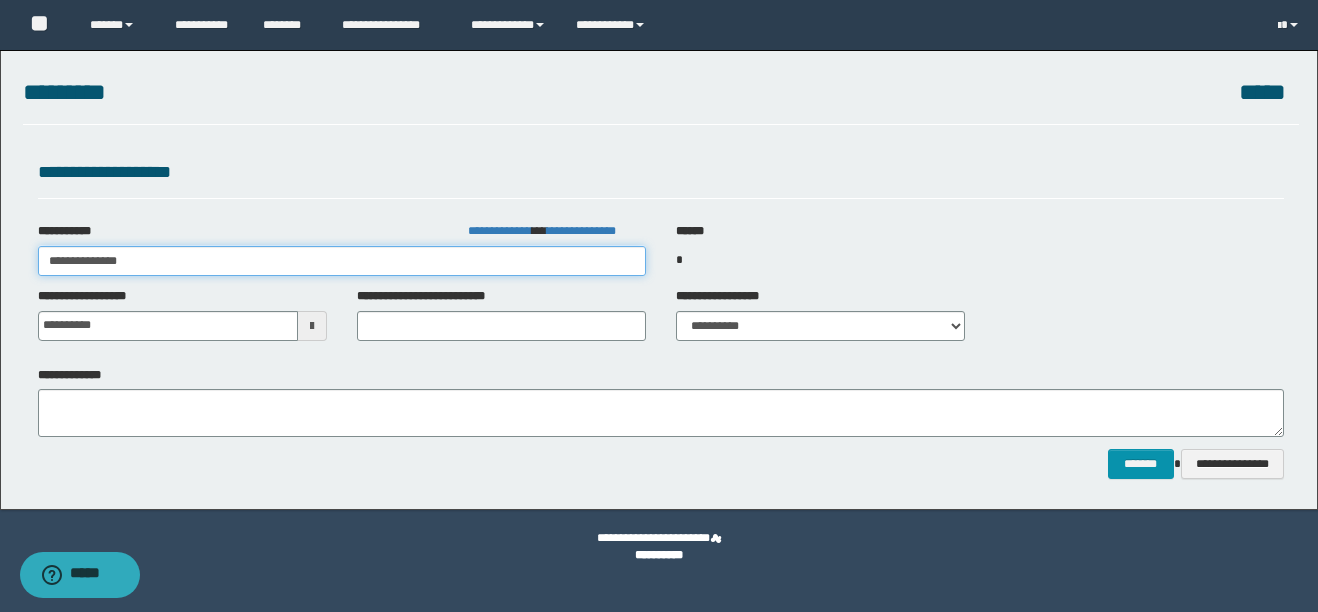 type on "**********" 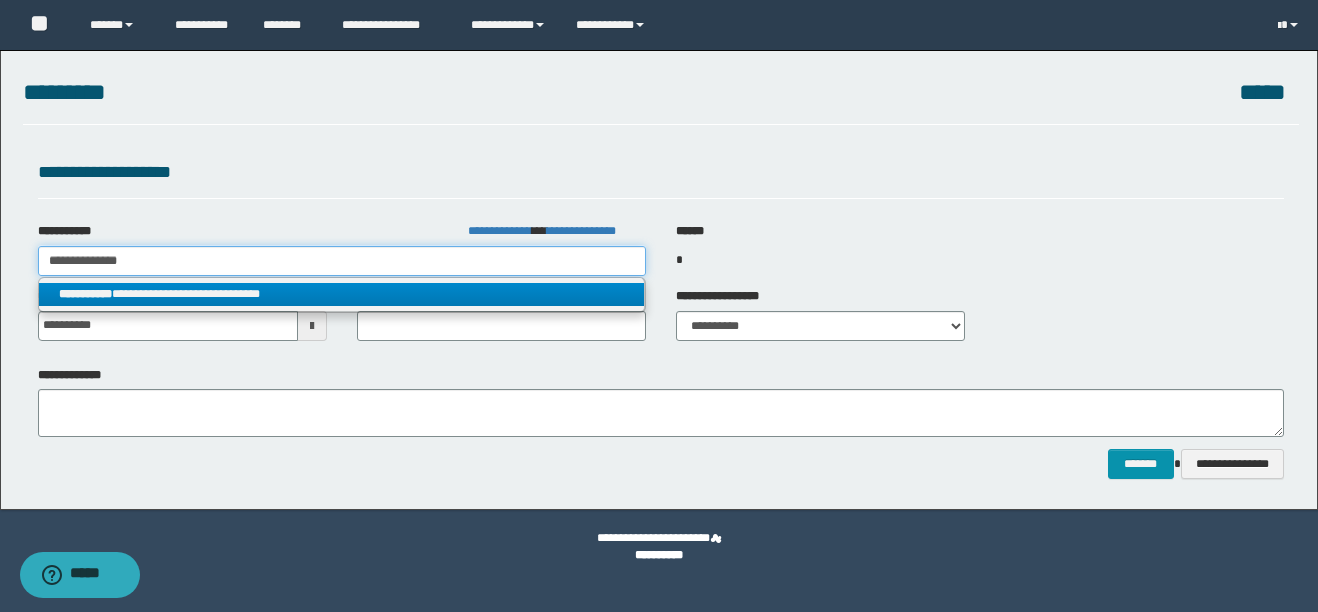 type on "**********" 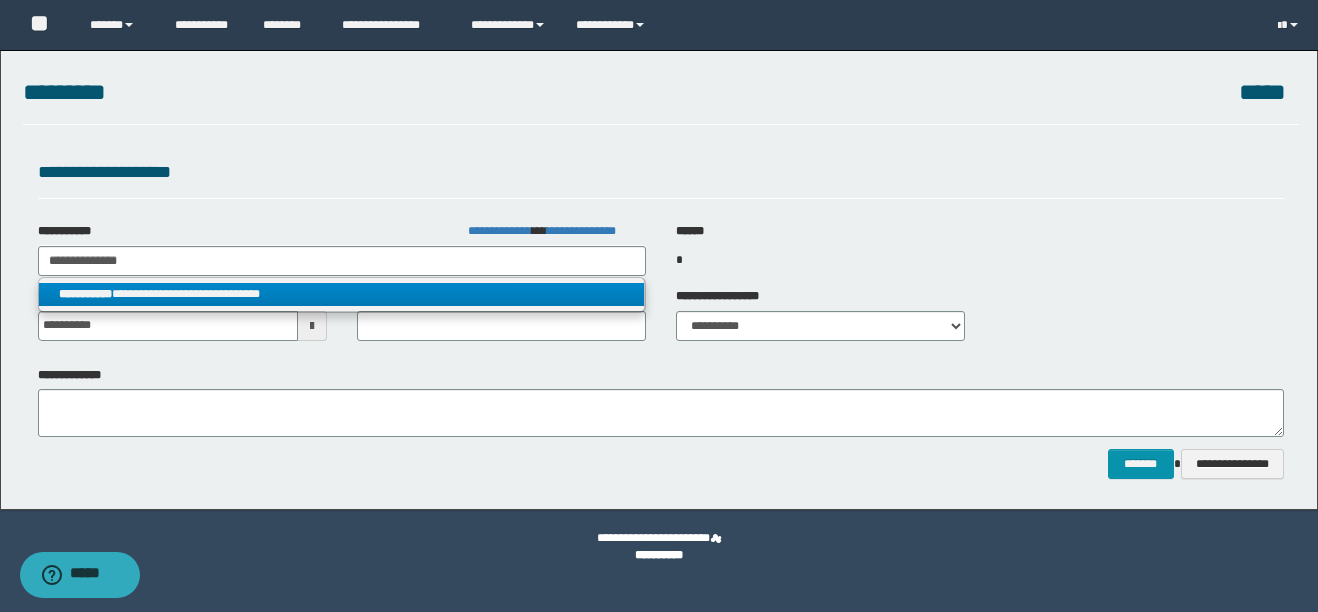 click on "**********" at bounding box center (341, 294) 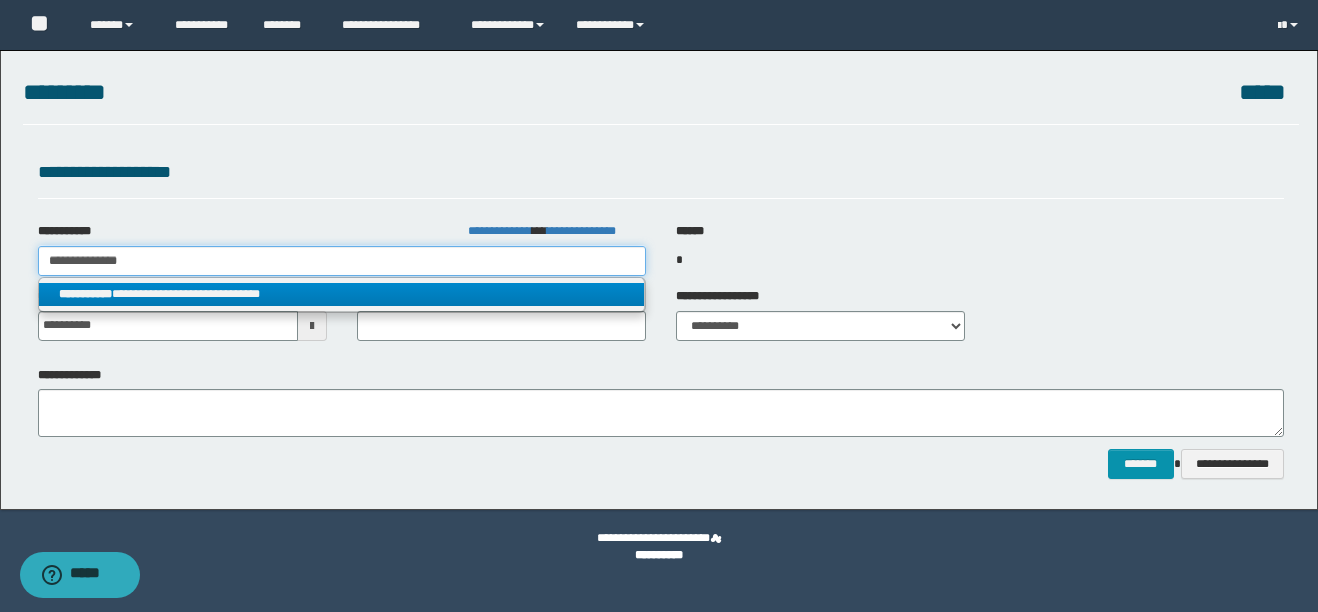 type 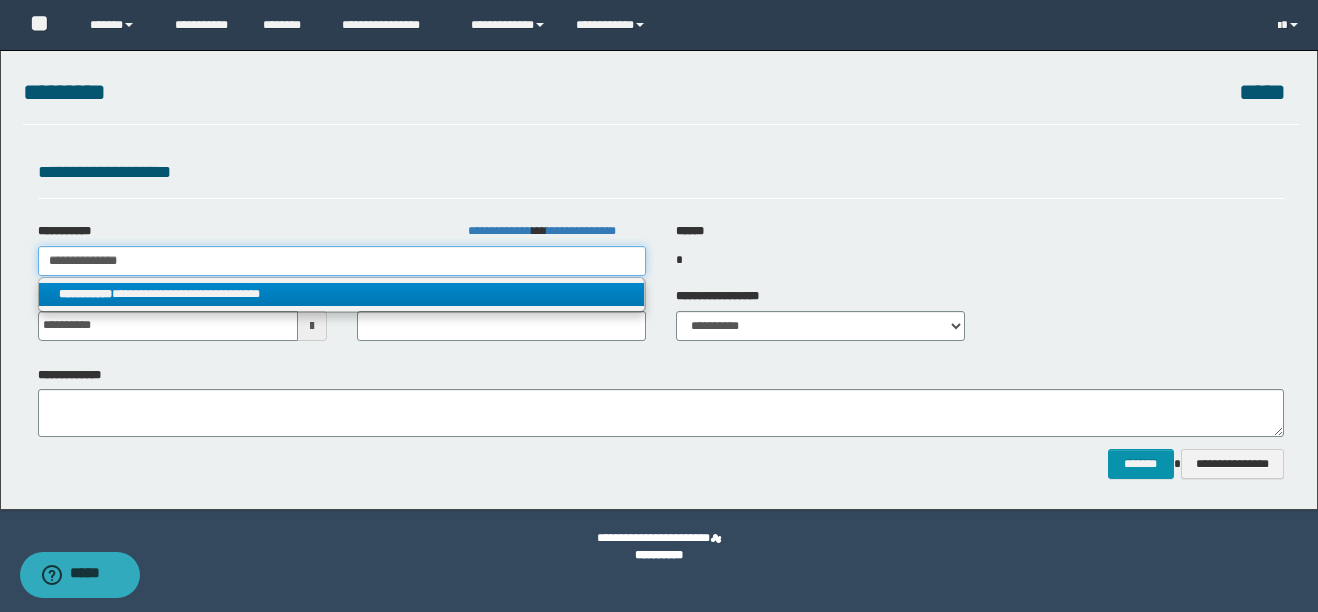 type on "**********" 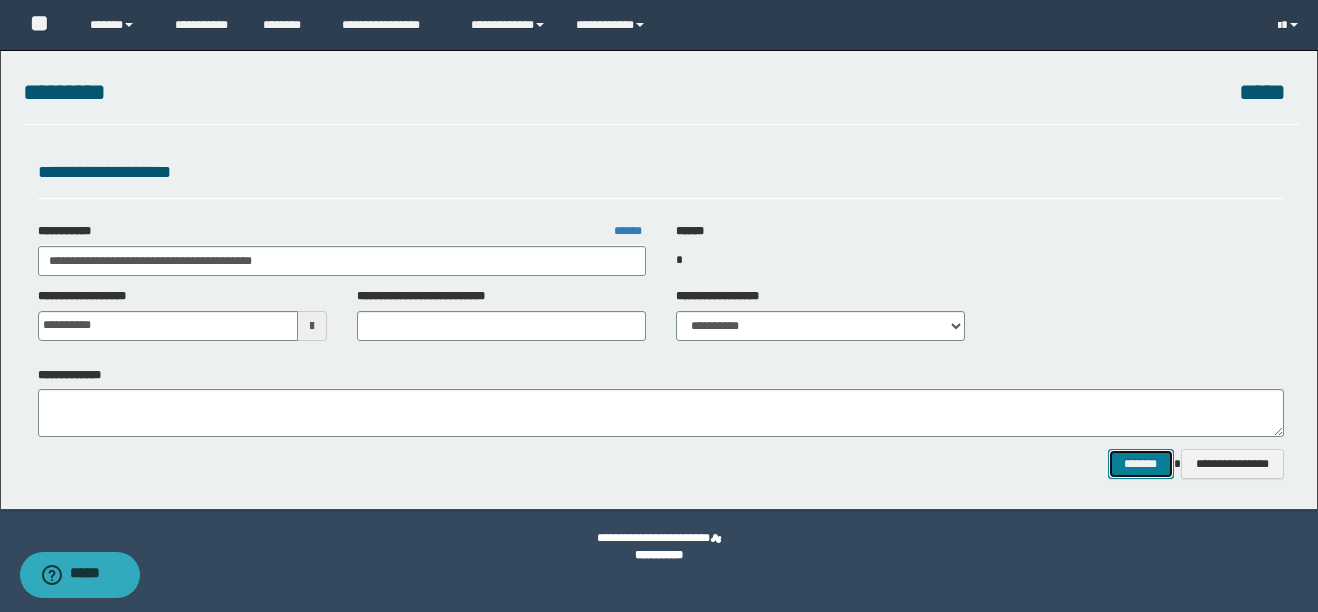 click on "*******" at bounding box center (1141, 464) 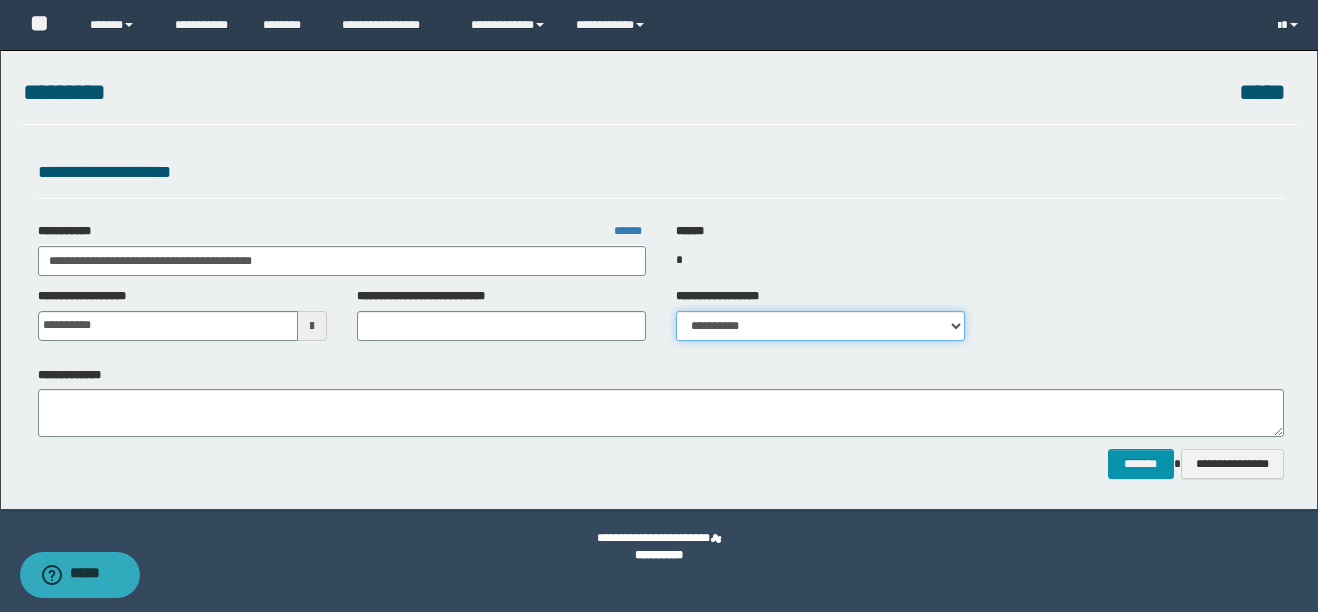 drag, startPoint x: 952, startPoint y: 325, endPoint x: 944, endPoint y: 318, distance: 10.630146 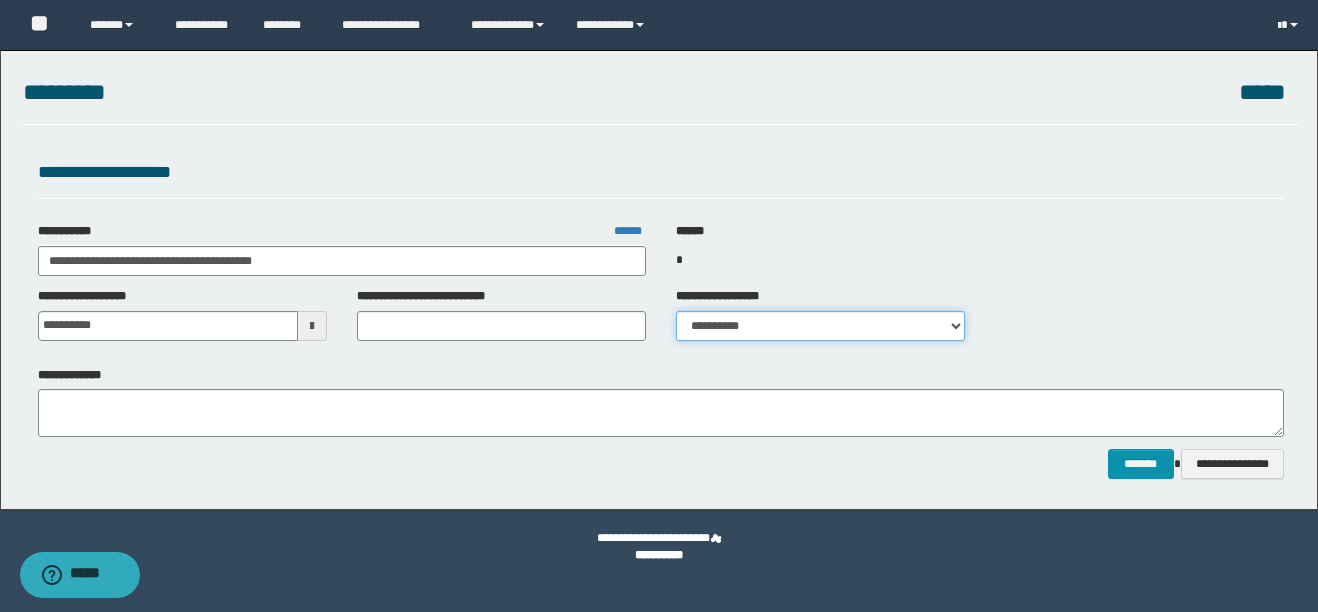 select on "*" 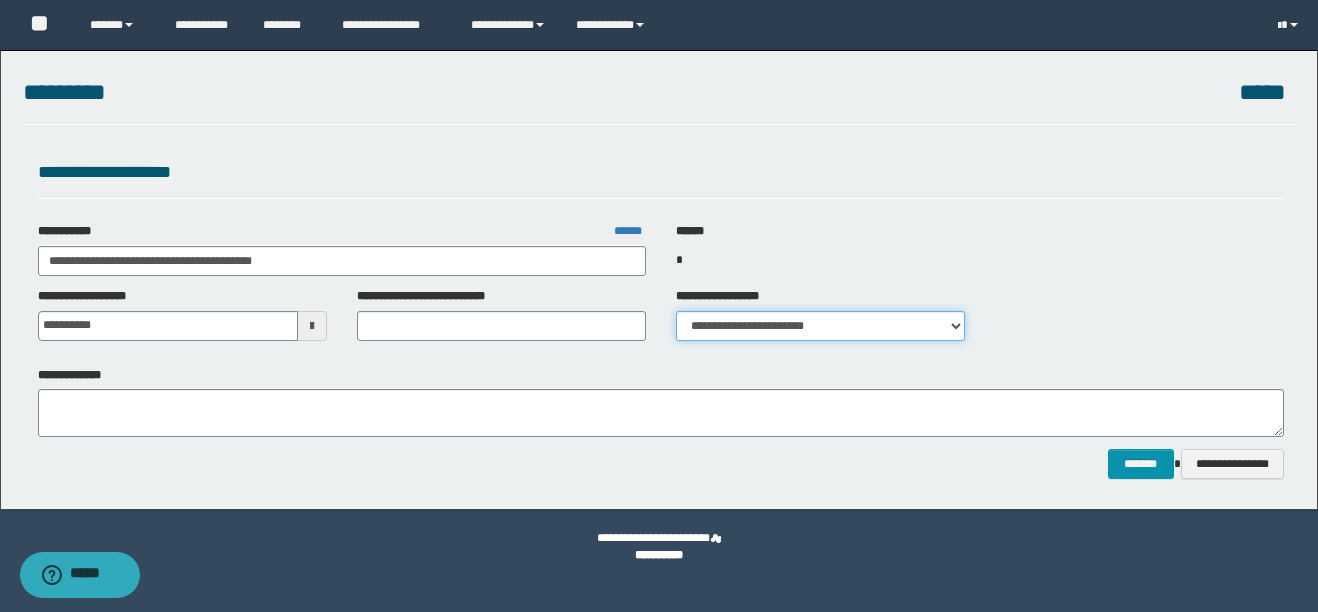click on "**********" at bounding box center [820, 326] 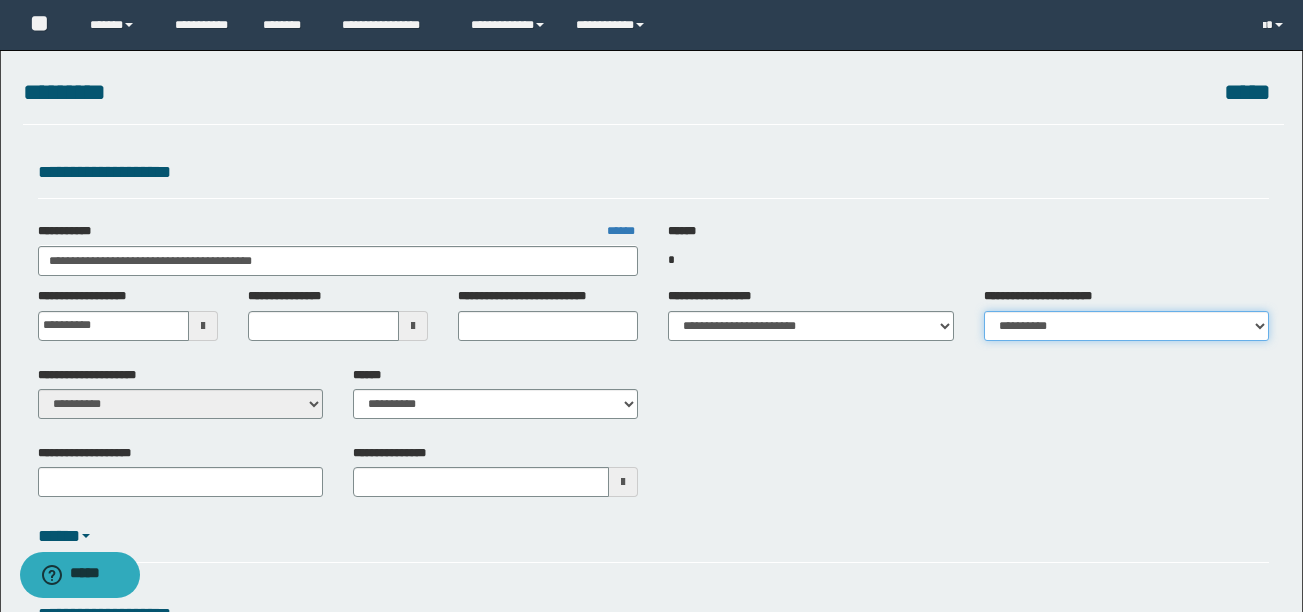 click on "**********" at bounding box center (1126, 326) 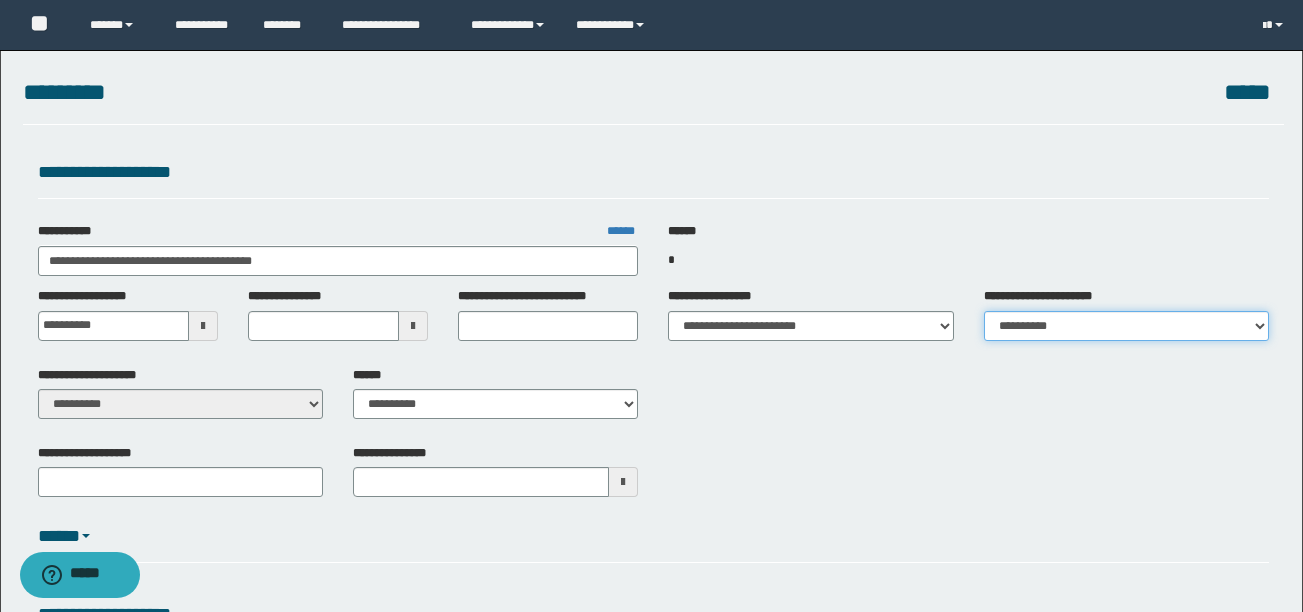 select on "**" 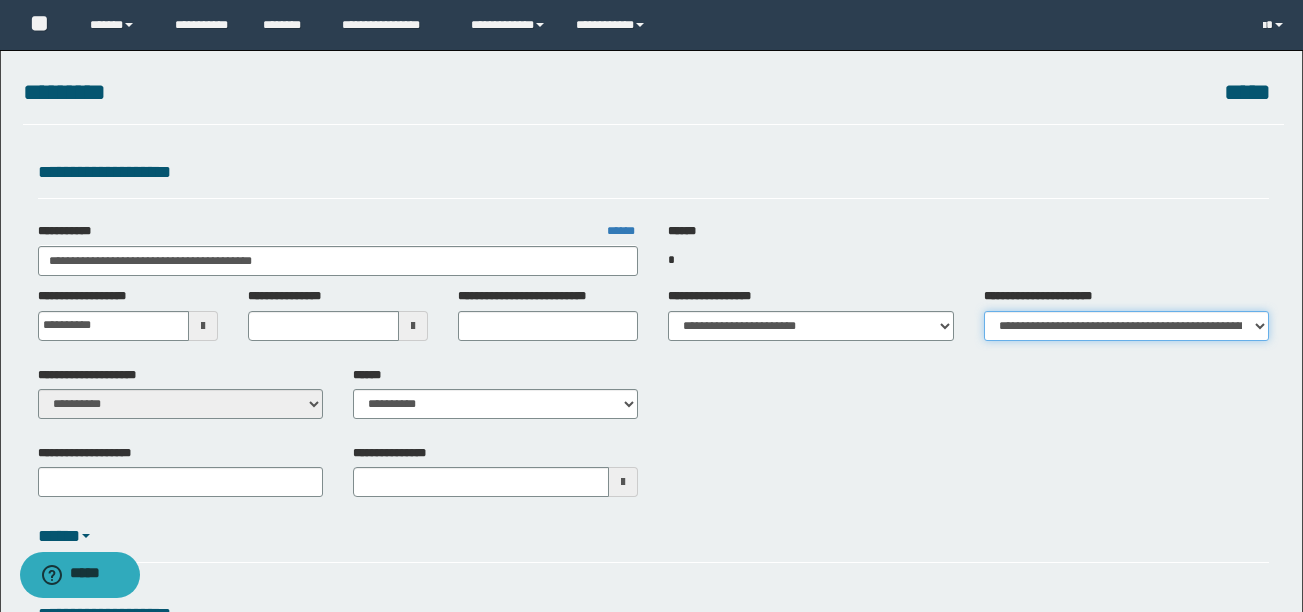 click on "**********" at bounding box center (1126, 326) 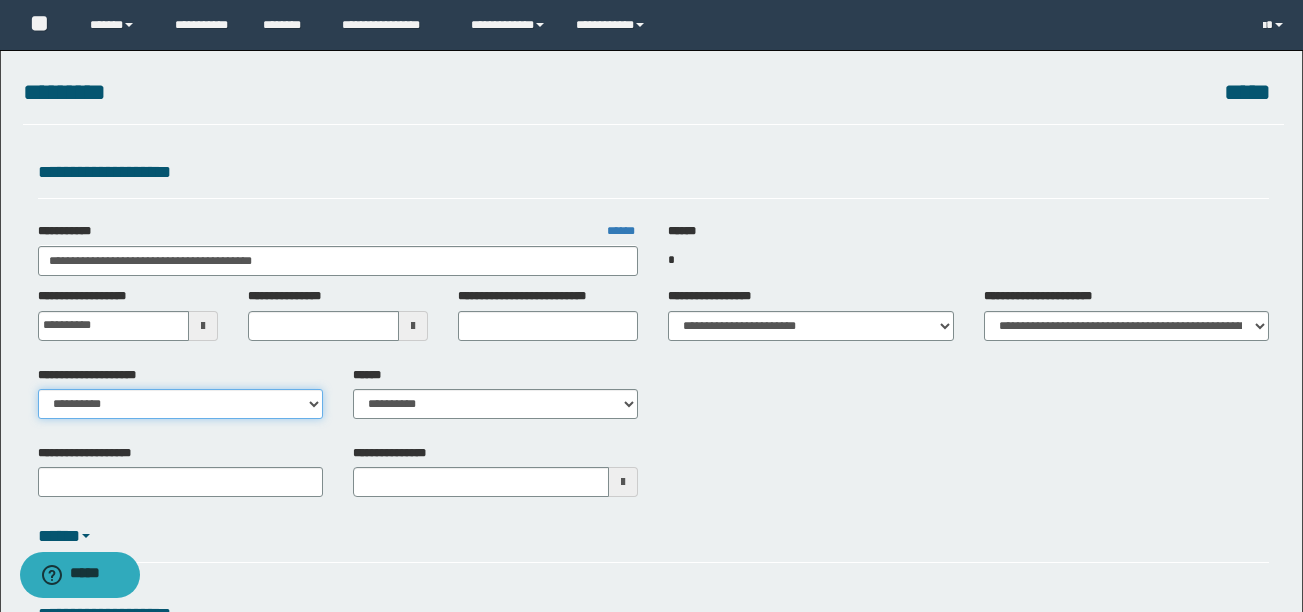 click on "**********" at bounding box center (180, 404) 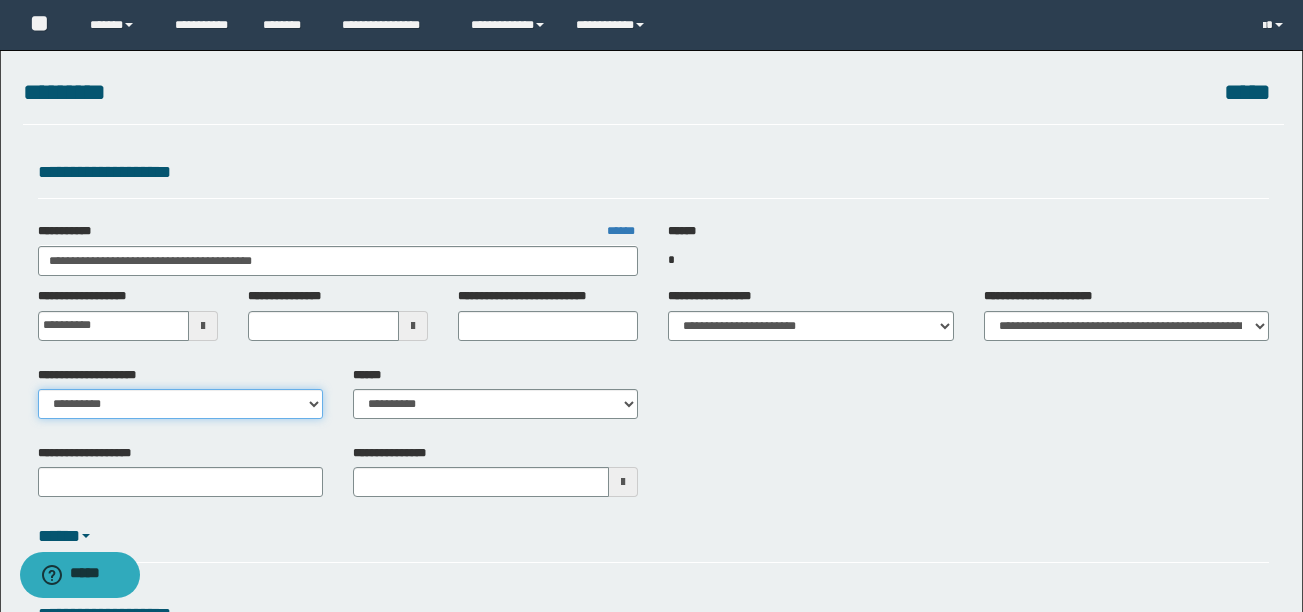 select on "*" 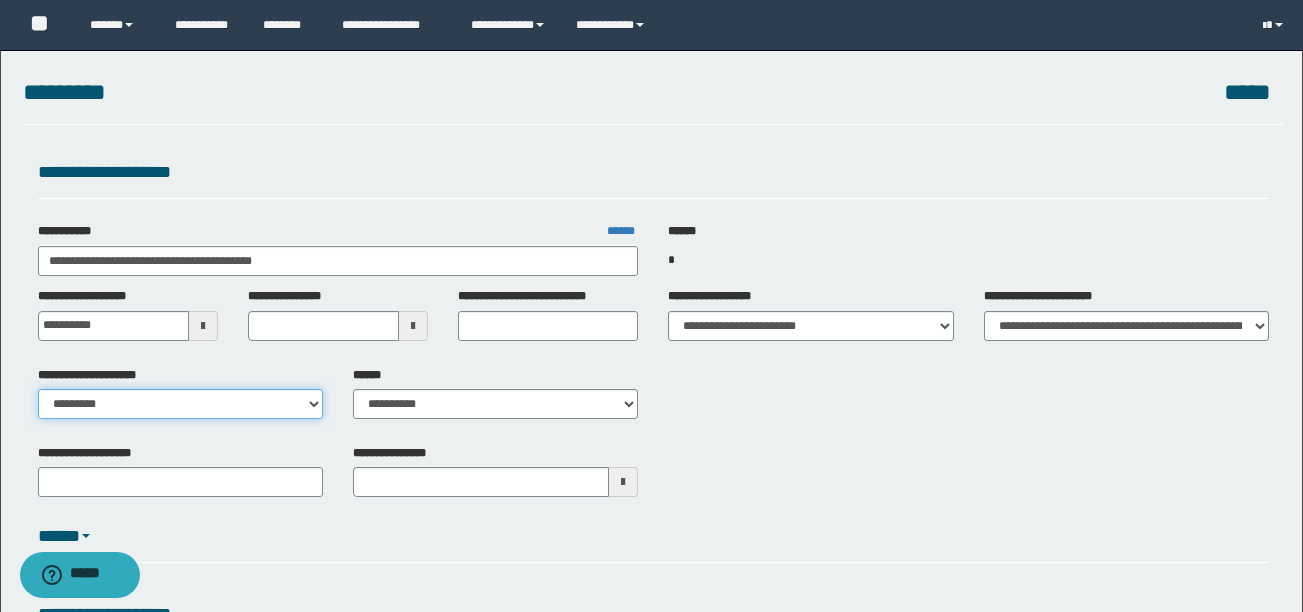 click on "**********" at bounding box center [180, 404] 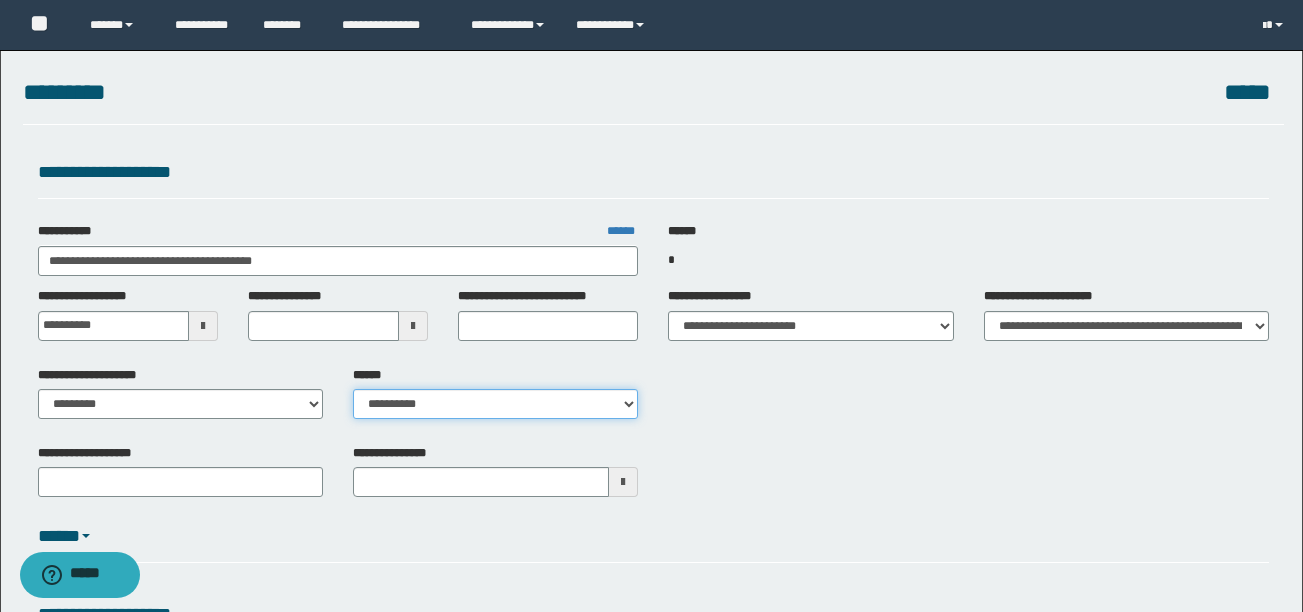click on "**********" at bounding box center (495, 404) 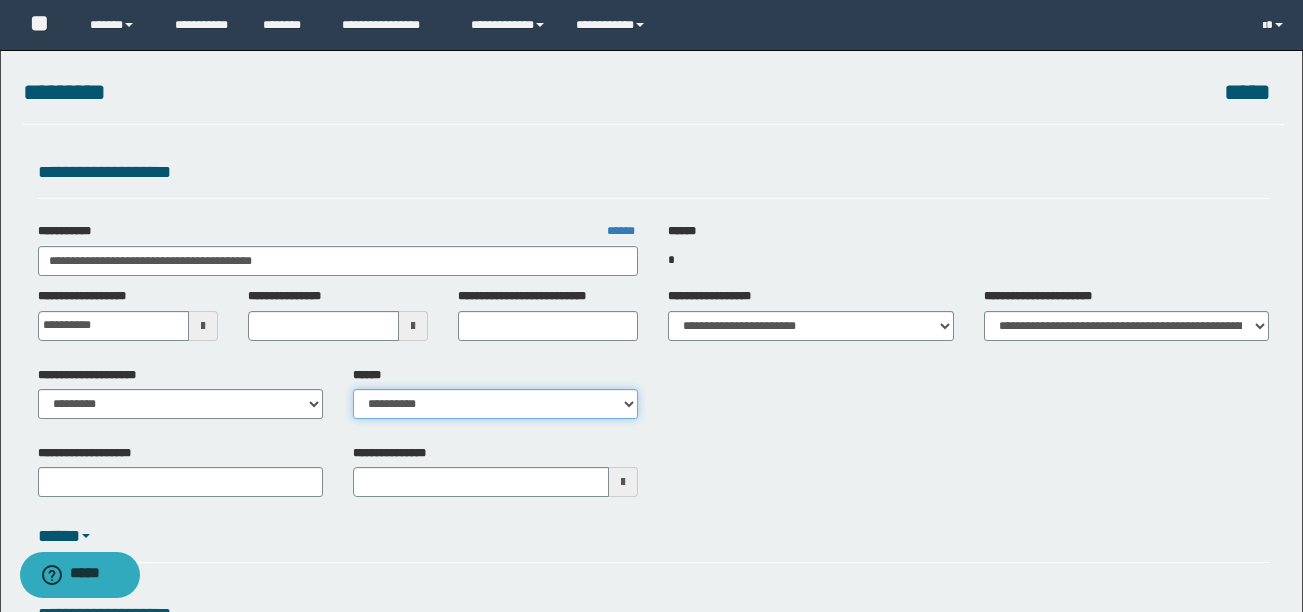 select on "****" 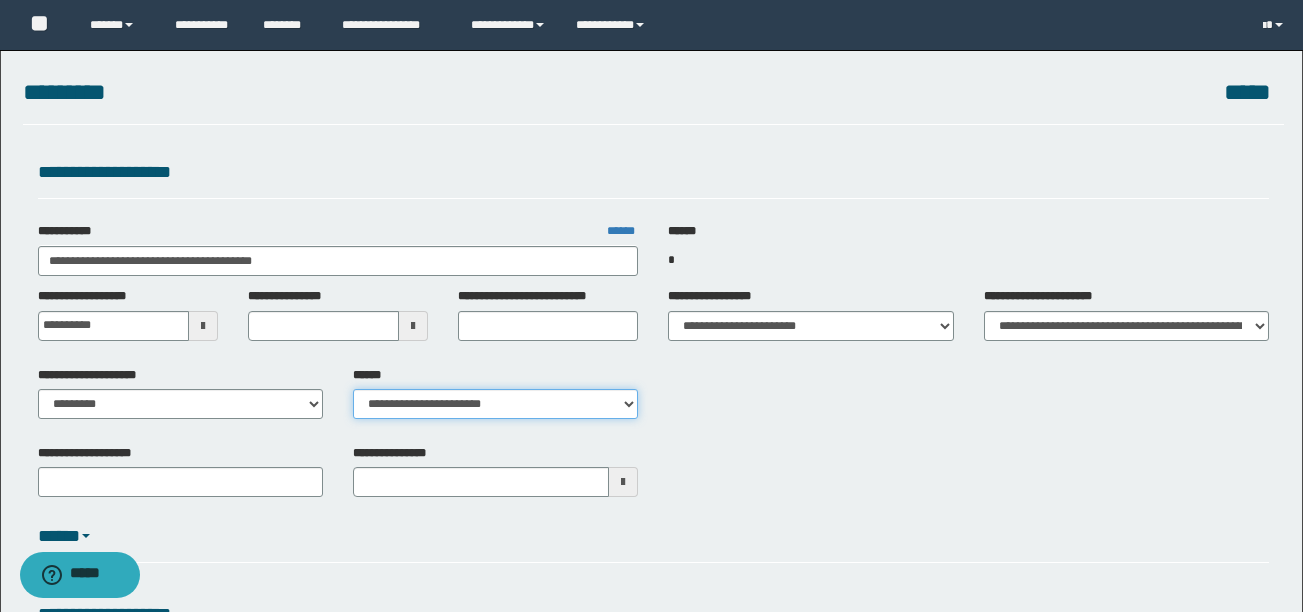 click on "**********" at bounding box center (495, 404) 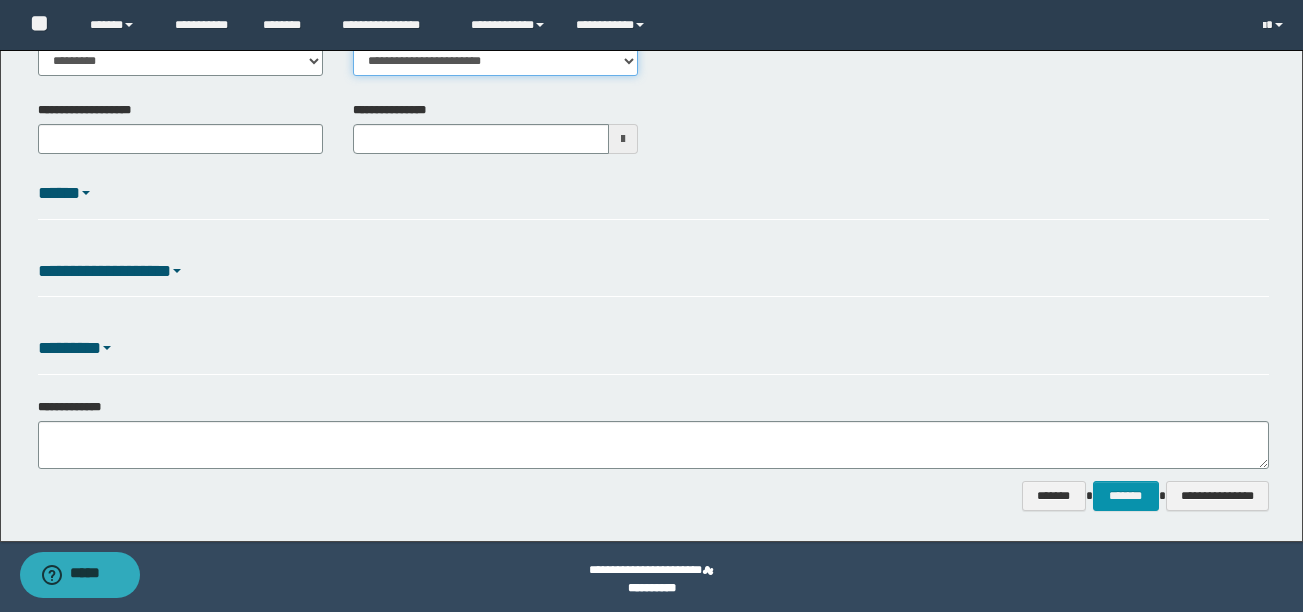 scroll, scrollTop: 348, scrollLeft: 0, axis: vertical 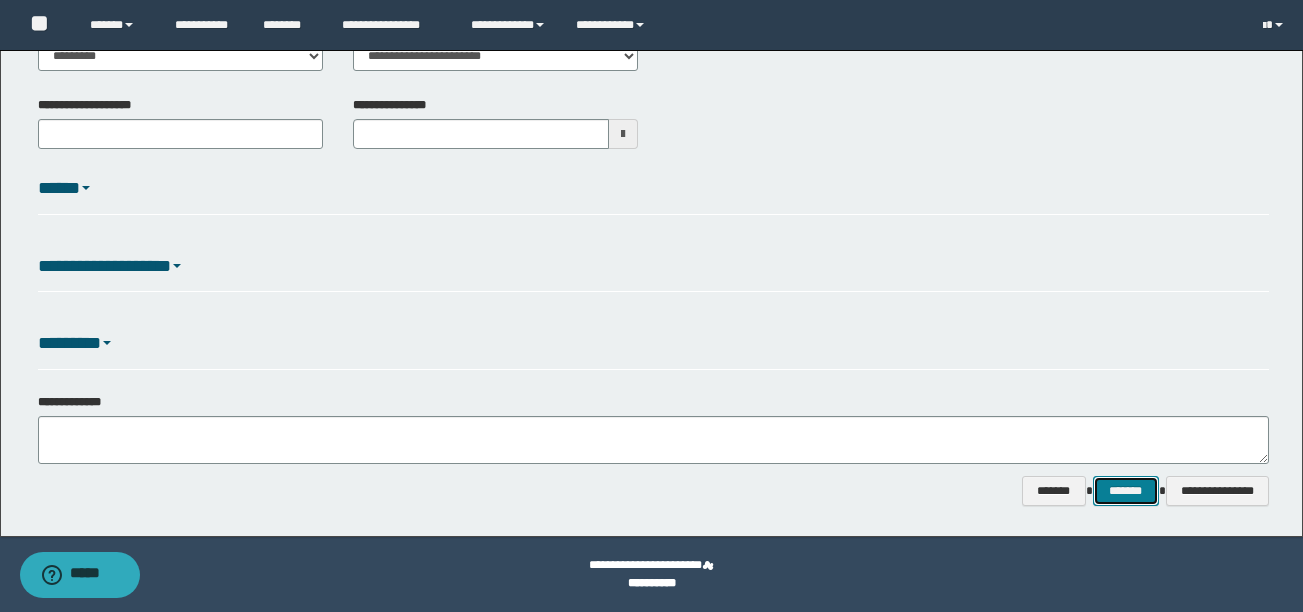click on "*******" at bounding box center [1126, 491] 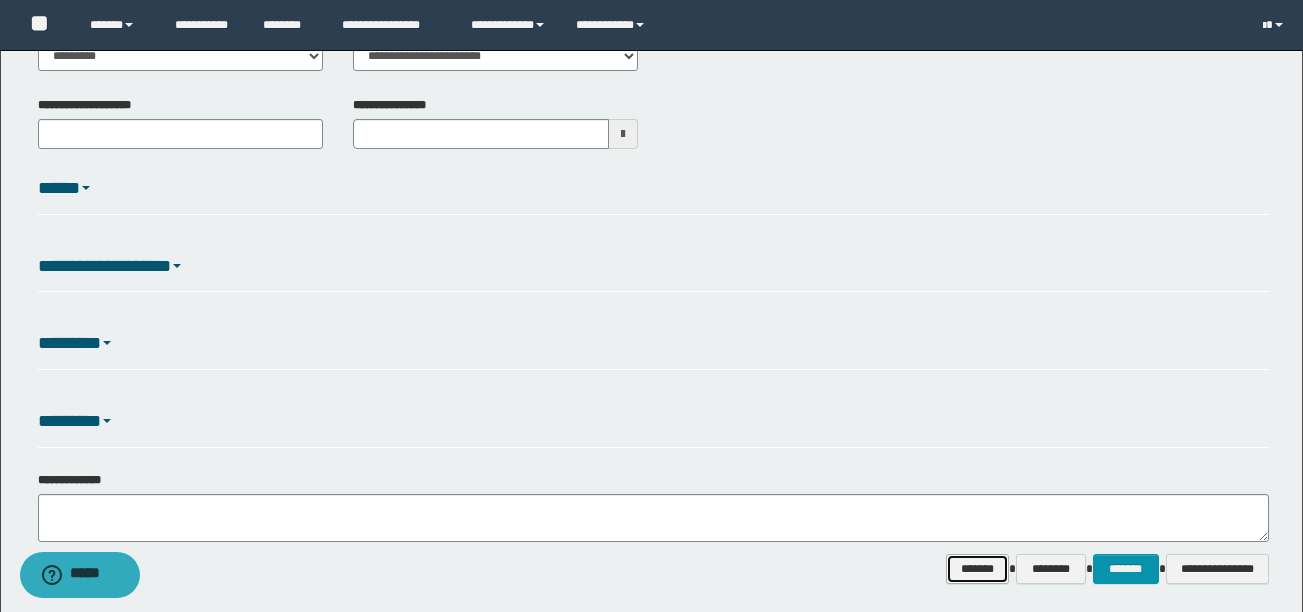 click on "*******" at bounding box center (977, 569) 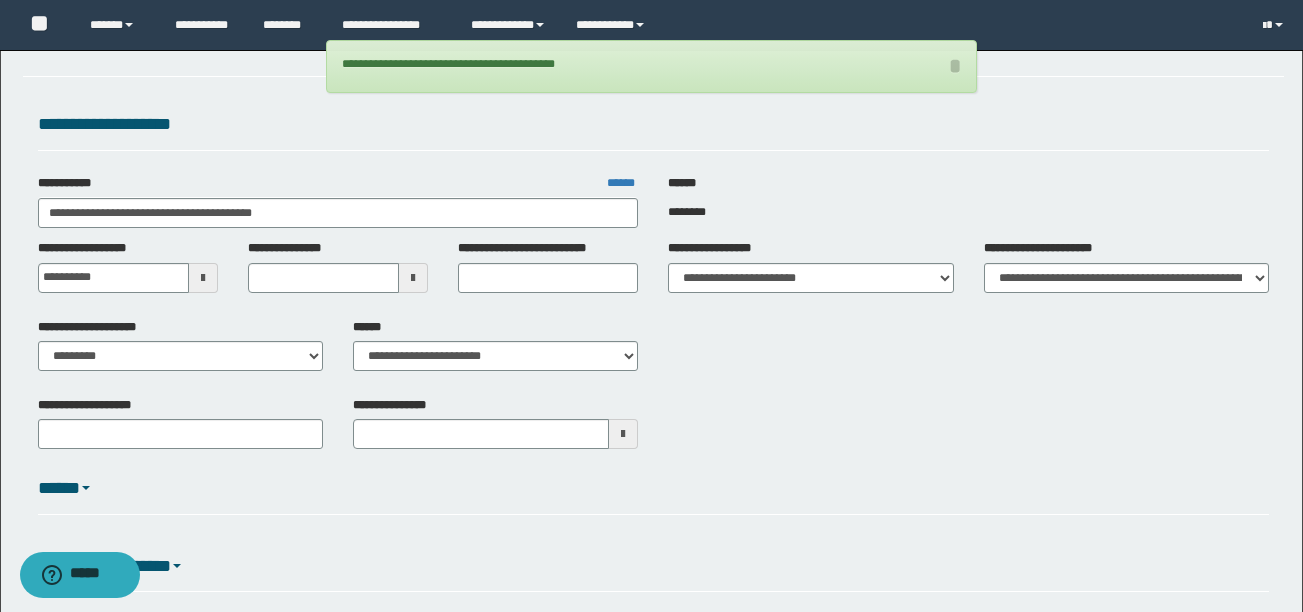 scroll, scrollTop: 0, scrollLeft: 0, axis: both 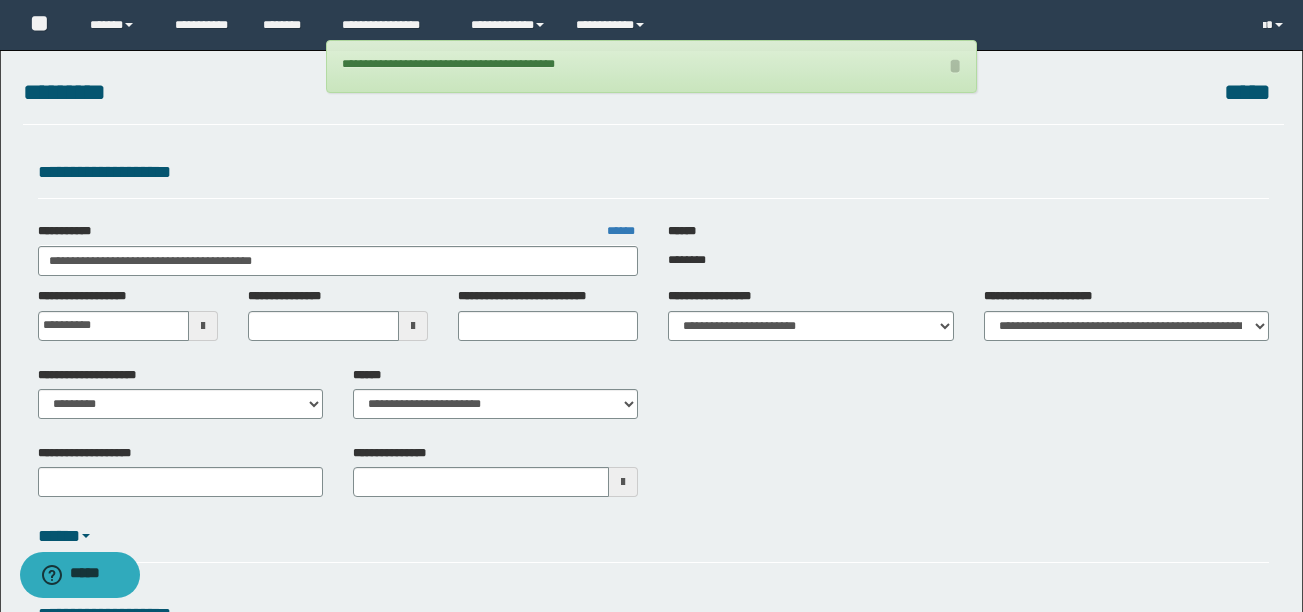 type 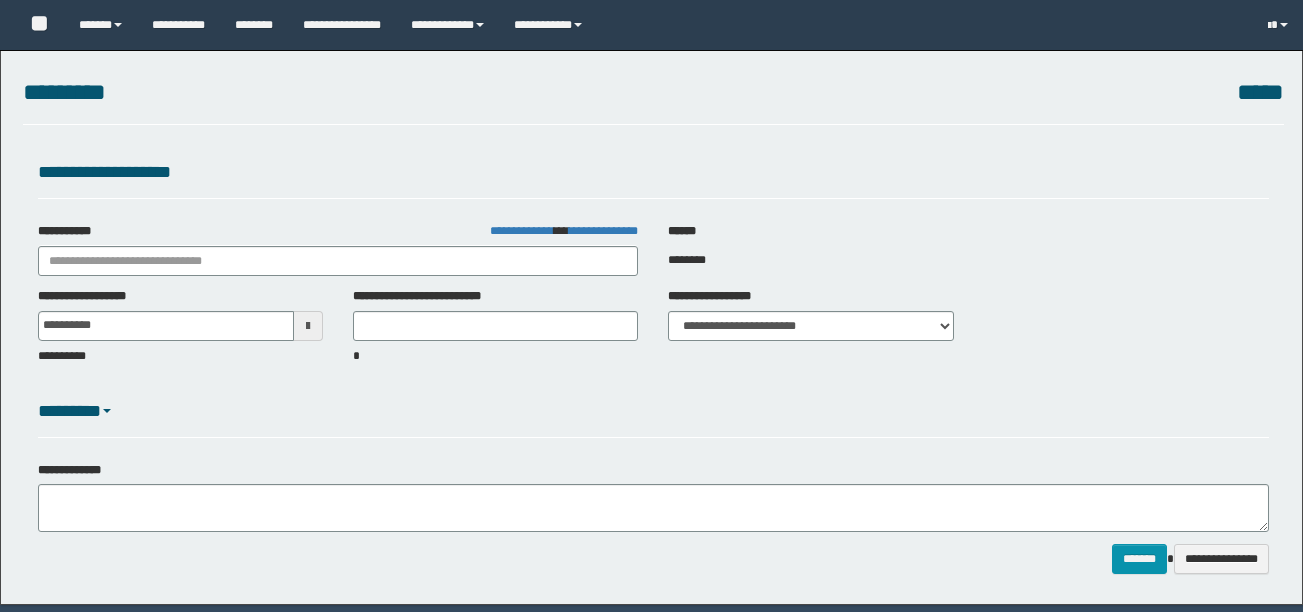select on "*" 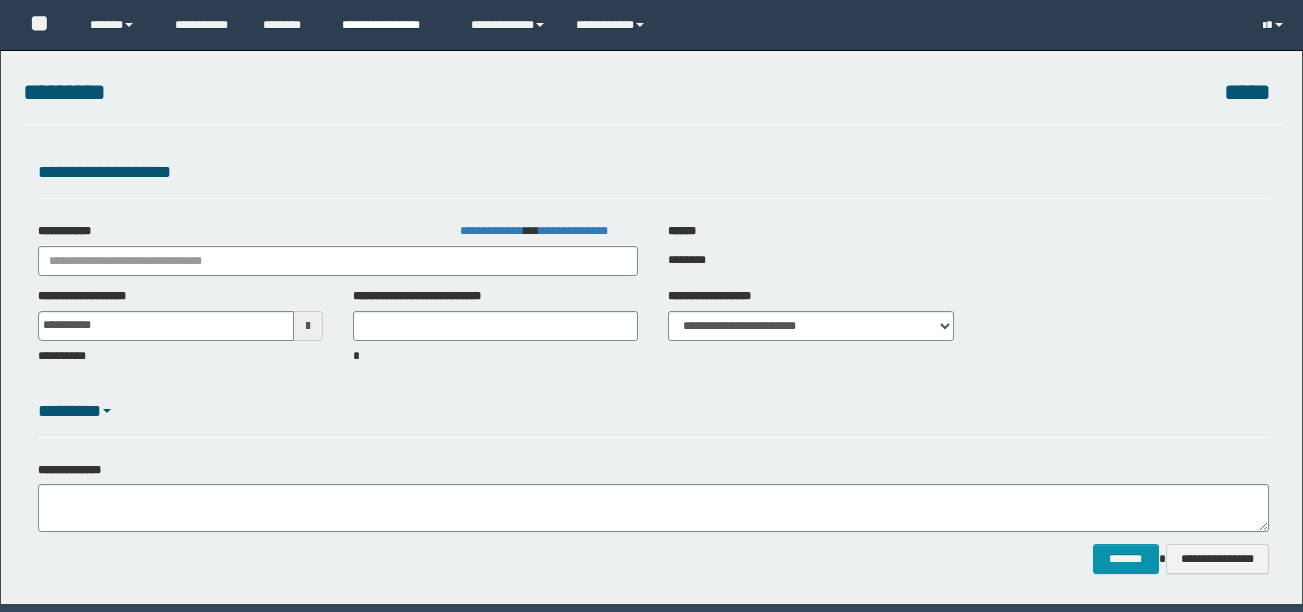 scroll, scrollTop: 0, scrollLeft: 0, axis: both 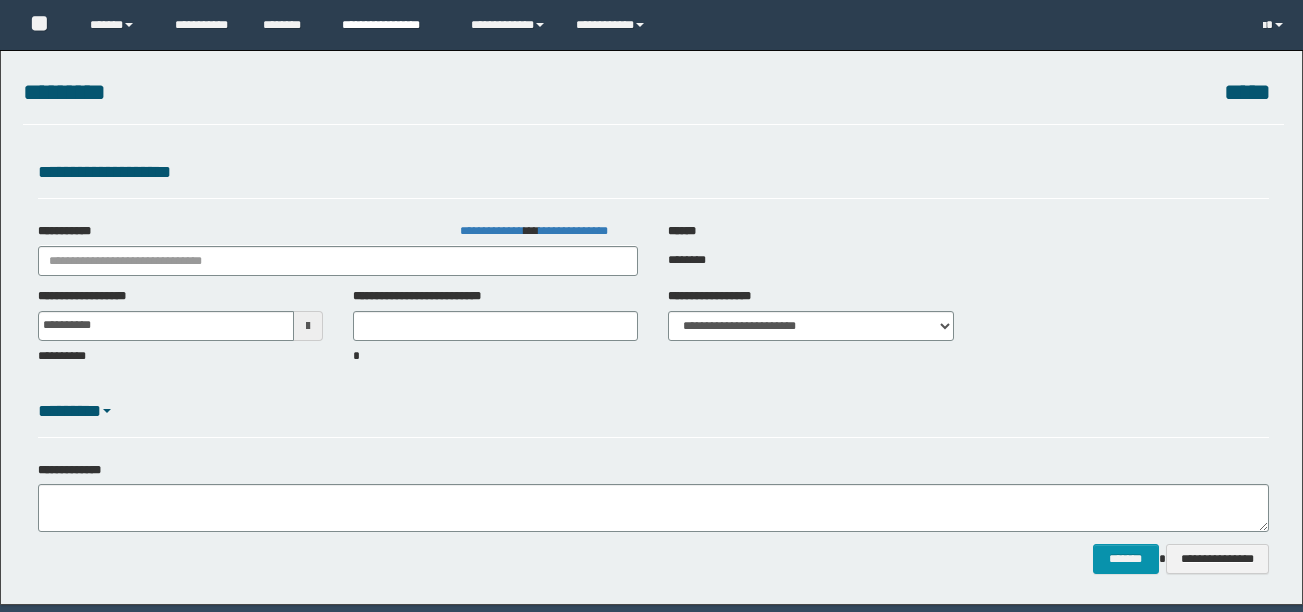 type on "**********" 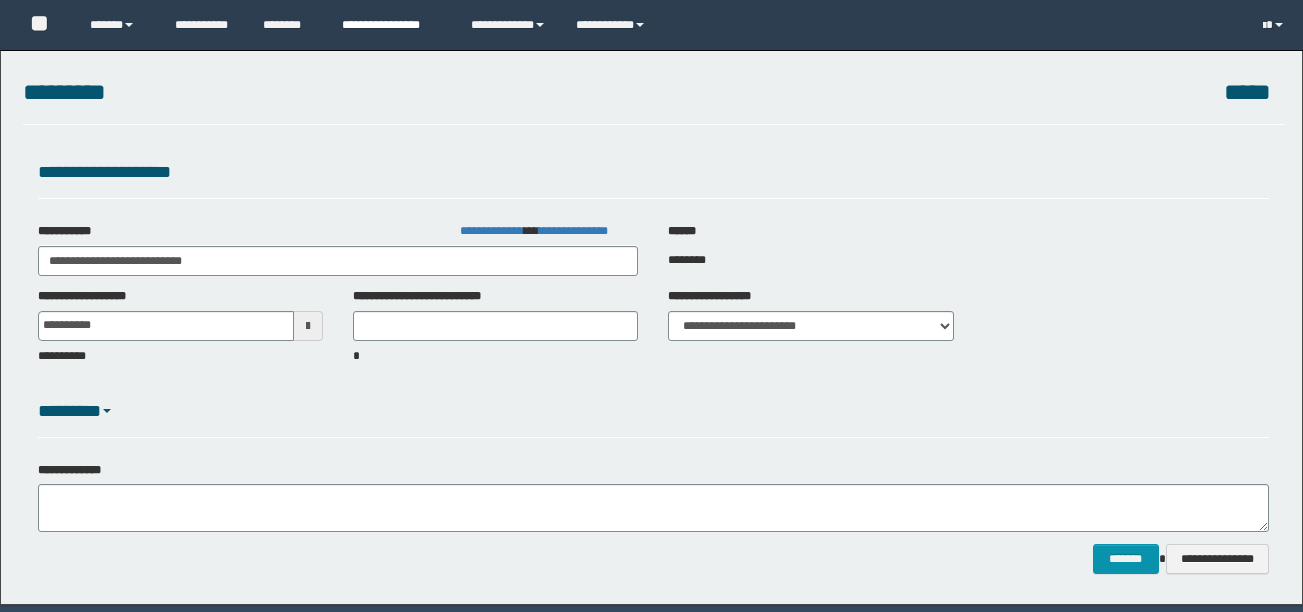 scroll, scrollTop: 0, scrollLeft: 0, axis: both 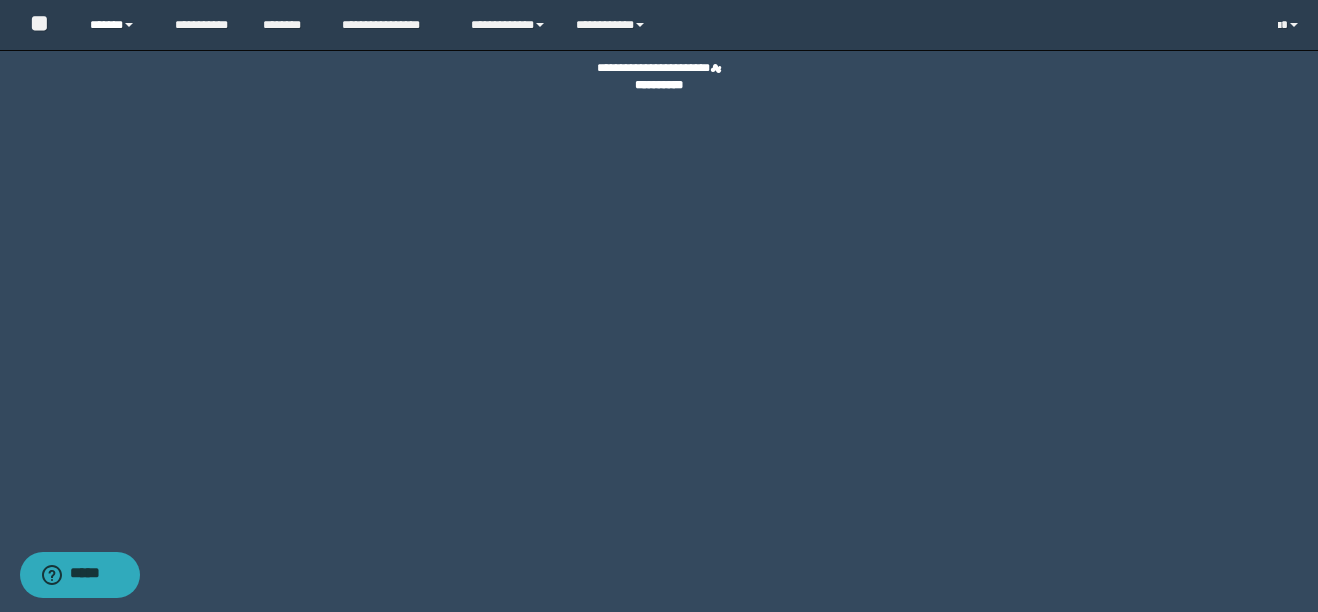 click on "******" at bounding box center [117, 25] 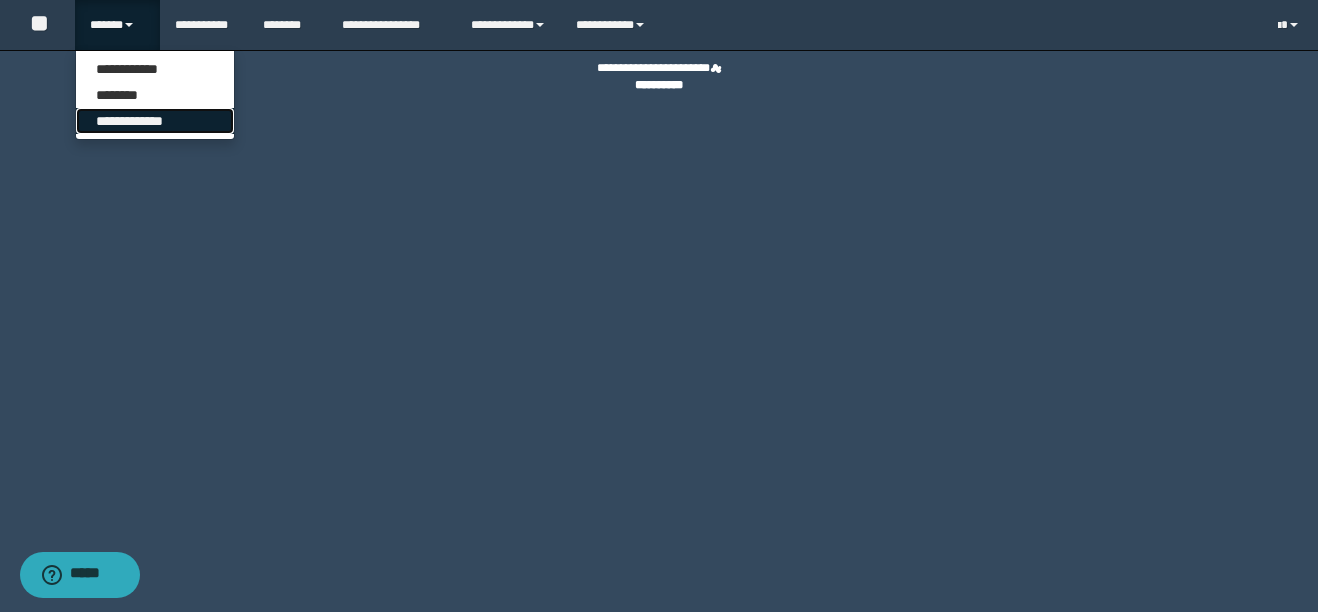 click on "**********" at bounding box center [155, 121] 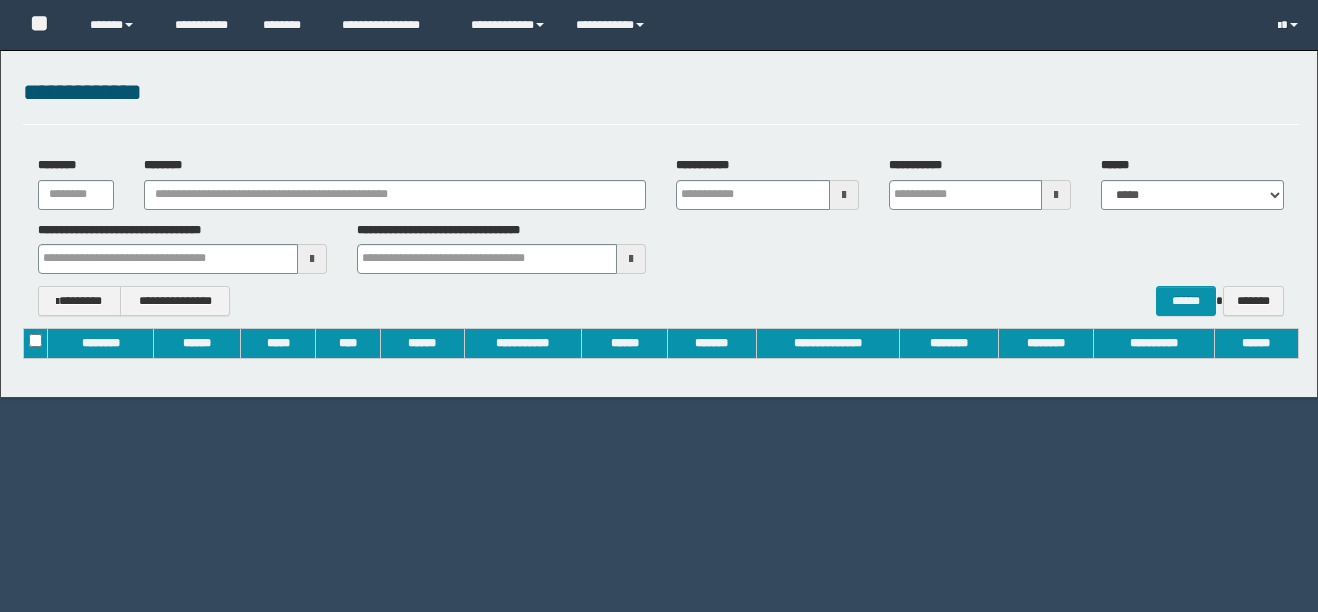 scroll, scrollTop: 0, scrollLeft: 0, axis: both 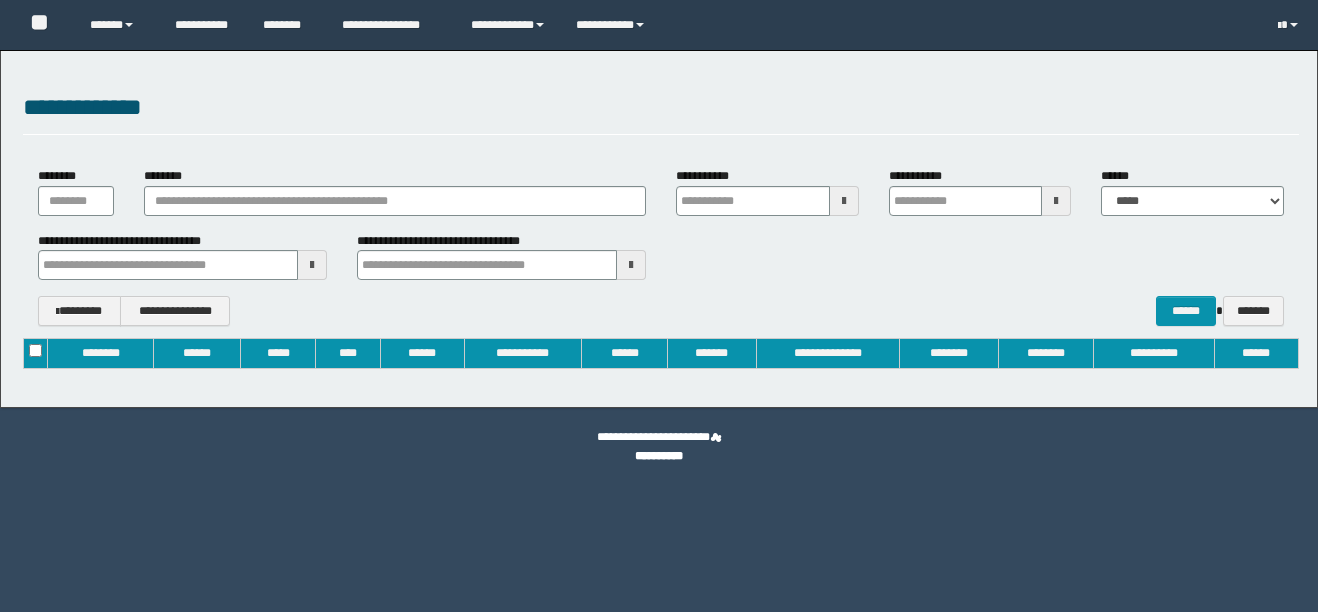 type on "**********" 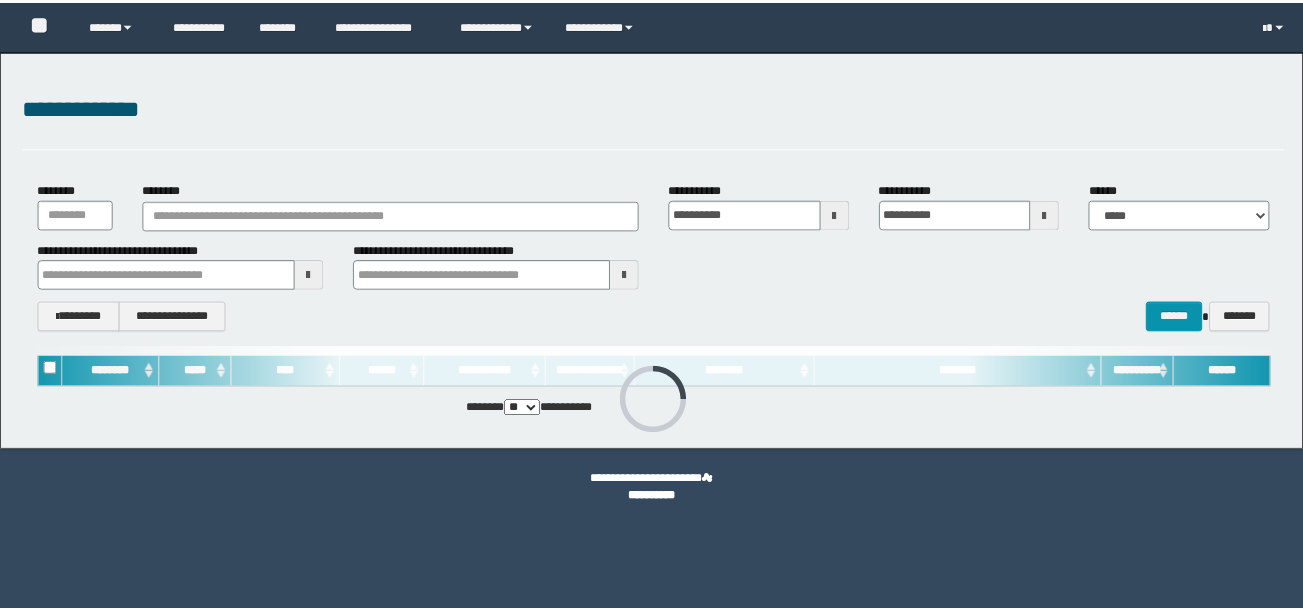 scroll, scrollTop: 0, scrollLeft: 0, axis: both 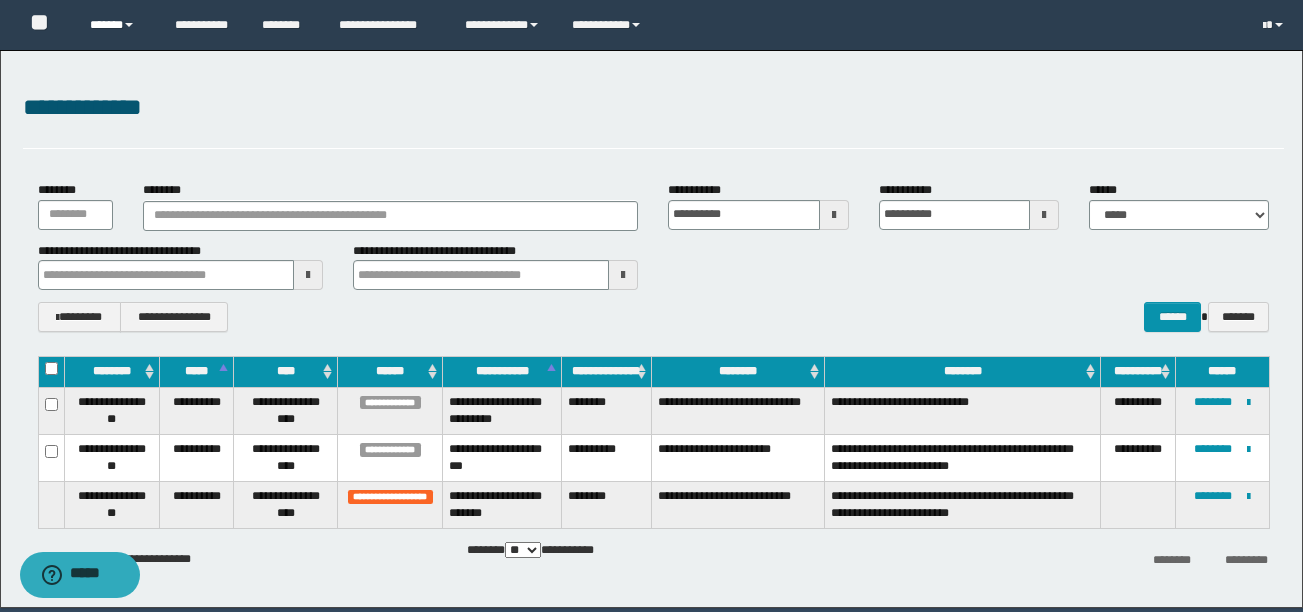 click on "******" at bounding box center [117, 25] 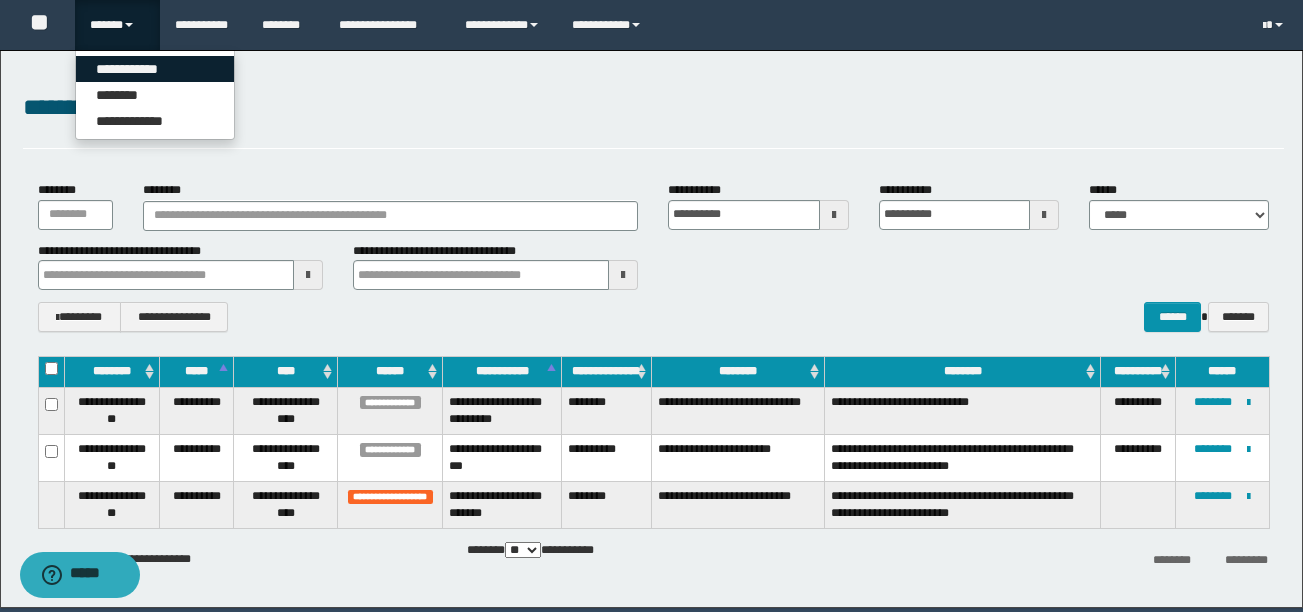click on "**********" at bounding box center [155, 69] 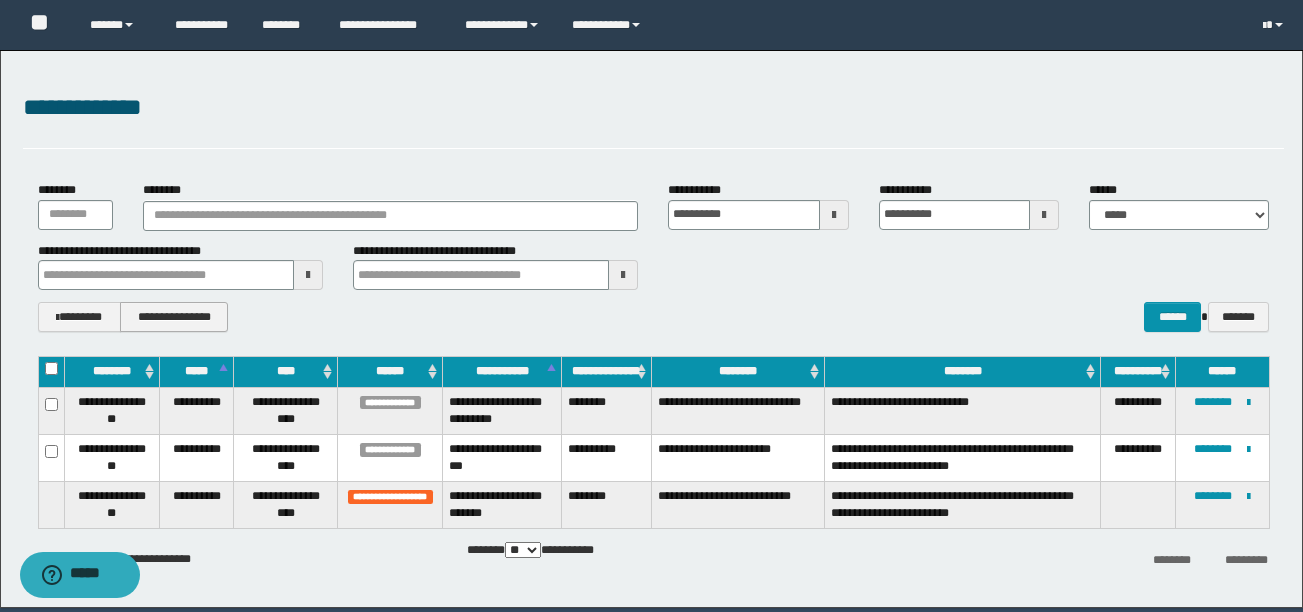 type 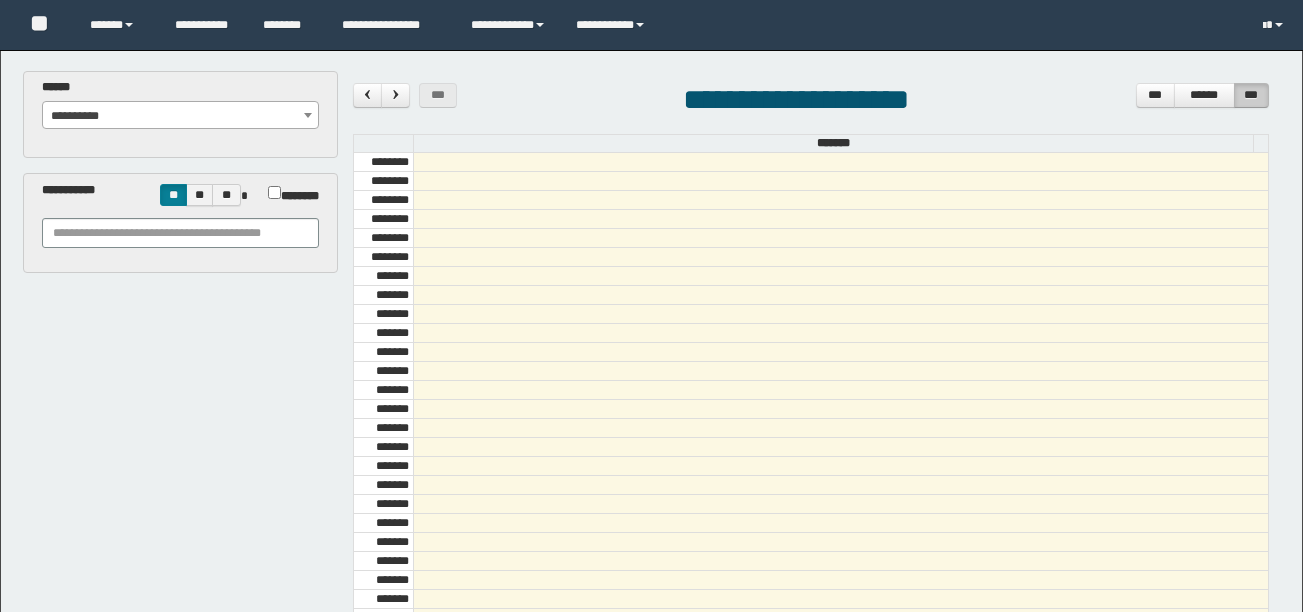 scroll, scrollTop: 0, scrollLeft: 0, axis: both 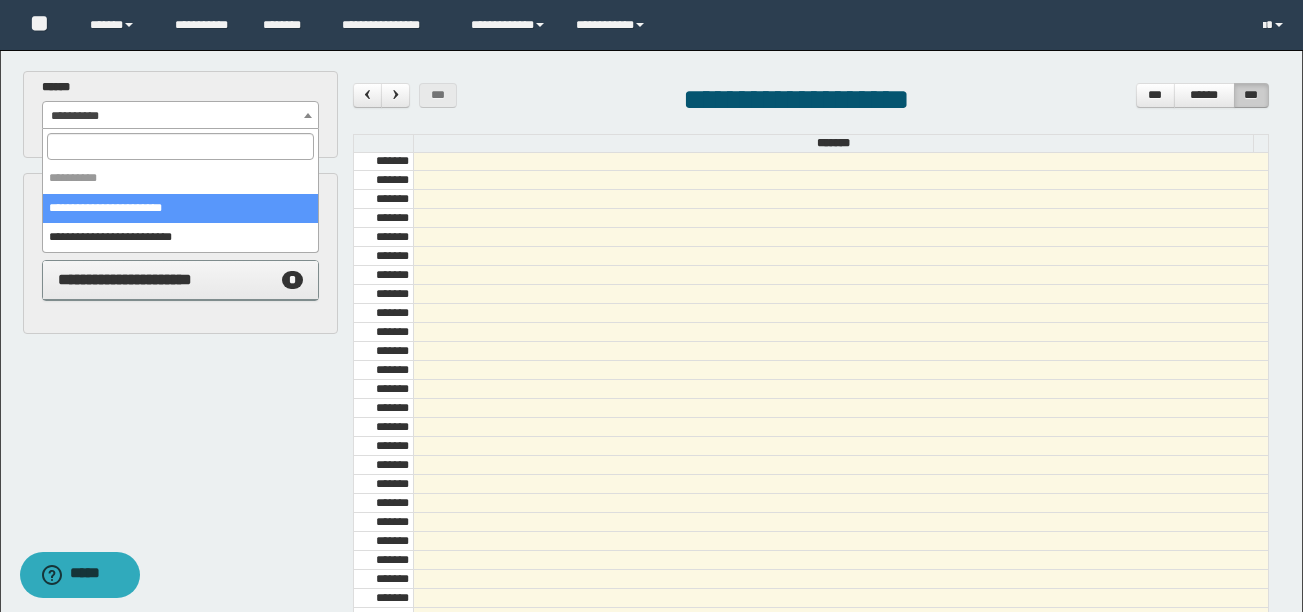 click at bounding box center (308, 115) 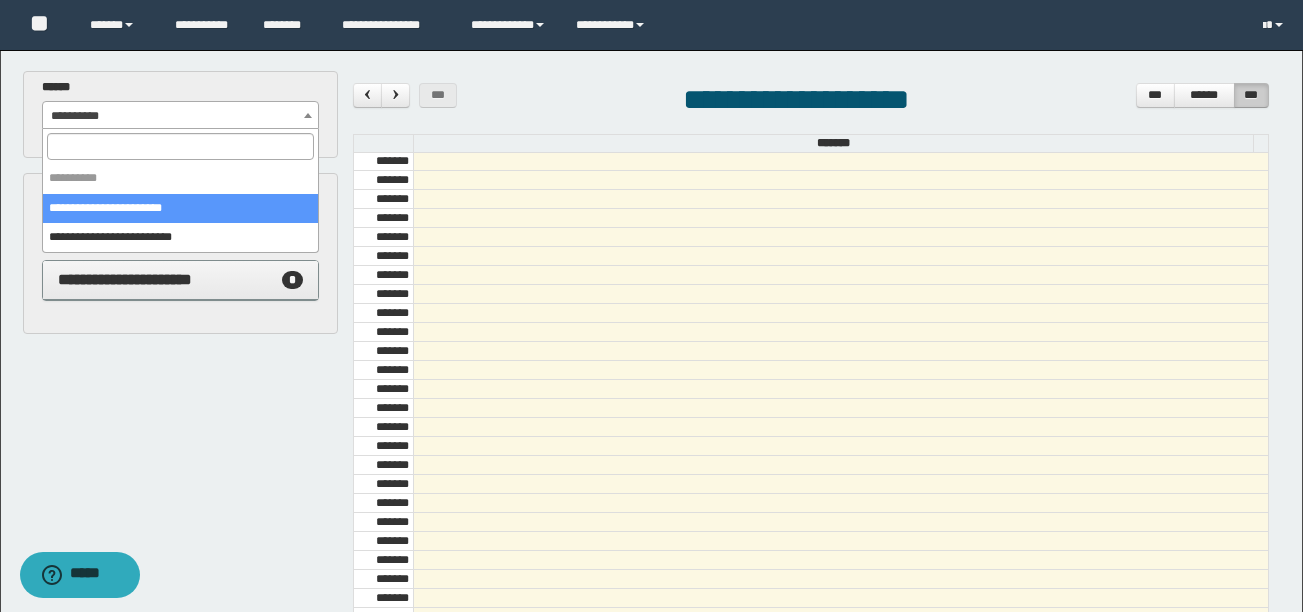 select on "******" 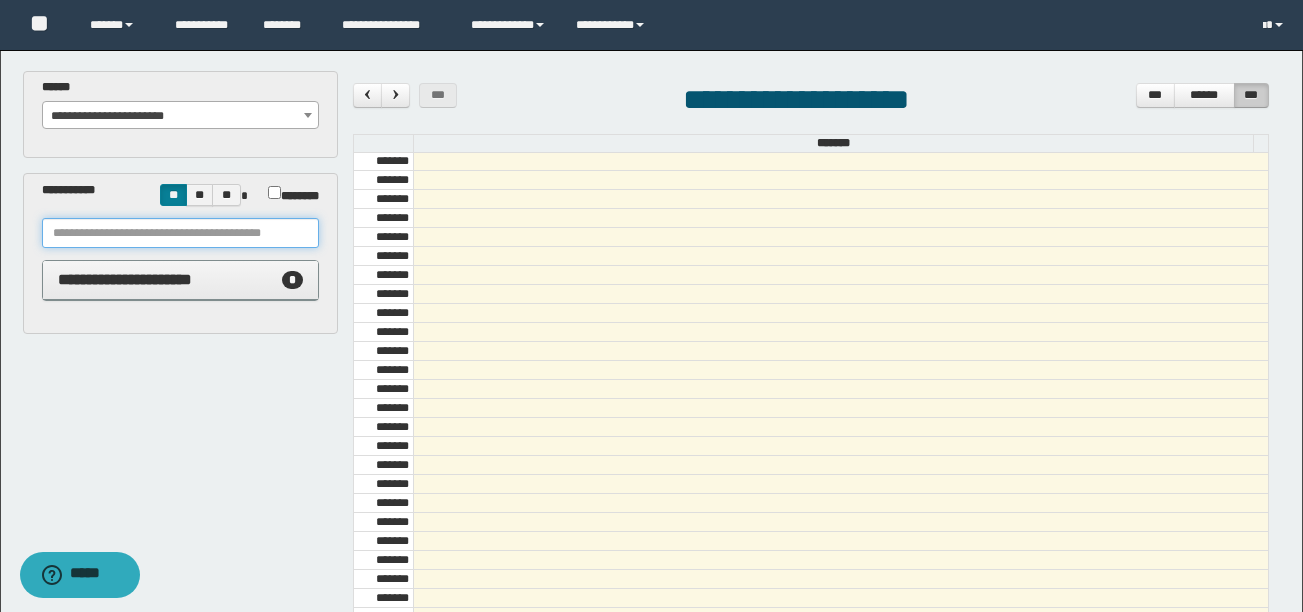 click at bounding box center [180, 233] 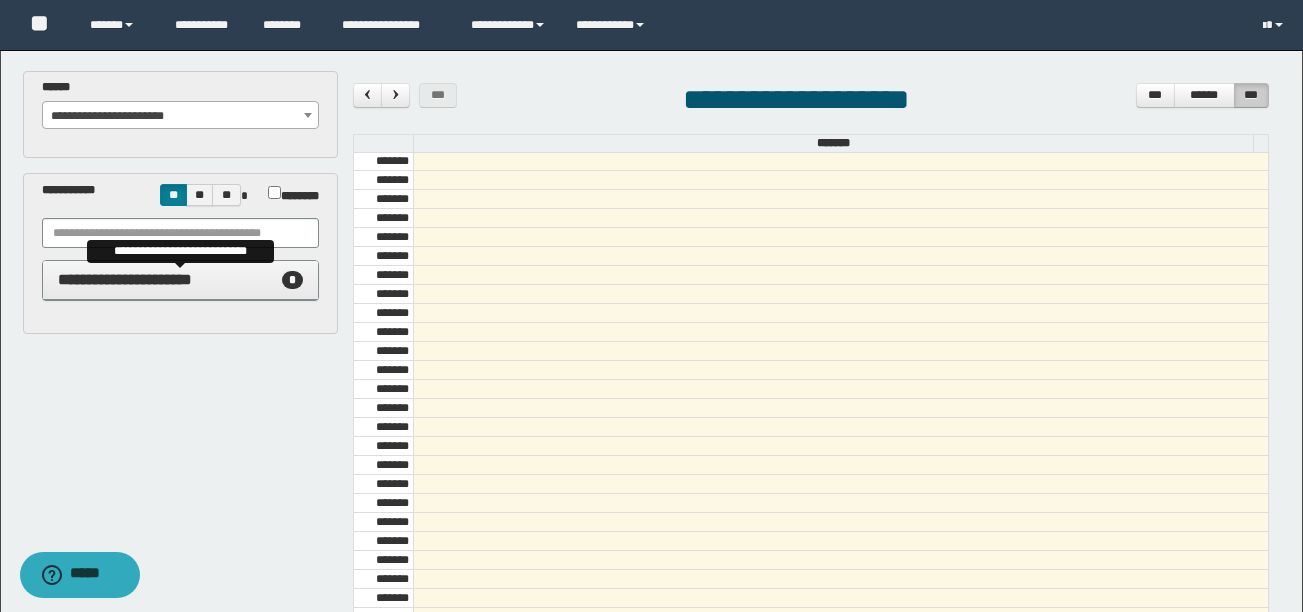 click on "**********" at bounding box center (125, 279) 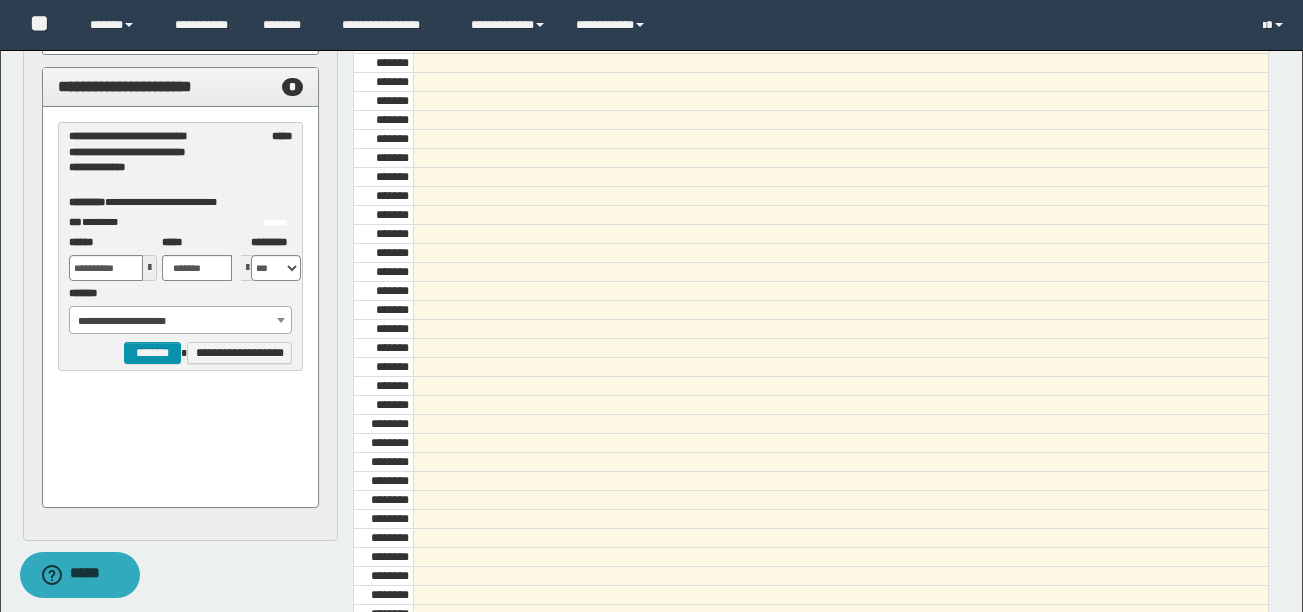 scroll, scrollTop: 200, scrollLeft: 0, axis: vertical 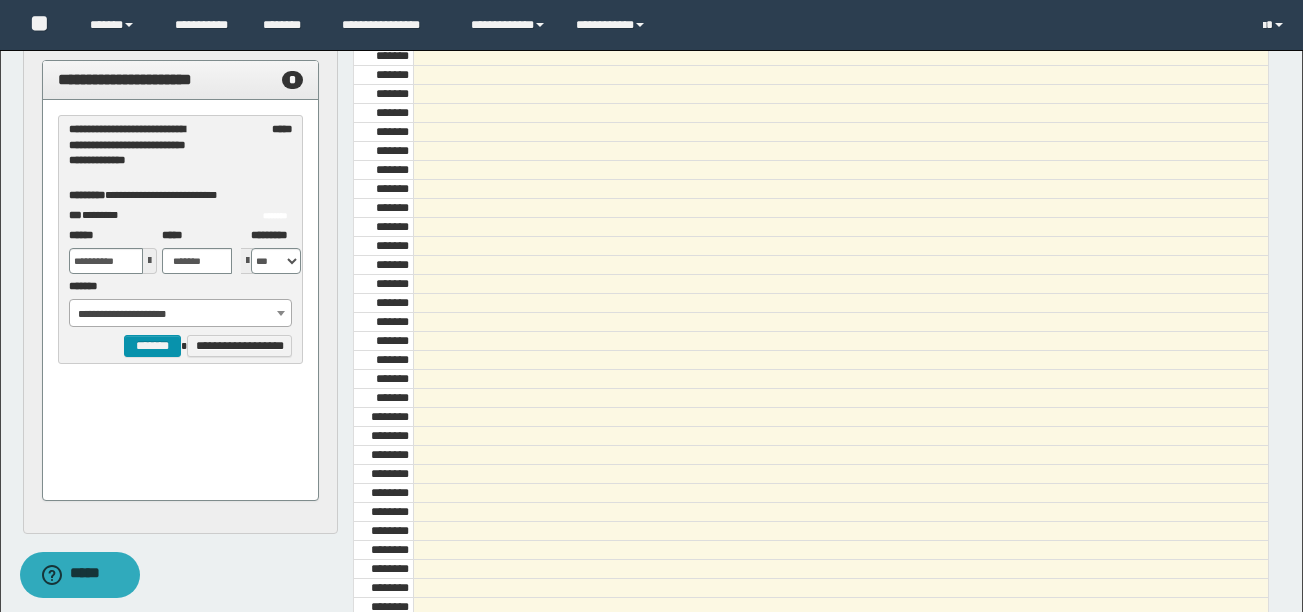 click at bounding box center [150, 261] 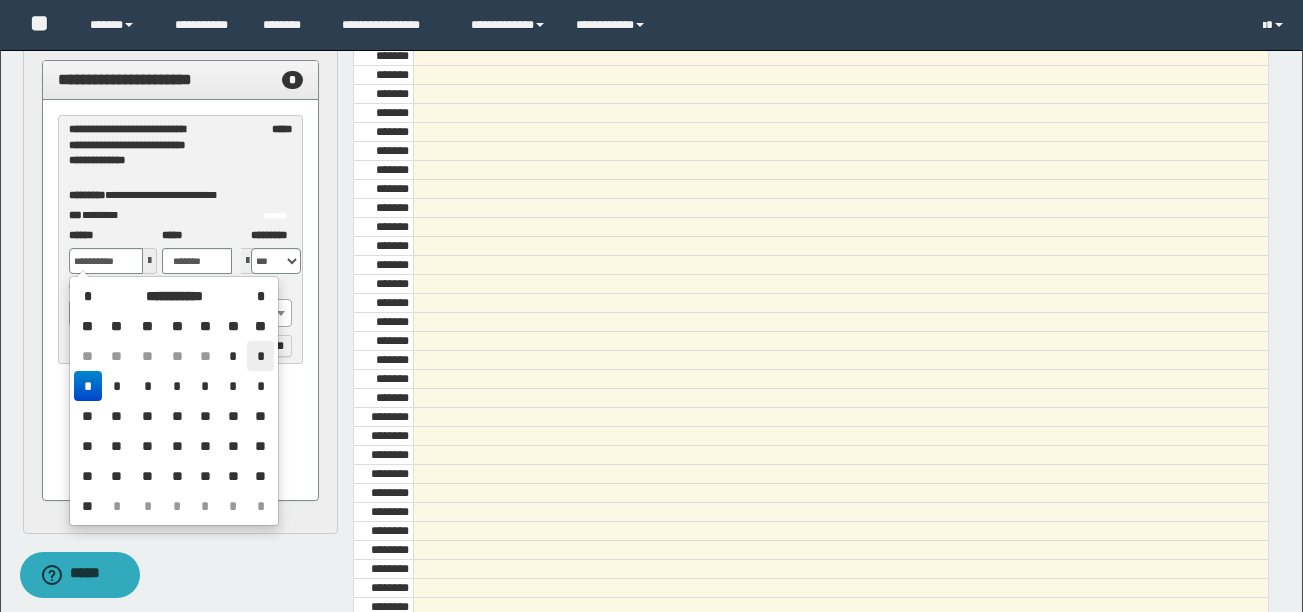 click on "*" at bounding box center [260, 356] 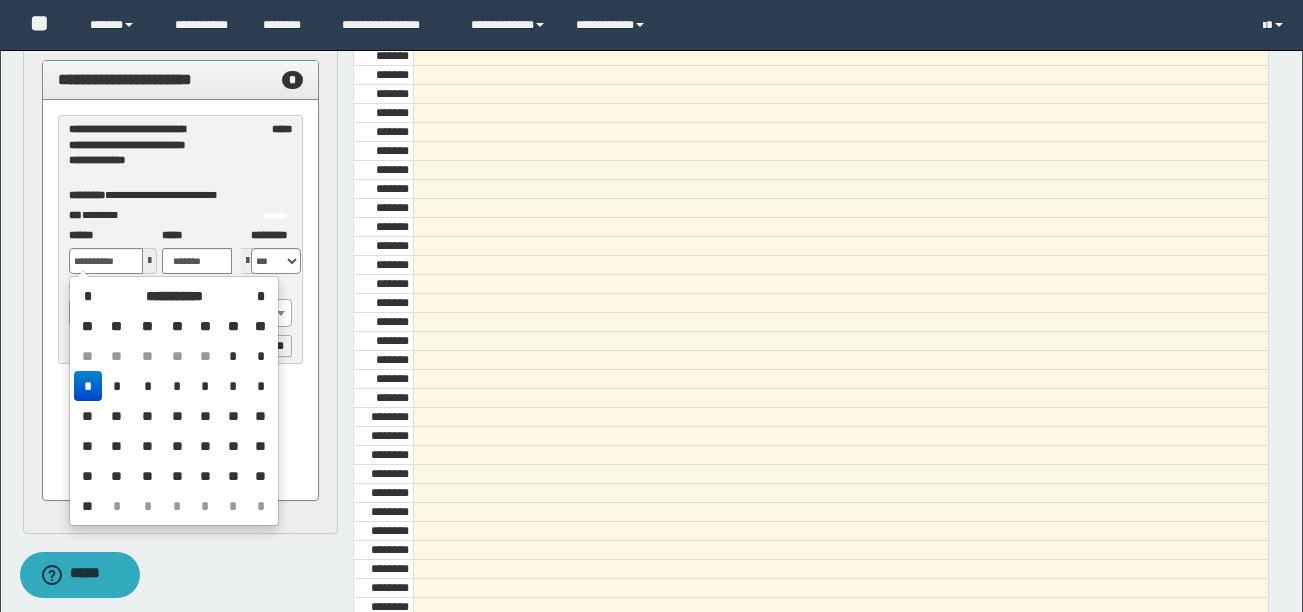 type on "**********" 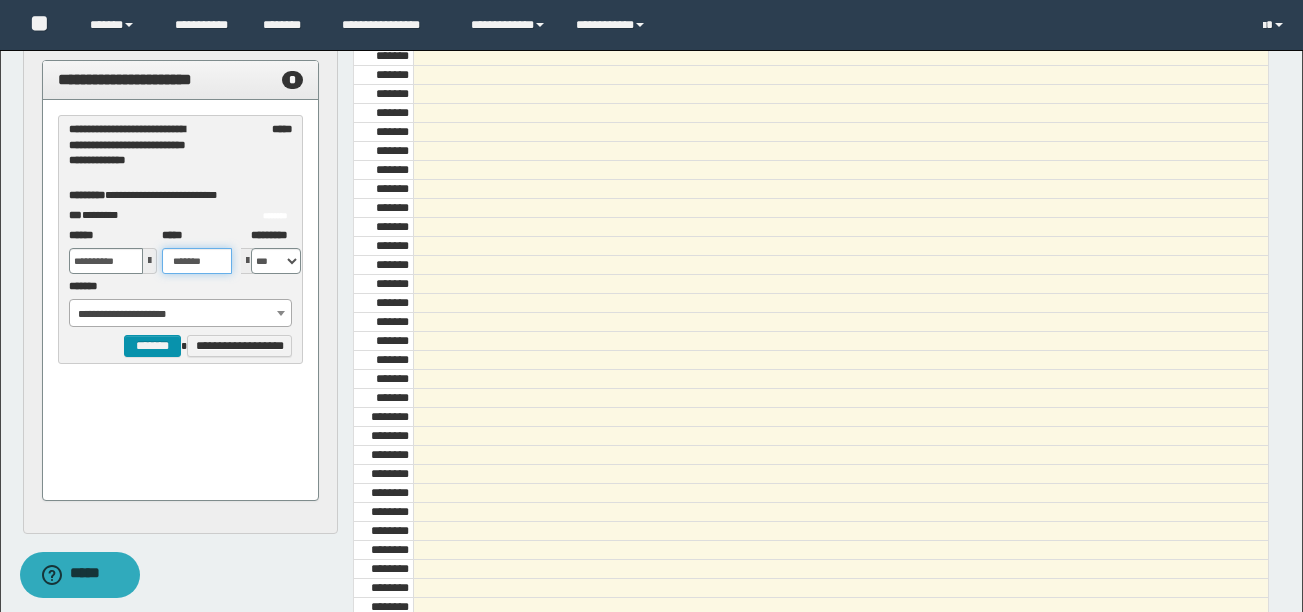 drag, startPoint x: 221, startPoint y: 263, endPoint x: 155, endPoint y: 273, distance: 66.75328 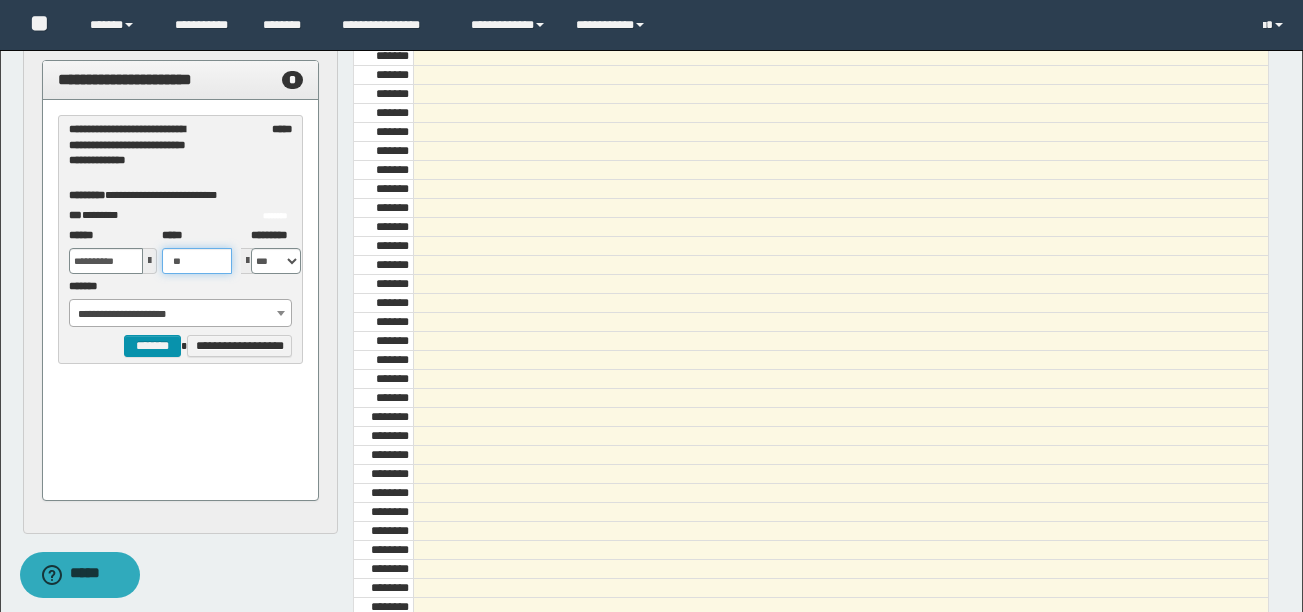 type on "*" 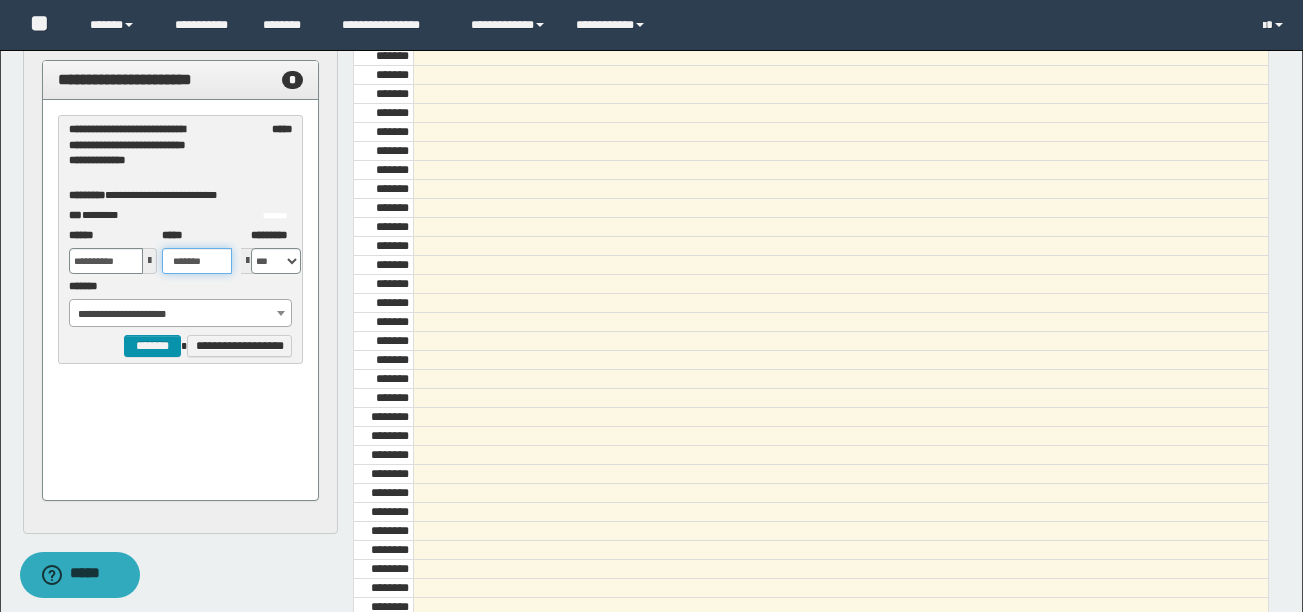 click on "**********" at bounding box center [180, 292] 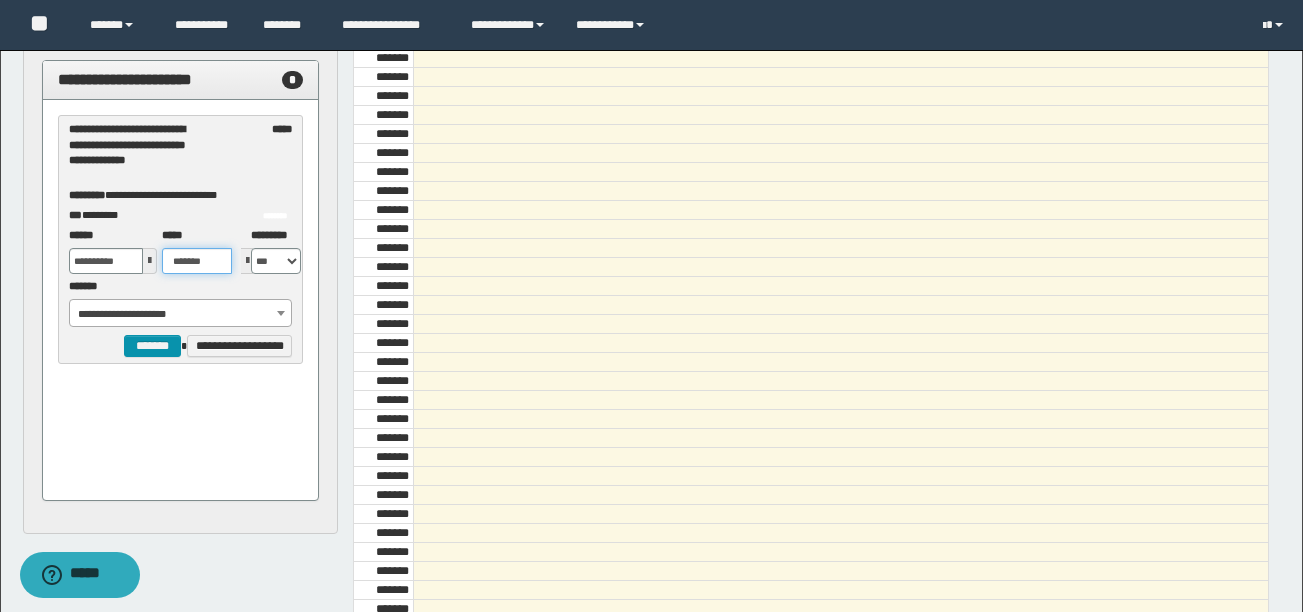 scroll, scrollTop: 285, scrollLeft: 0, axis: vertical 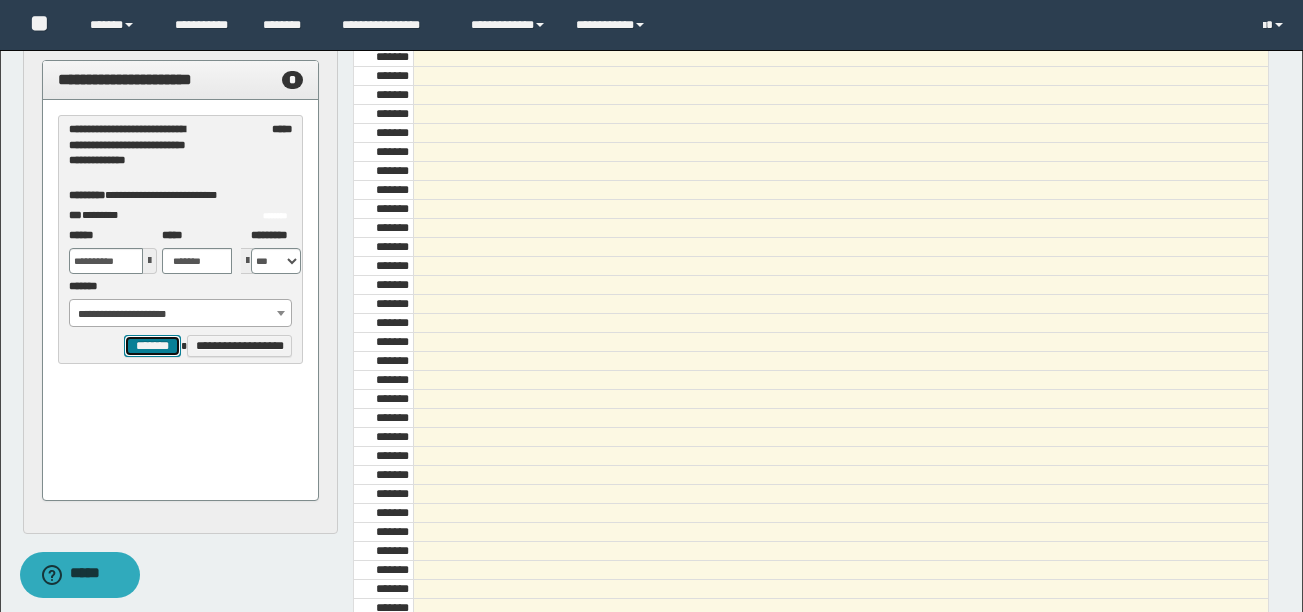 type on "*******" 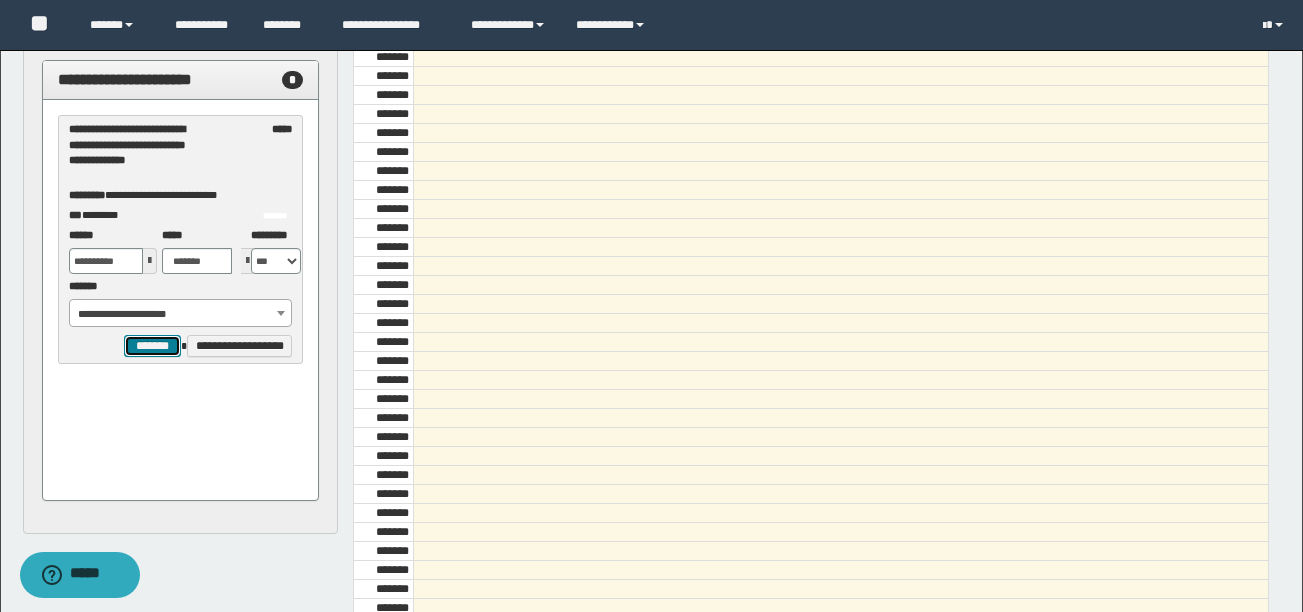 click on "*******" at bounding box center [152, 346] 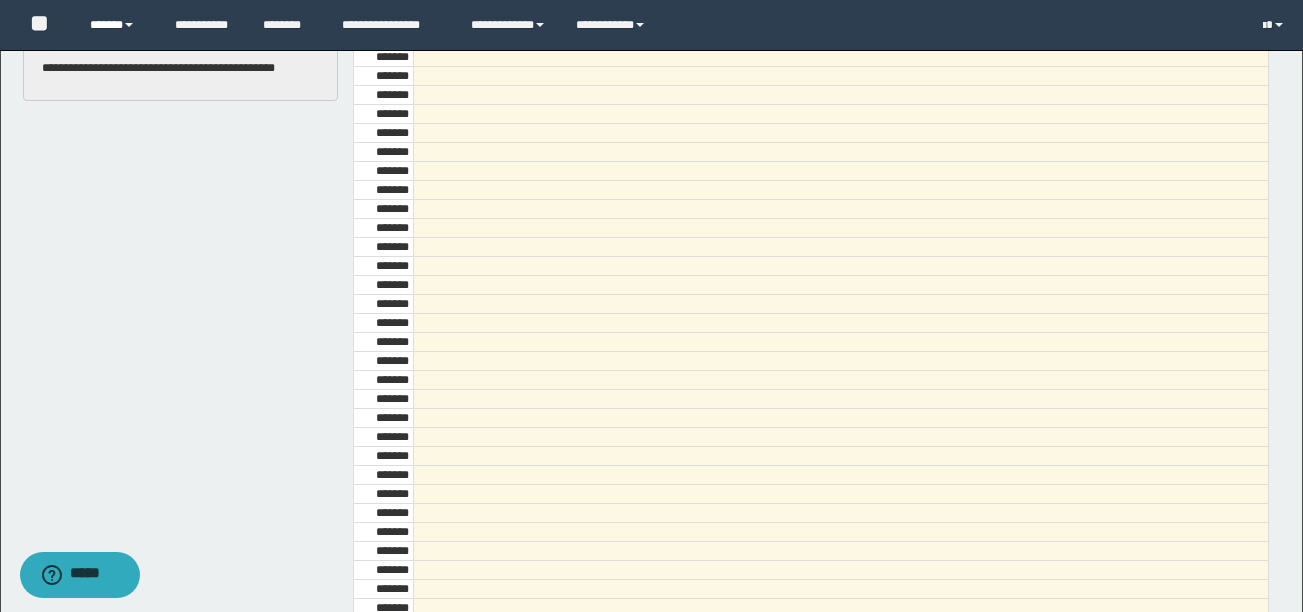 click on "******" at bounding box center (117, 25) 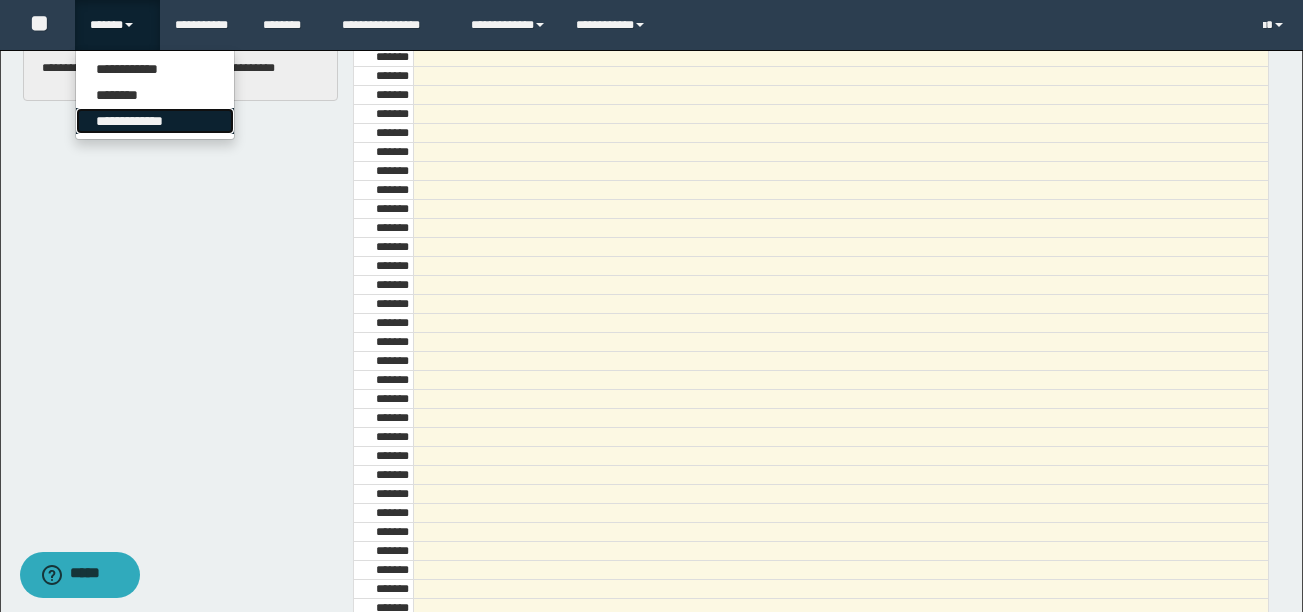 click on "**********" at bounding box center (155, 121) 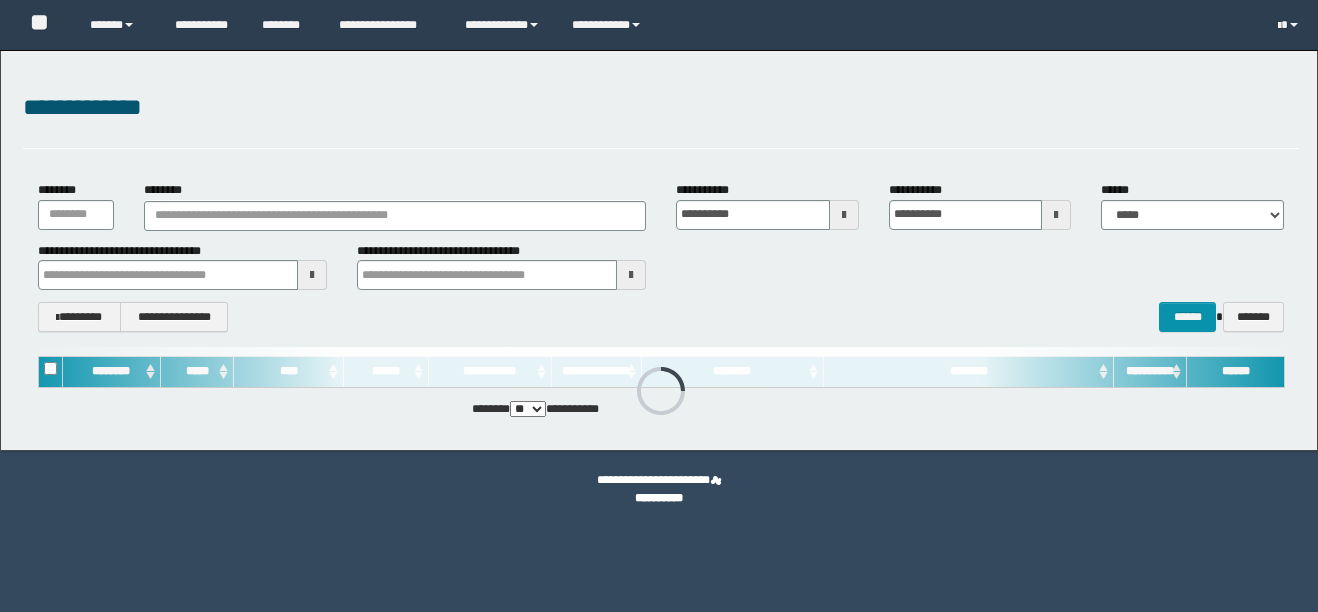 scroll, scrollTop: 0, scrollLeft: 0, axis: both 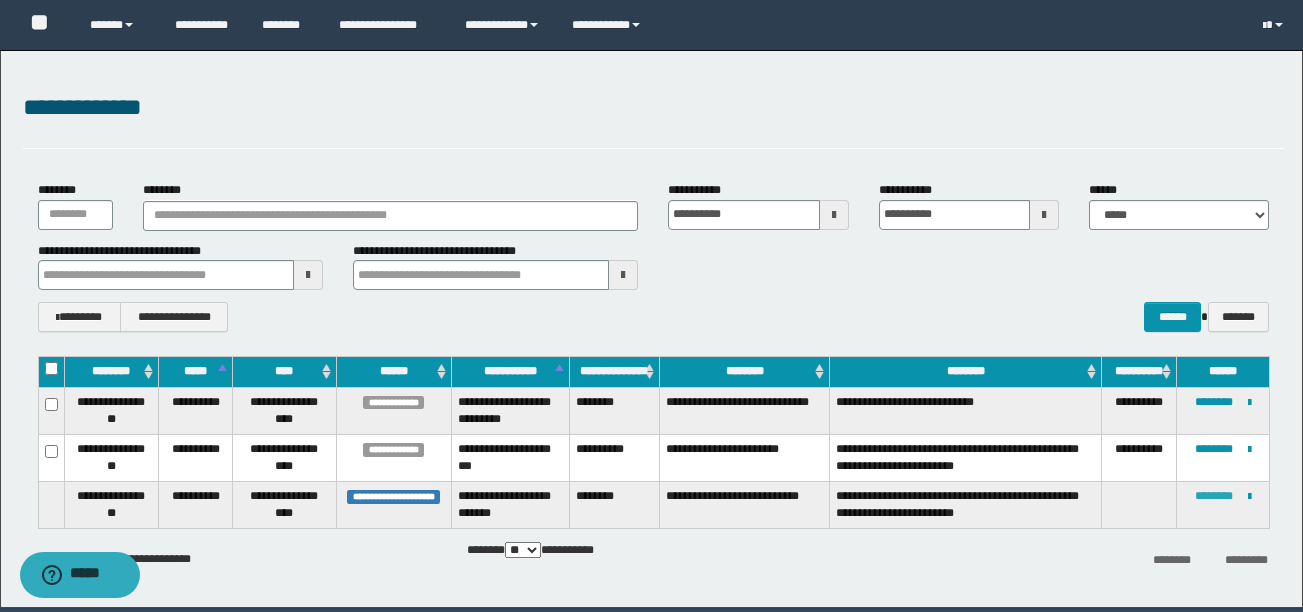 click on "********" at bounding box center (1214, 496) 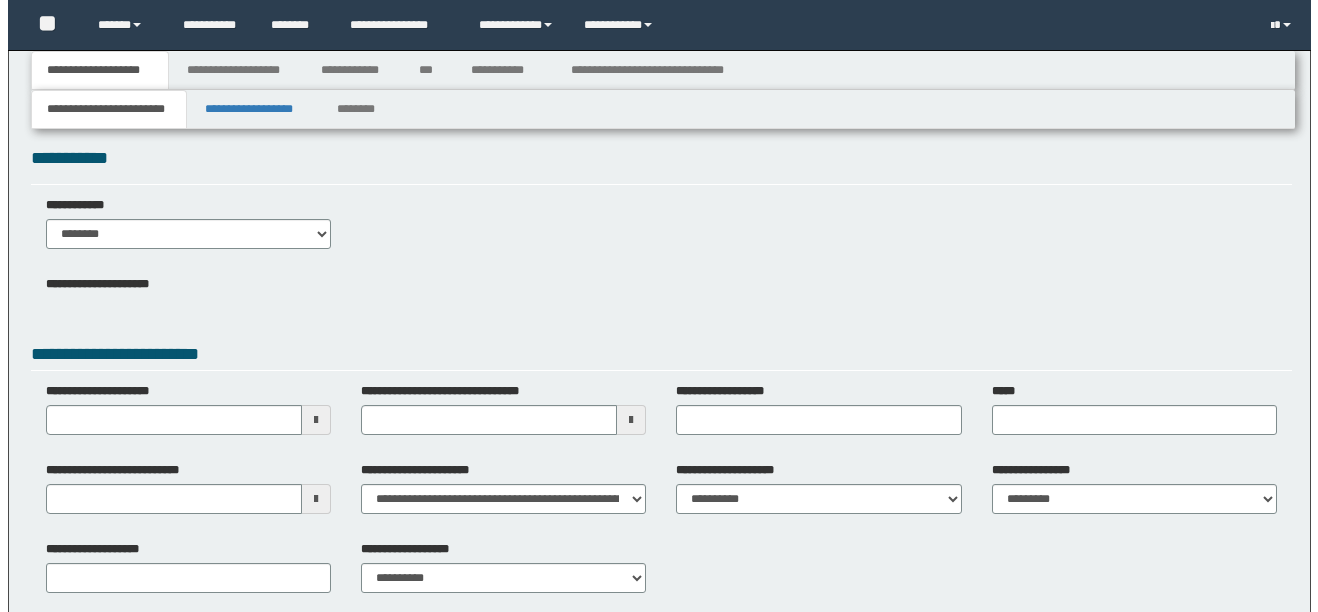 scroll, scrollTop: 0, scrollLeft: 0, axis: both 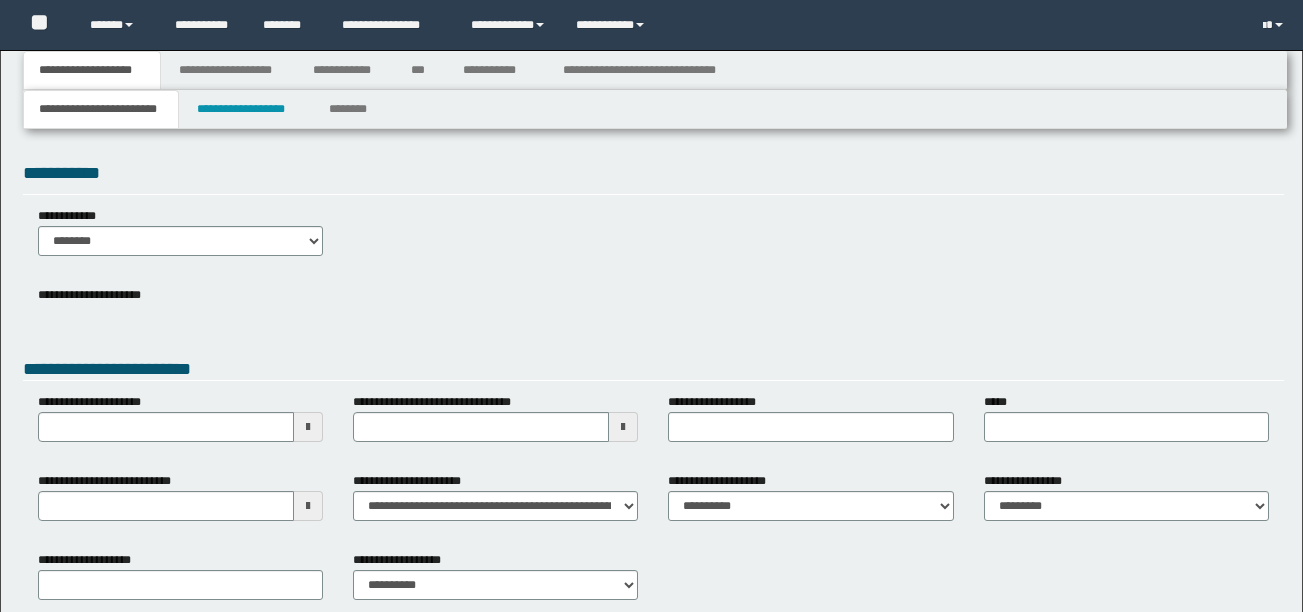 type 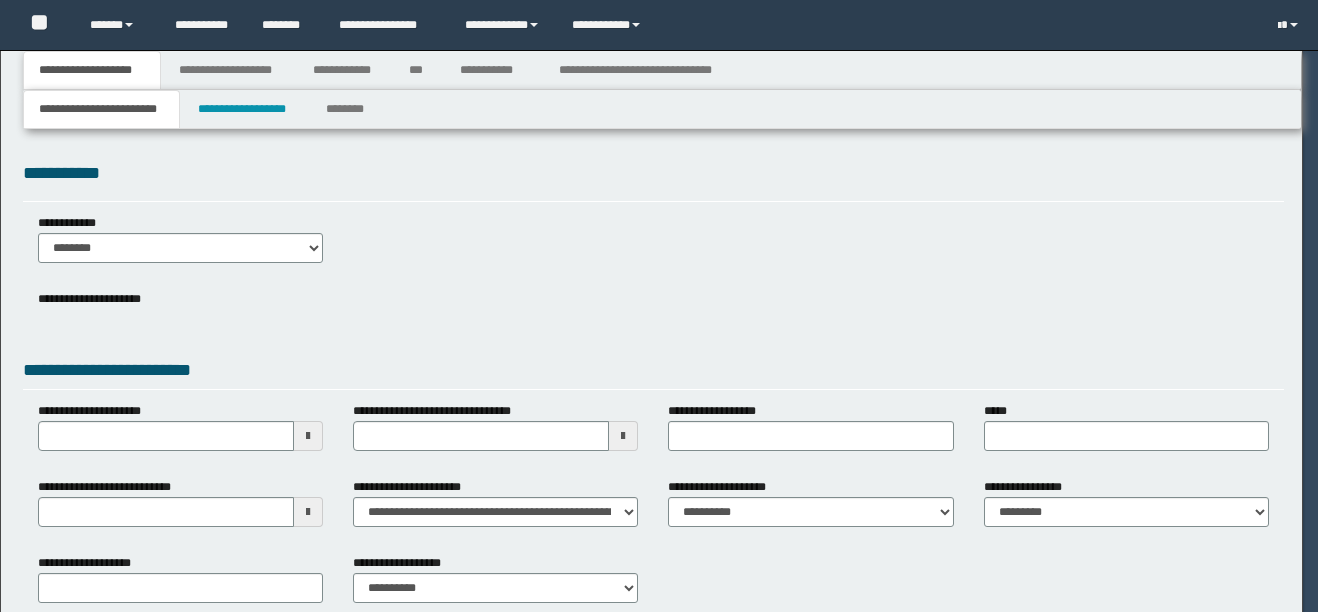 type 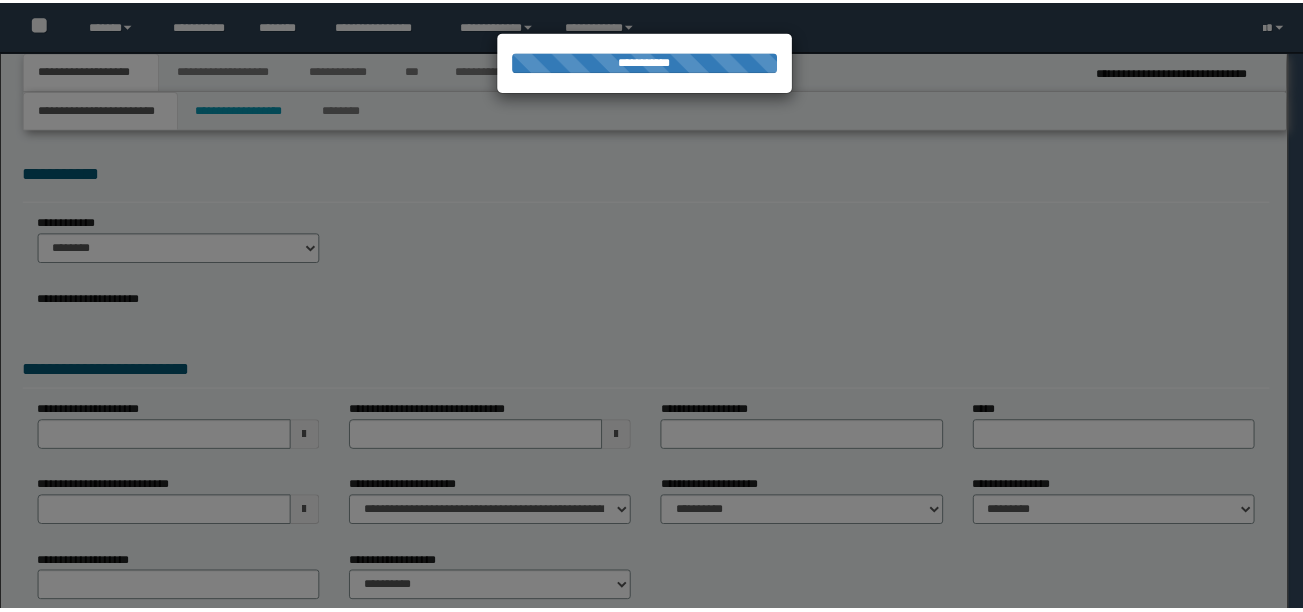 scroll, scrollTop: 0, scrollLeft: 0, axis: both 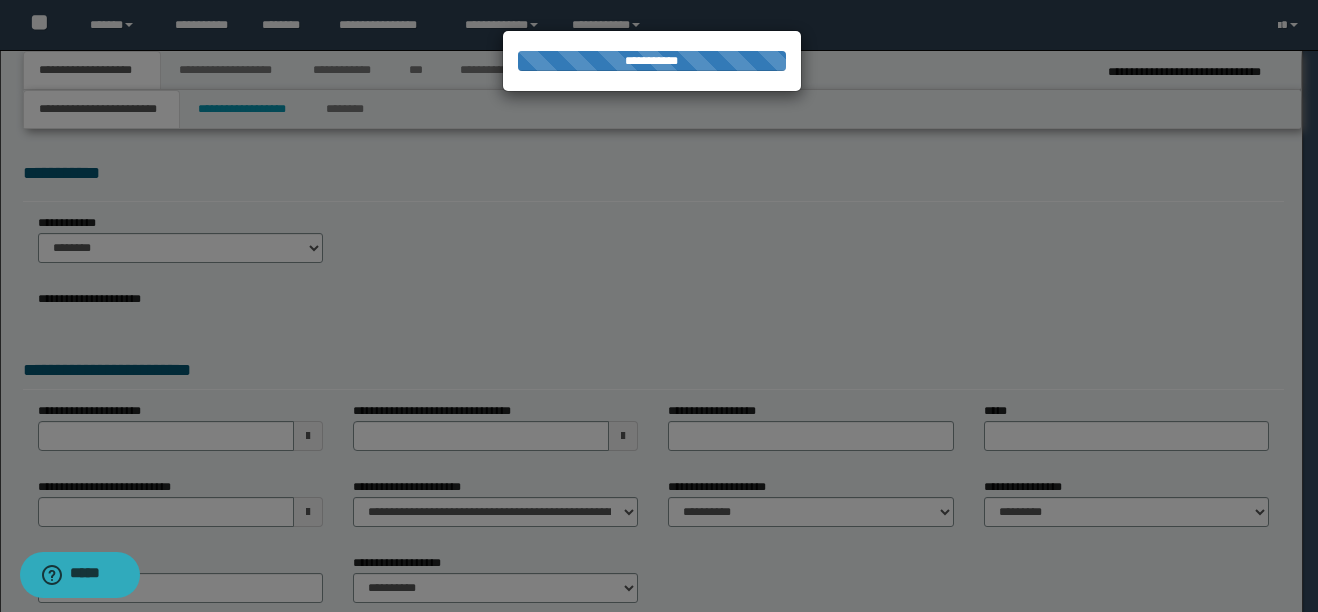 select on "*" 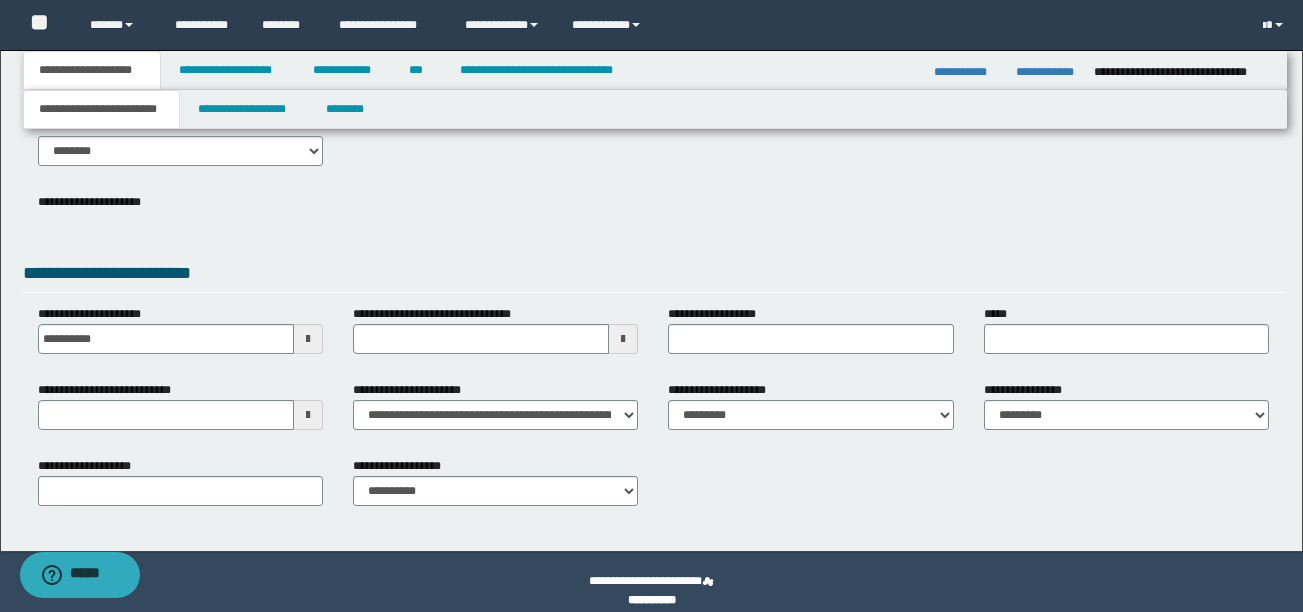 scroll, scrollTop: 114, scrollLeft: 0, axis: vertical 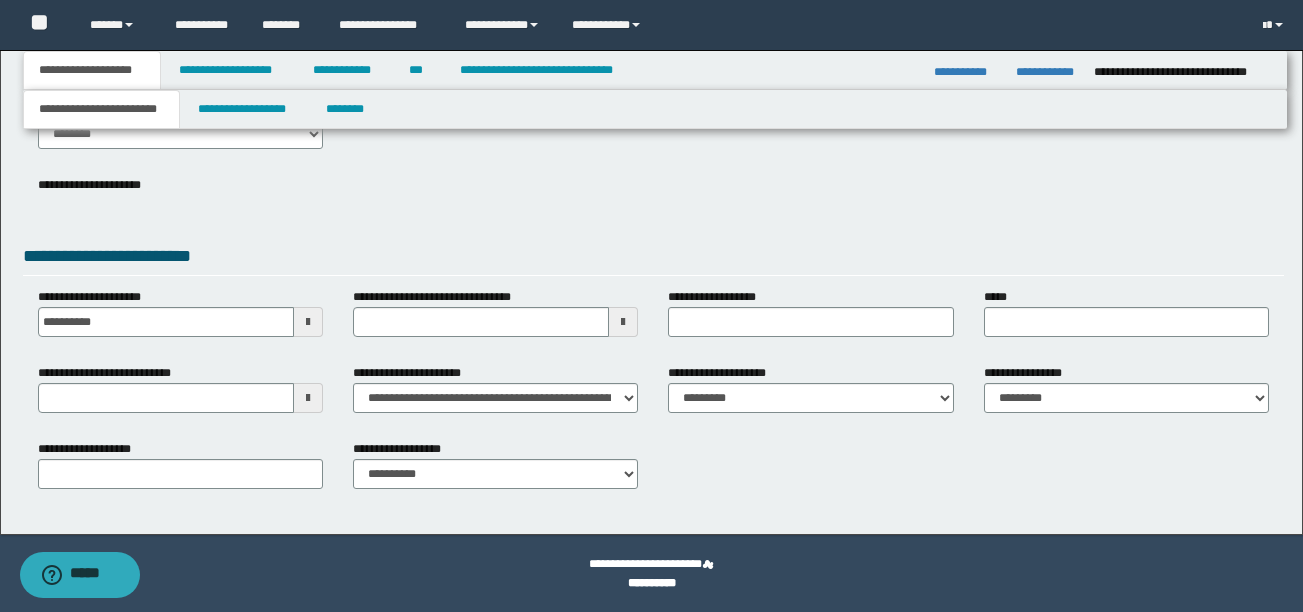 click at bounding box center [308, 398] 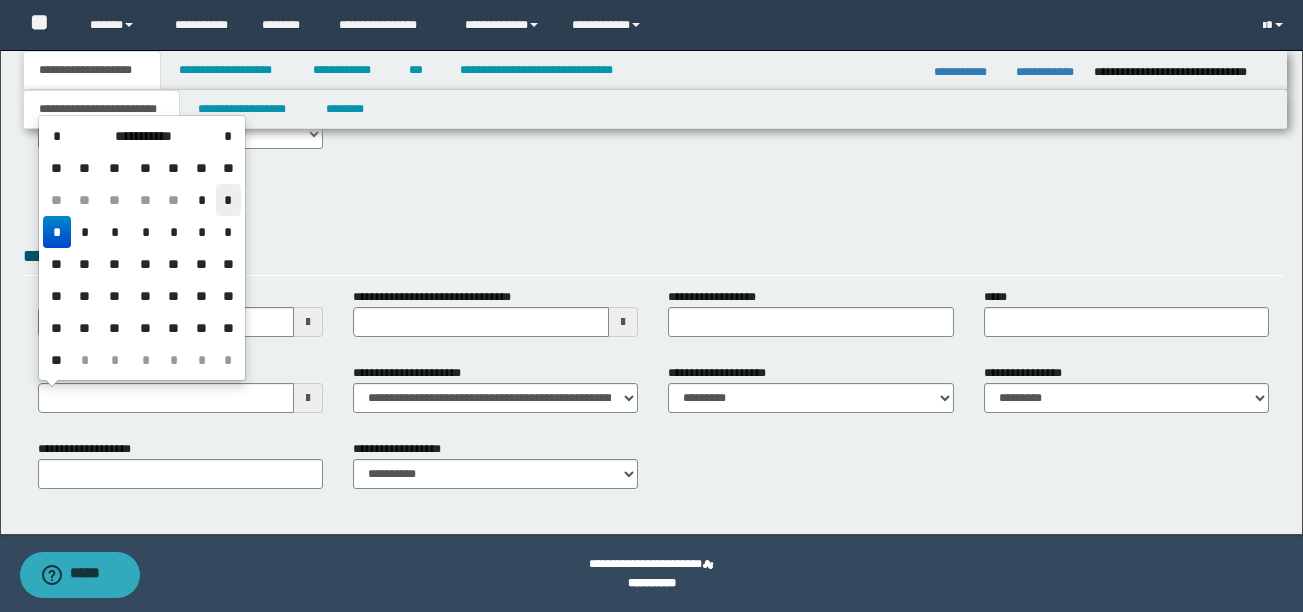 click on "*" at bounding box center (228, 200) 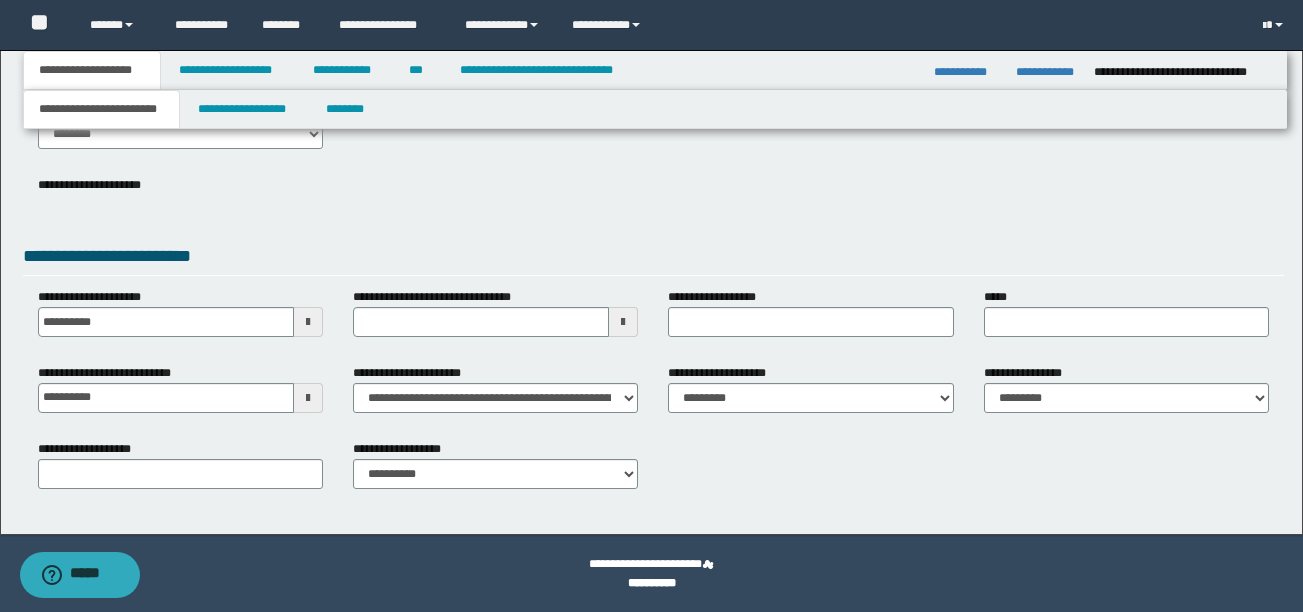 click at bounding box center [623, 322] 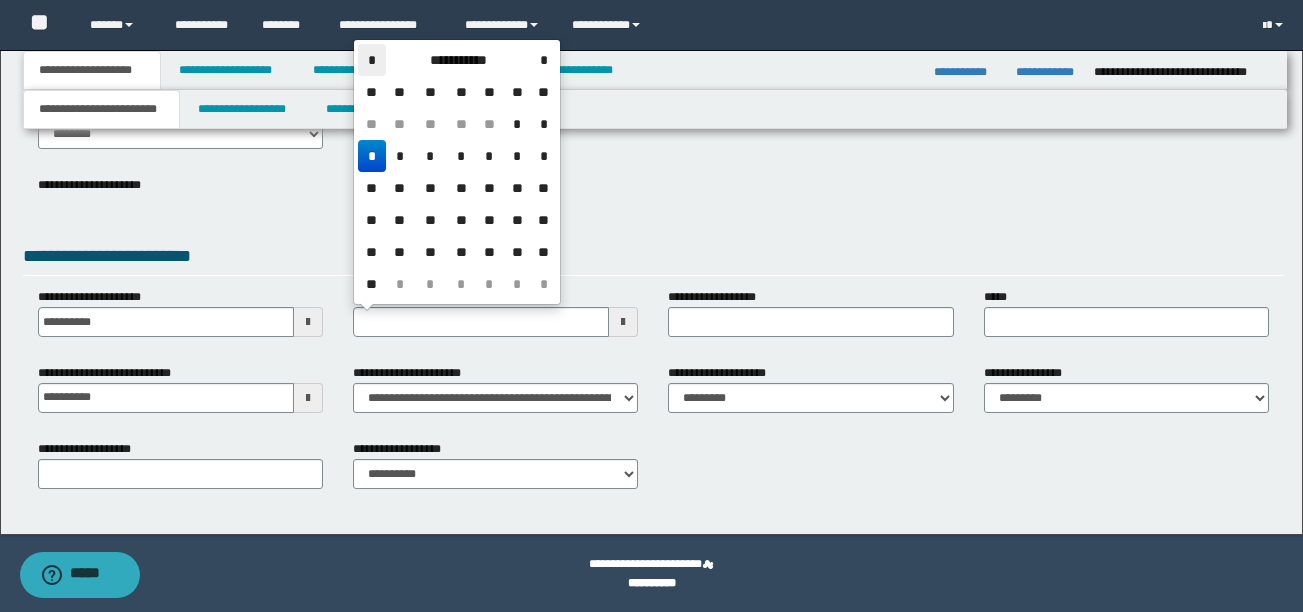 click on "*" at bounding box center (372, 60) 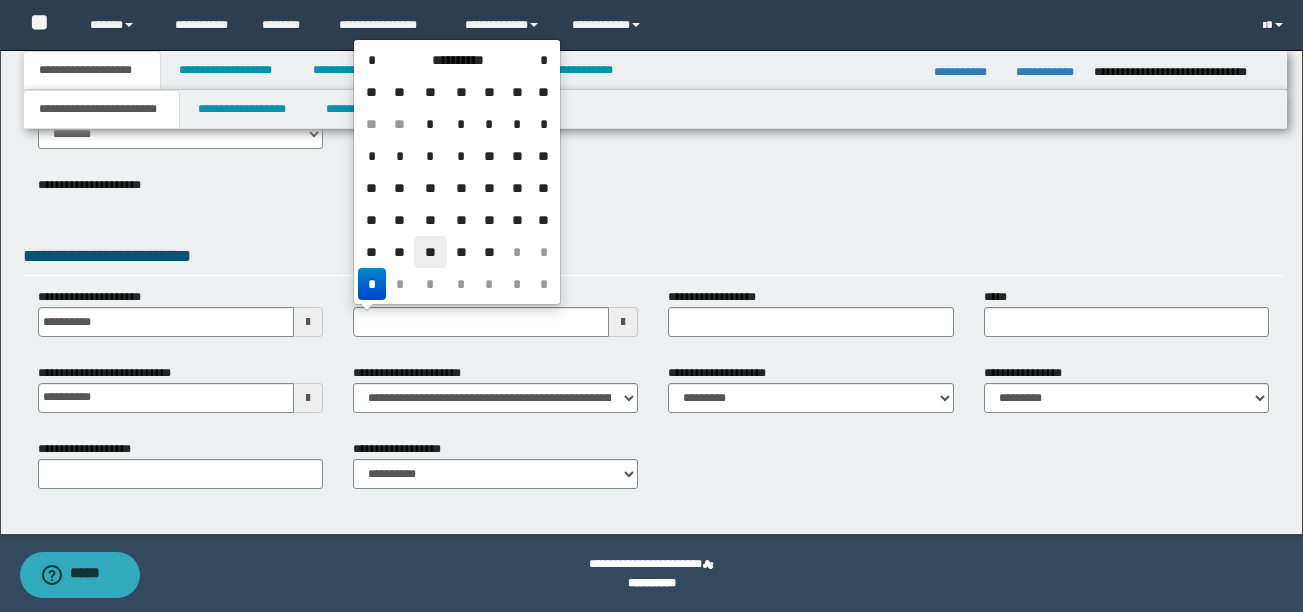 drag, startPoint x: 432, startPoint y: 254, endPoint x: 430, endPoint y: 230, distance: 24.083189 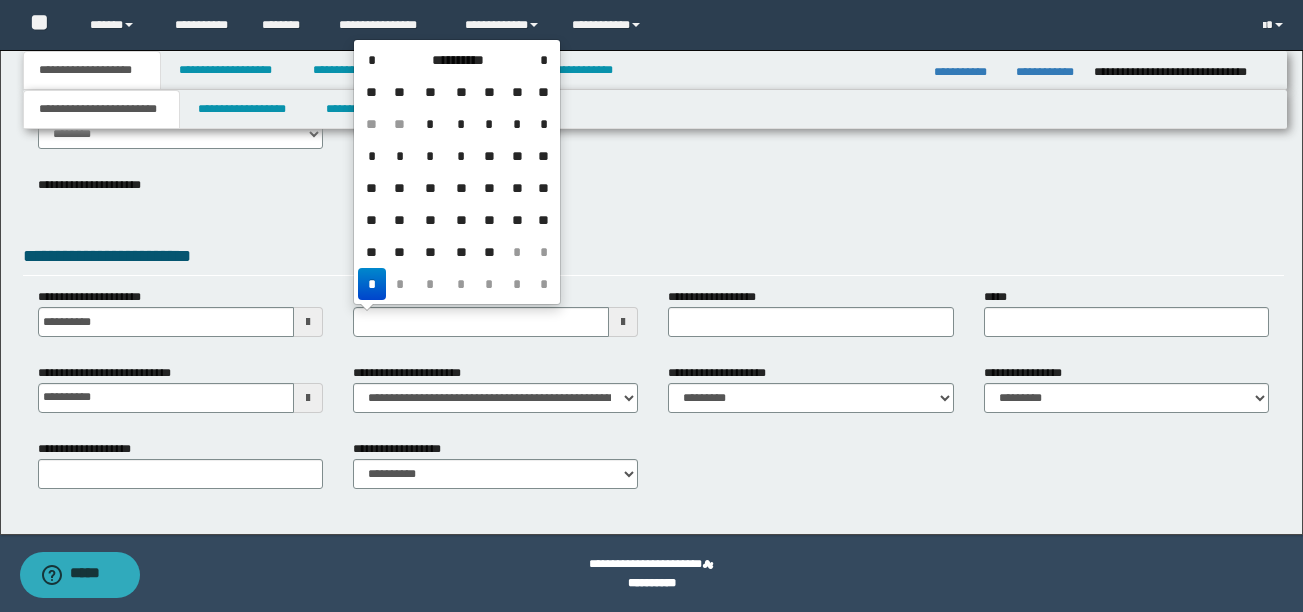 click on "**" at bounding box center (430, 252) 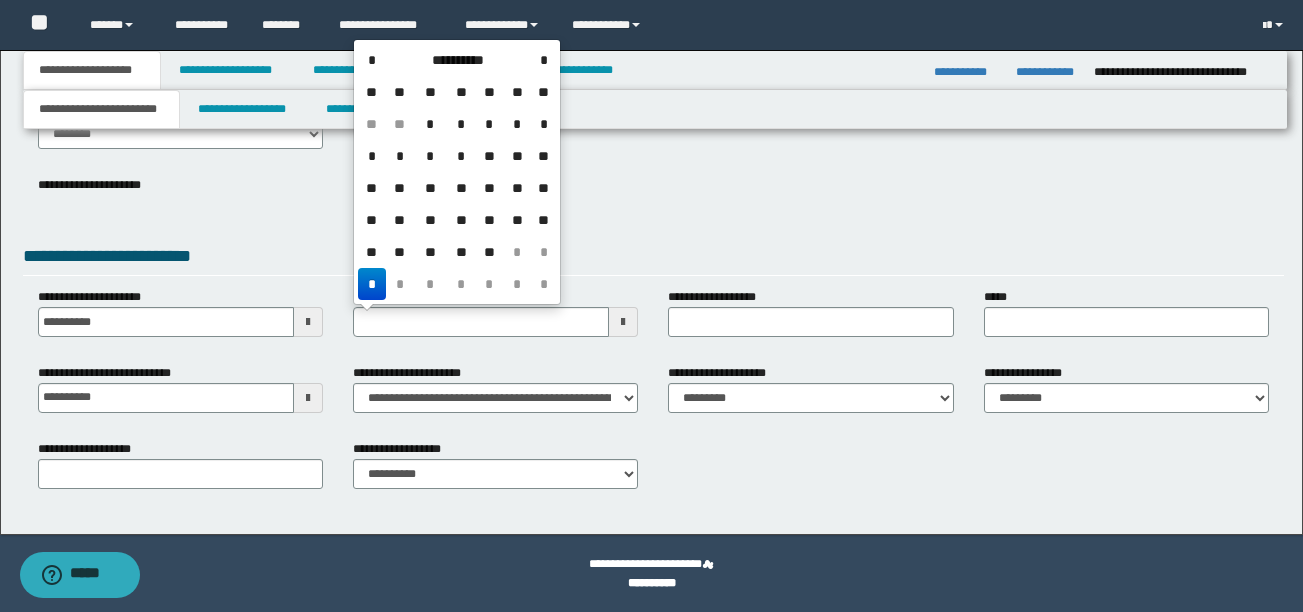 type on "**********" 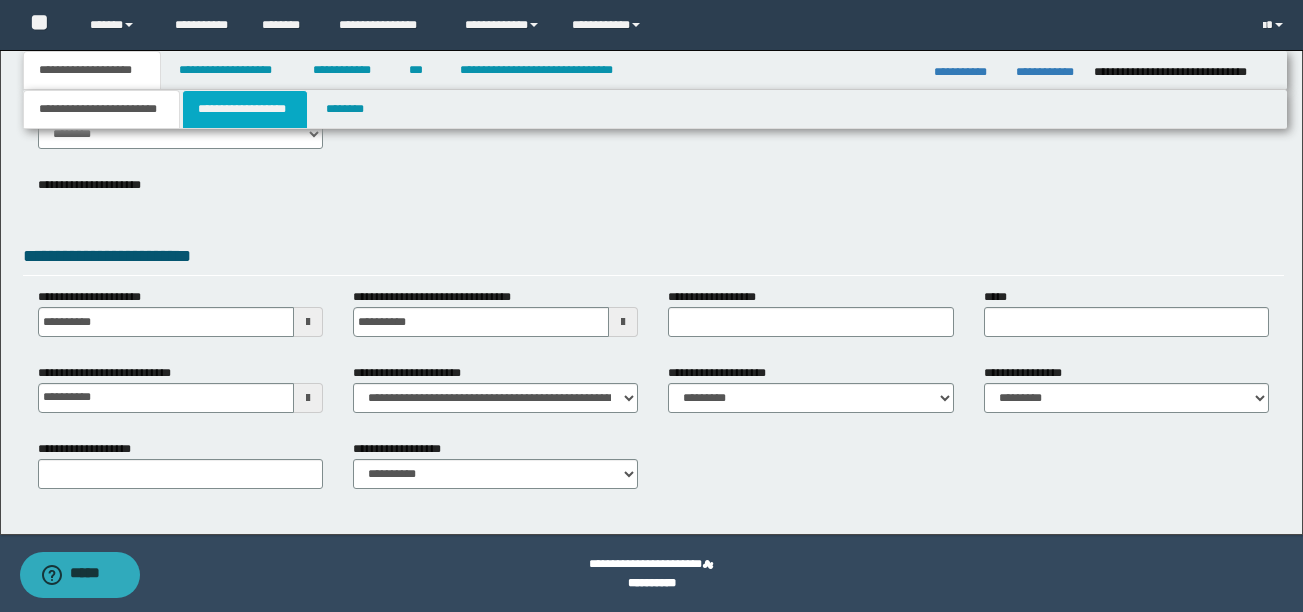 click on "**********" at bounding box center (245, 109) 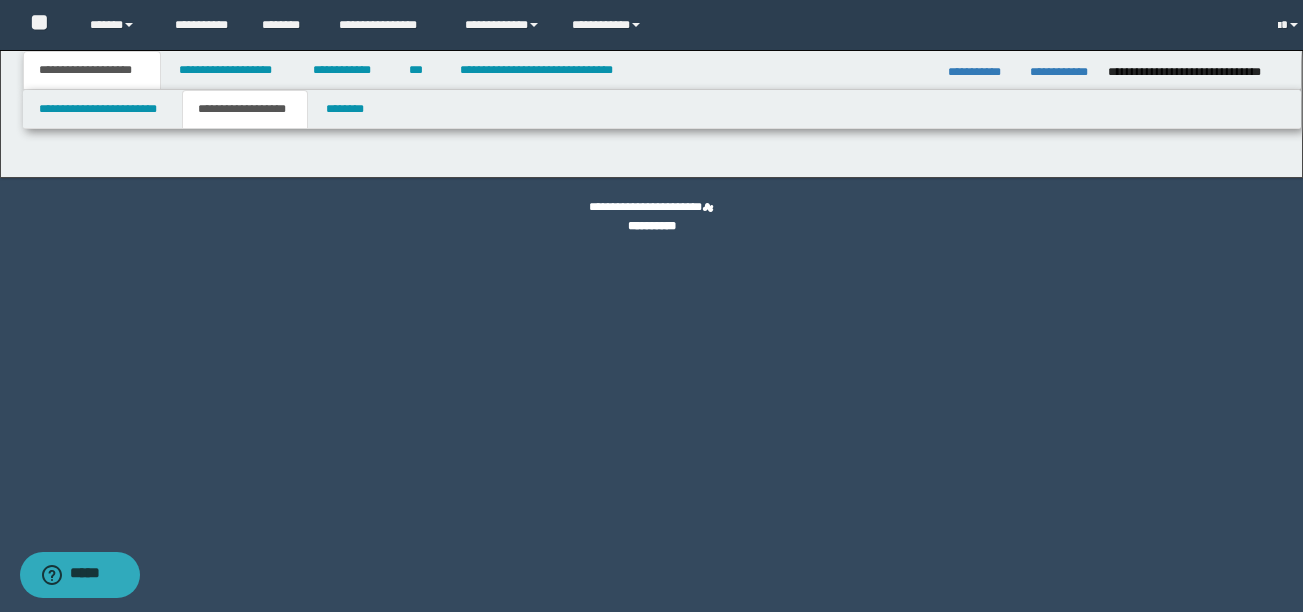 scroll, scrollTop: 0, scrollLeft: 0, axis: both 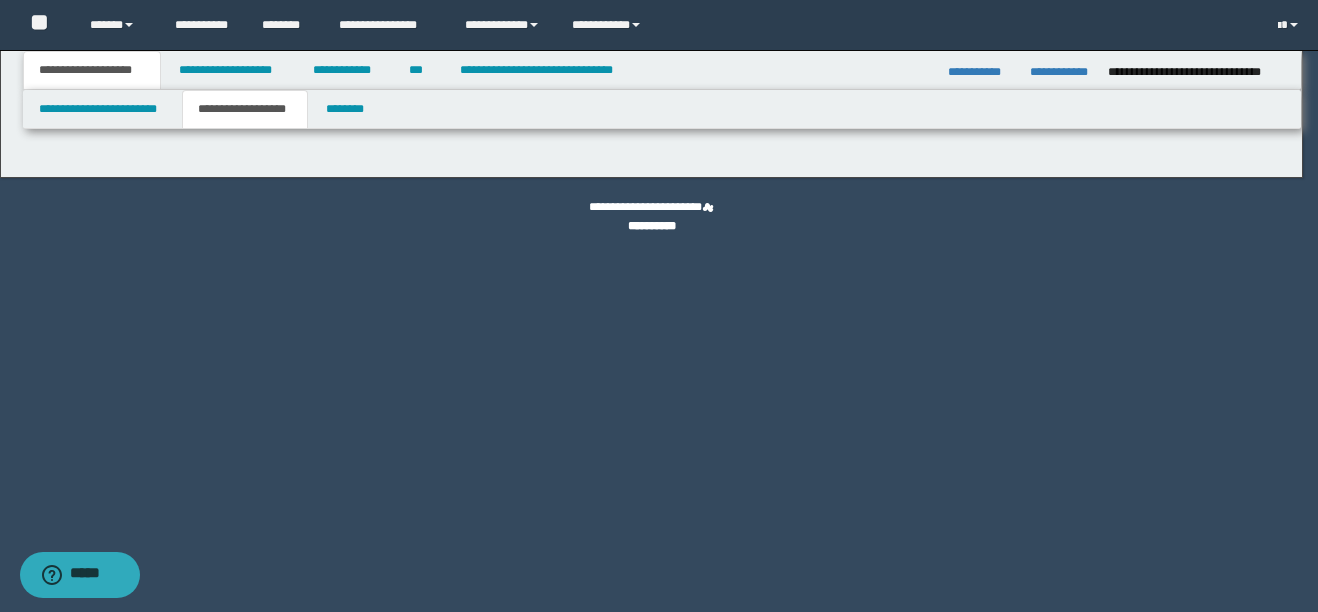 type on "********" 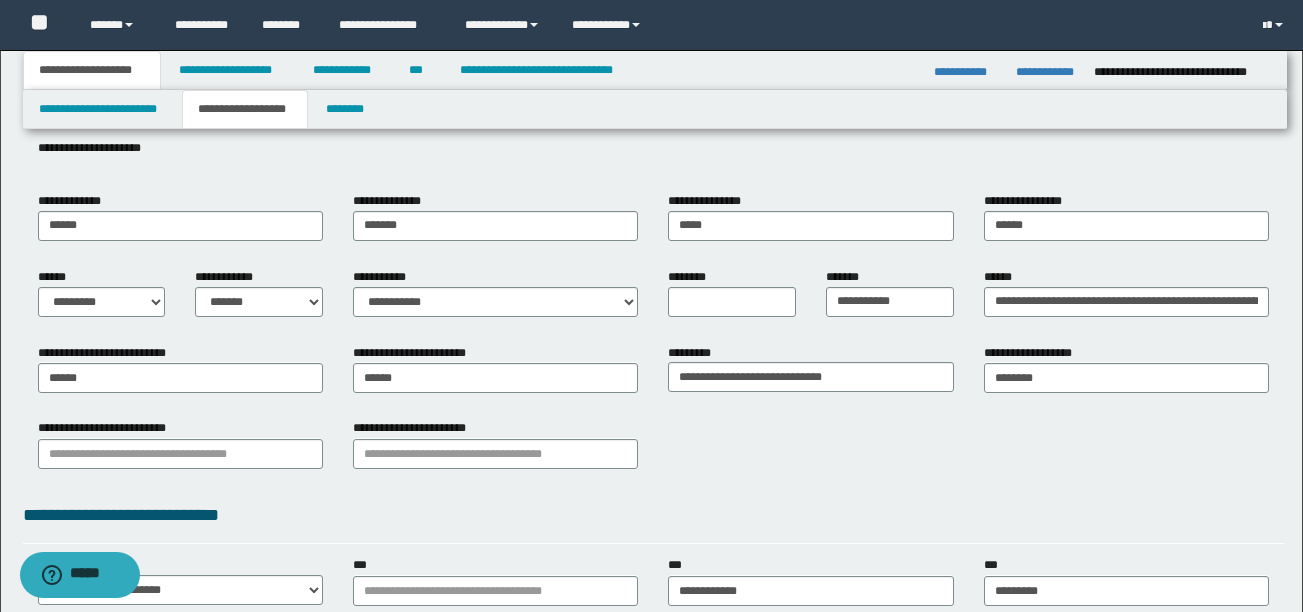scroll, scrollTop: 162, scrollLeft: 0, axis: vertical 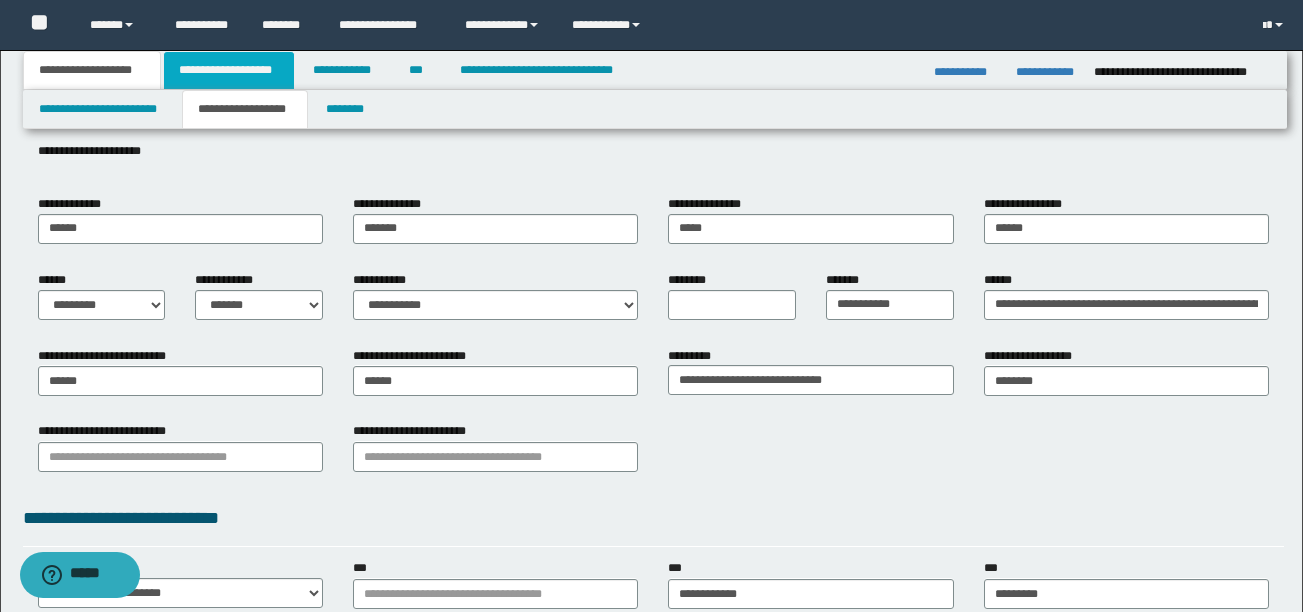 click on "**********" at bounding box center [229, 70] 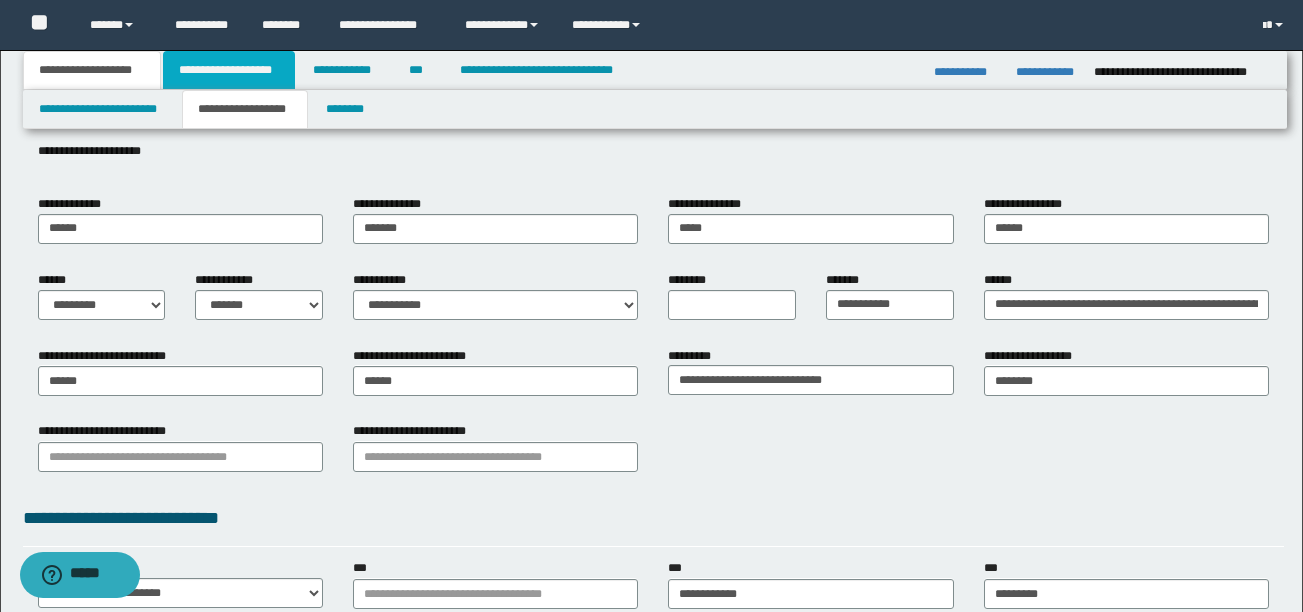 scroll, scrollTop: 0, scrollLeft: 0, axis: both 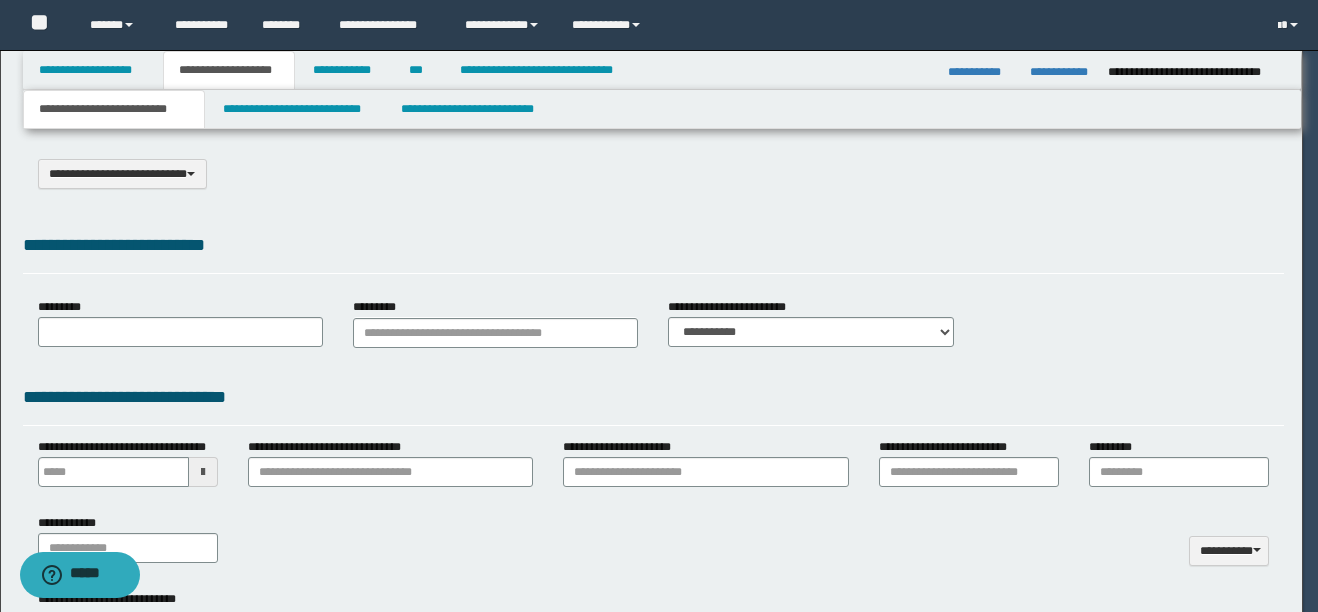 select on "*" 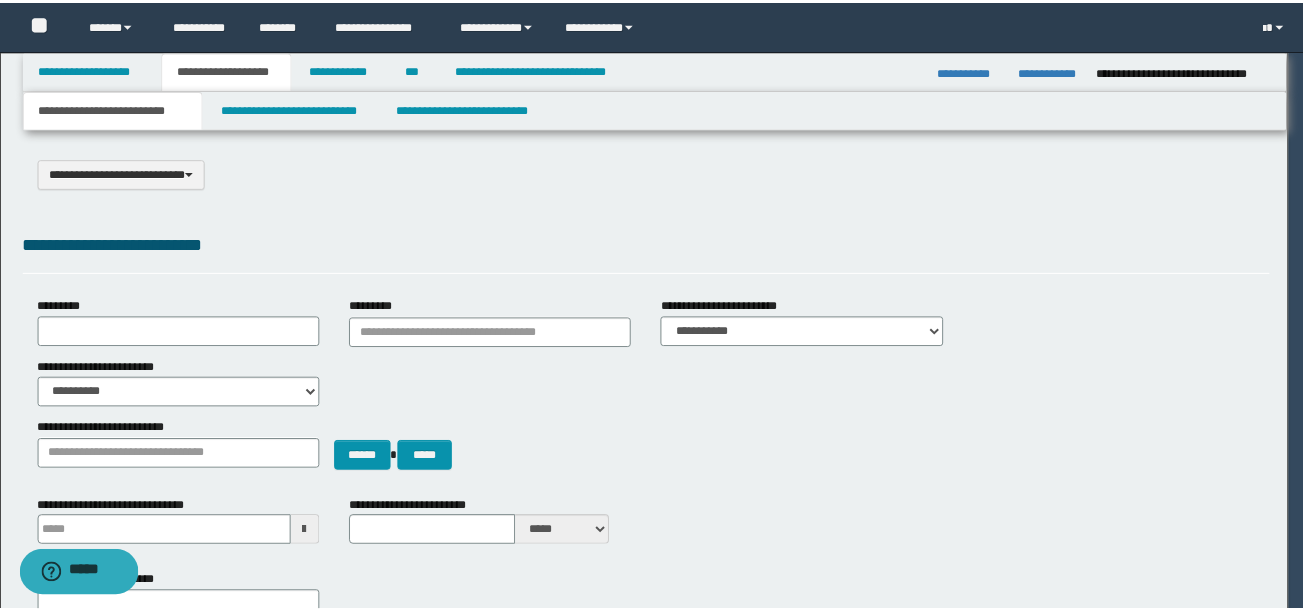 scroll, scrollTop: 0, scrollLeft: 0, axis: both 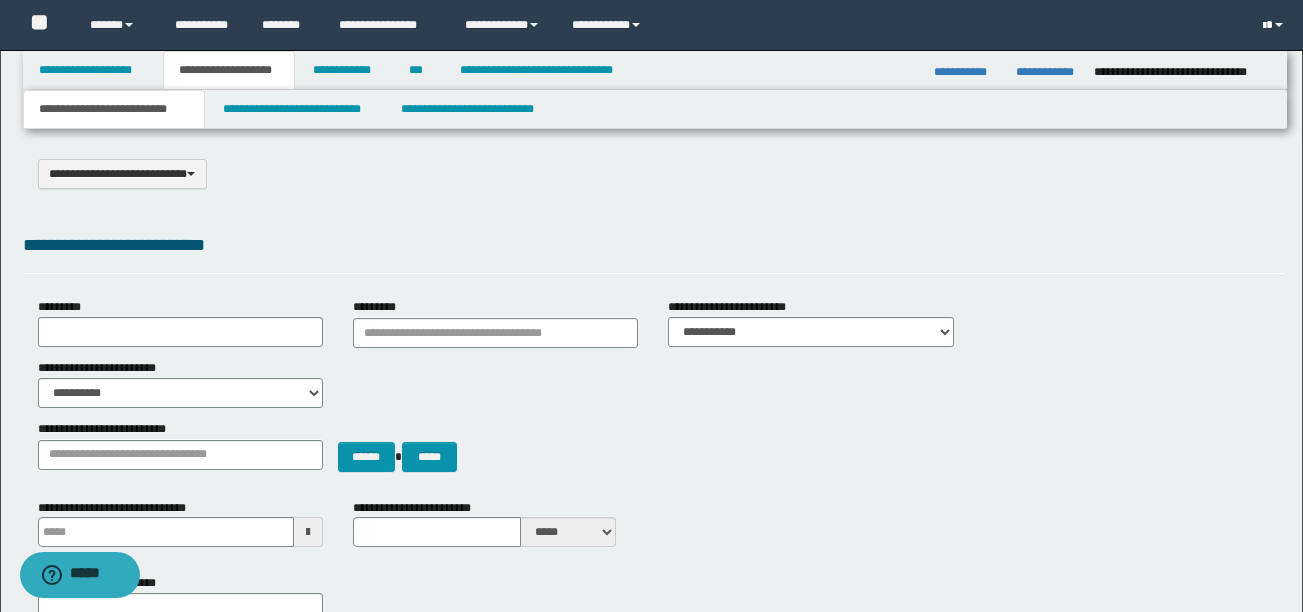 click at bounding box center (1275, 25) 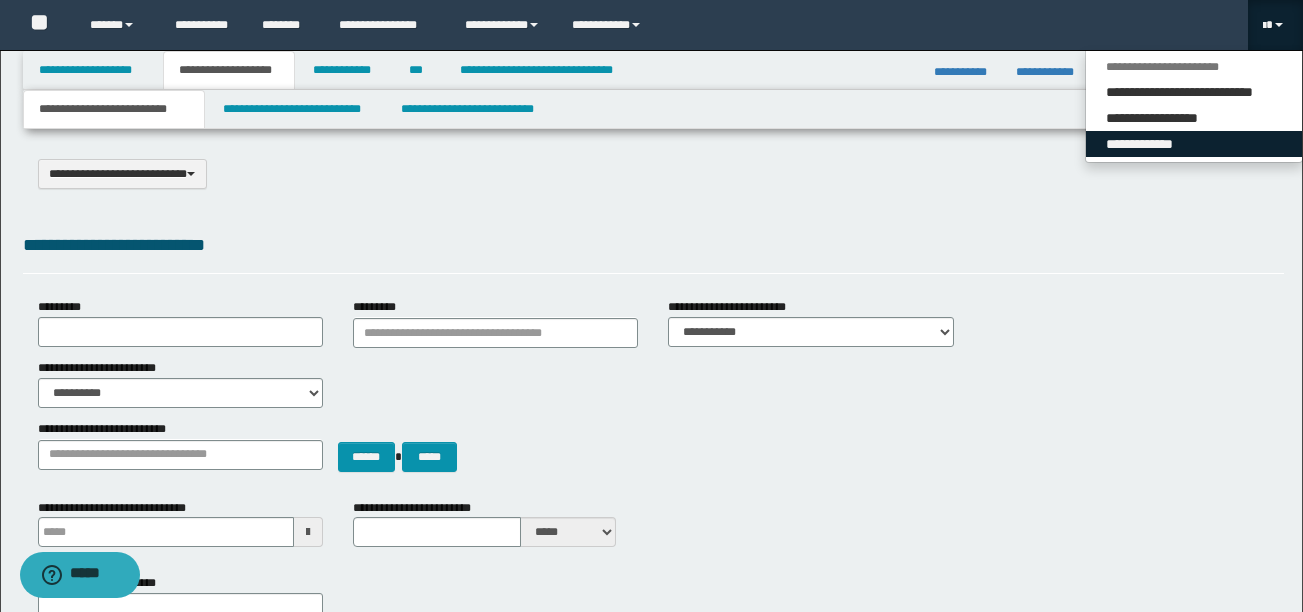 click on "**********" at bounding box center [1194, 144] 